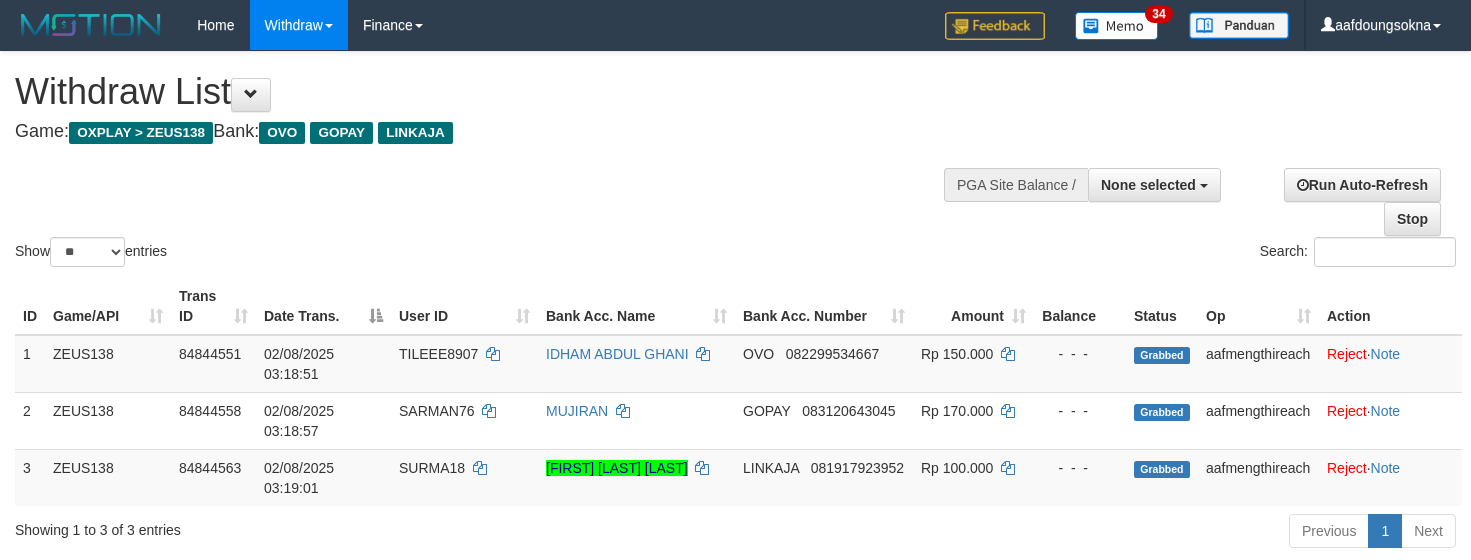 select 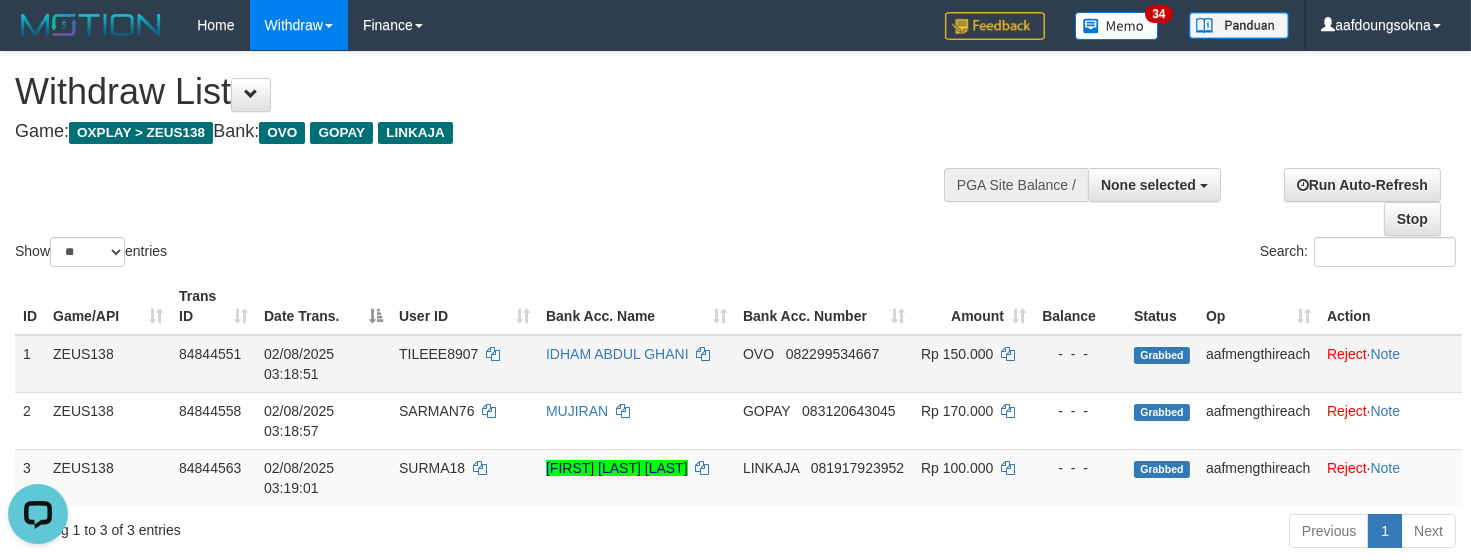 scroll, scrollTop: 0, scrollLeft: 0, axis: both 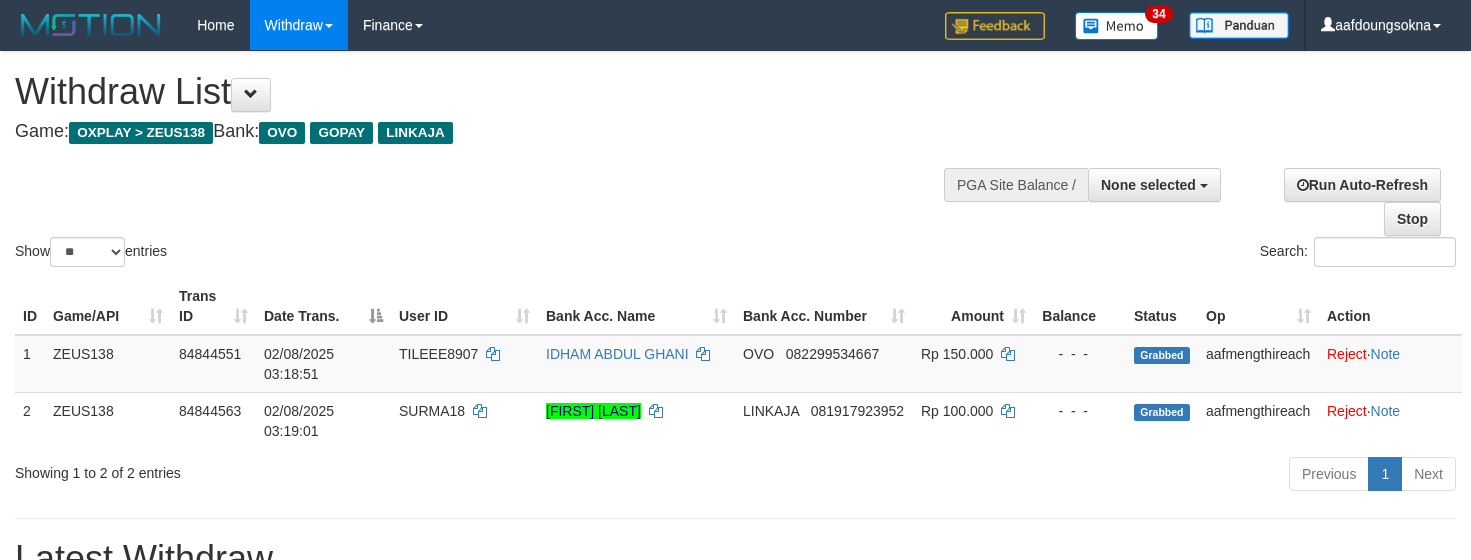 select 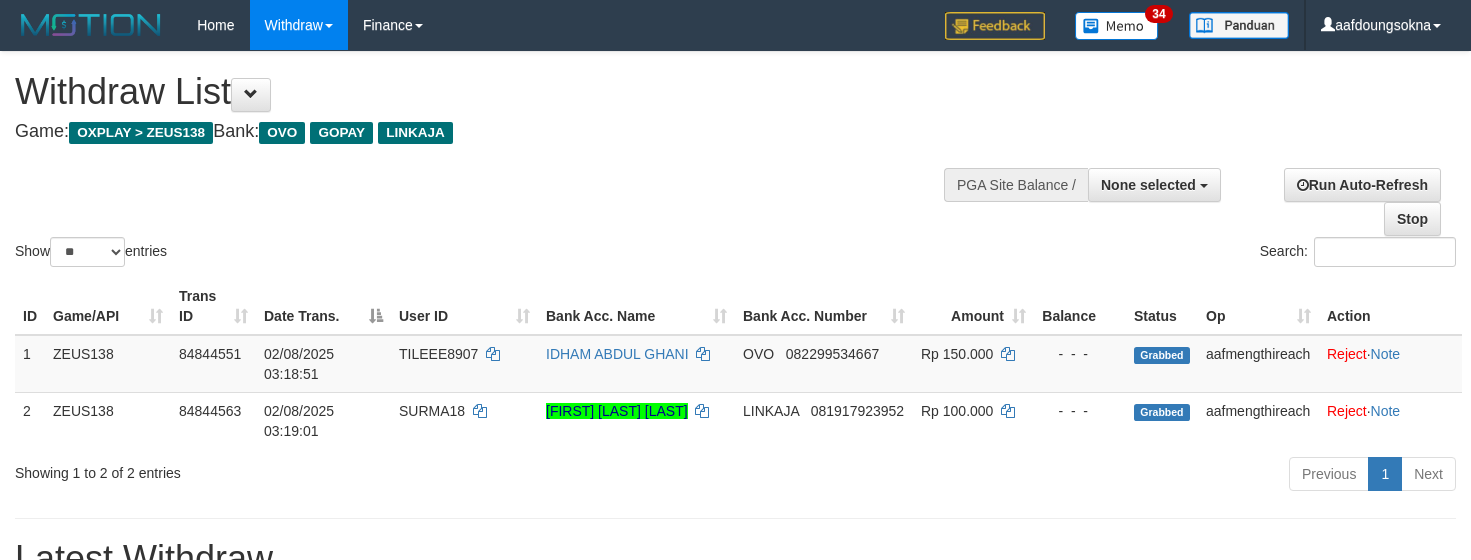select 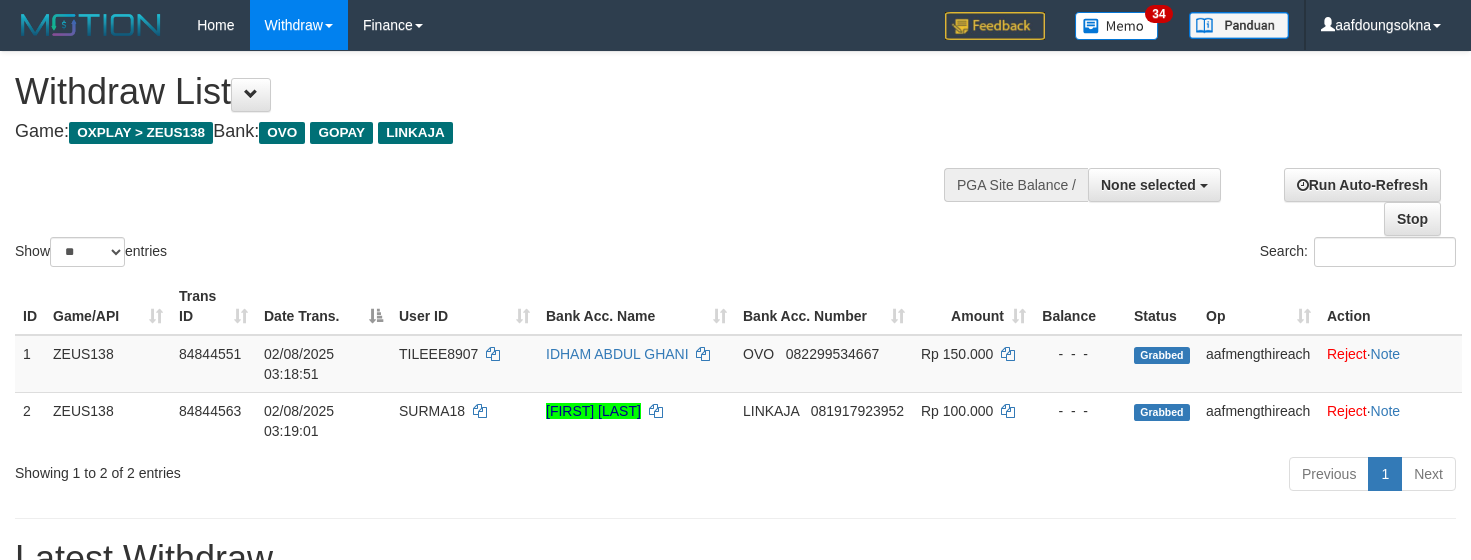 select 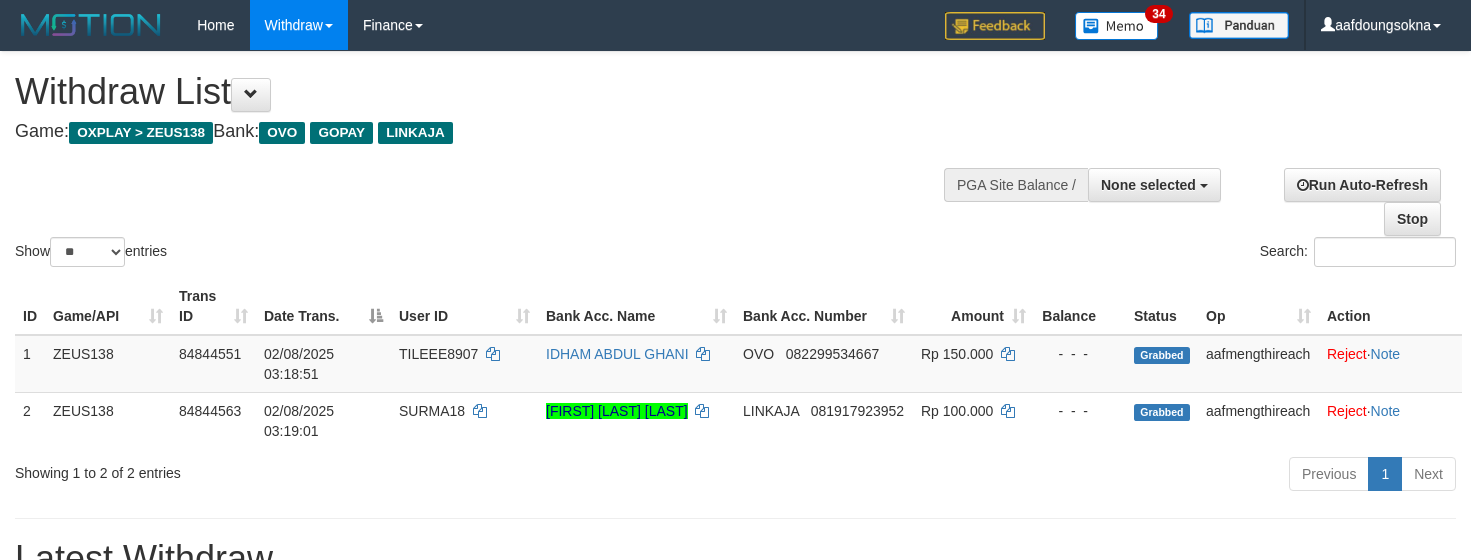 select 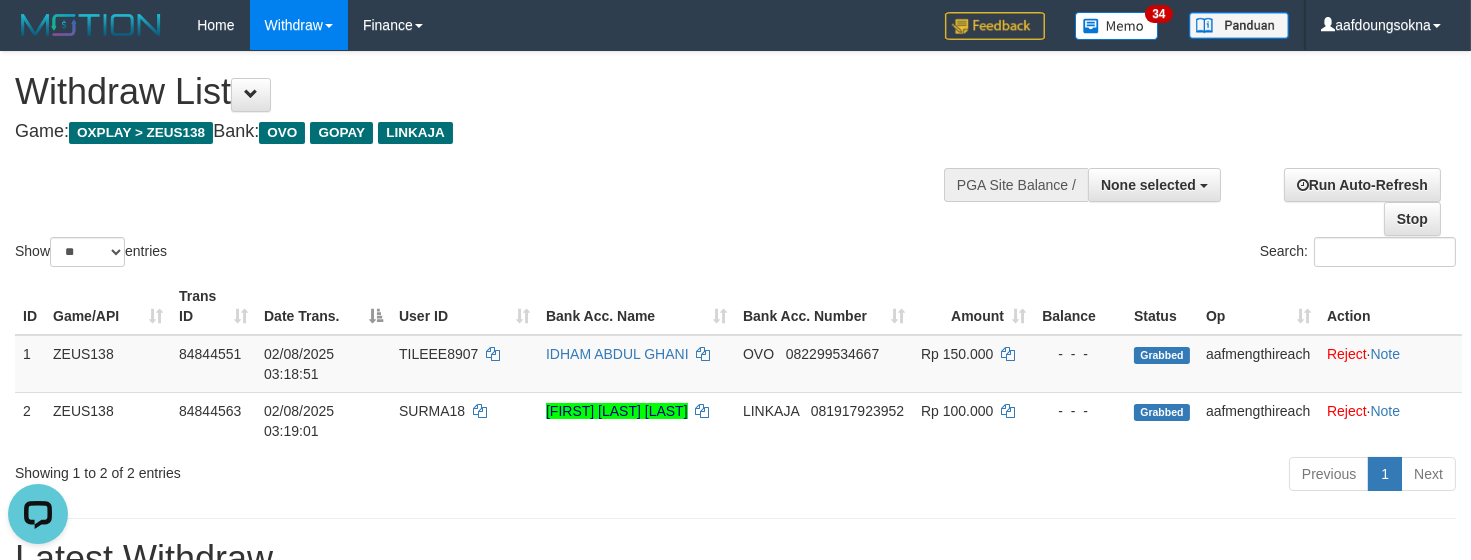 scroll, scrollTop: 0, scrollLeft: 0, axis: both 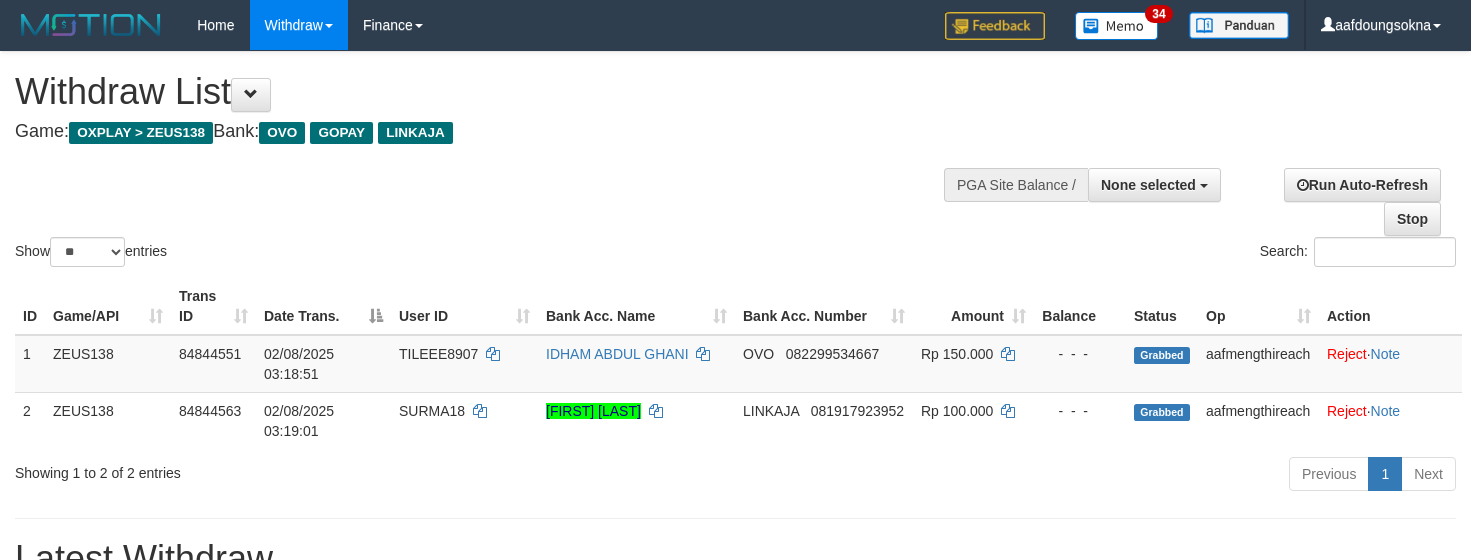 select 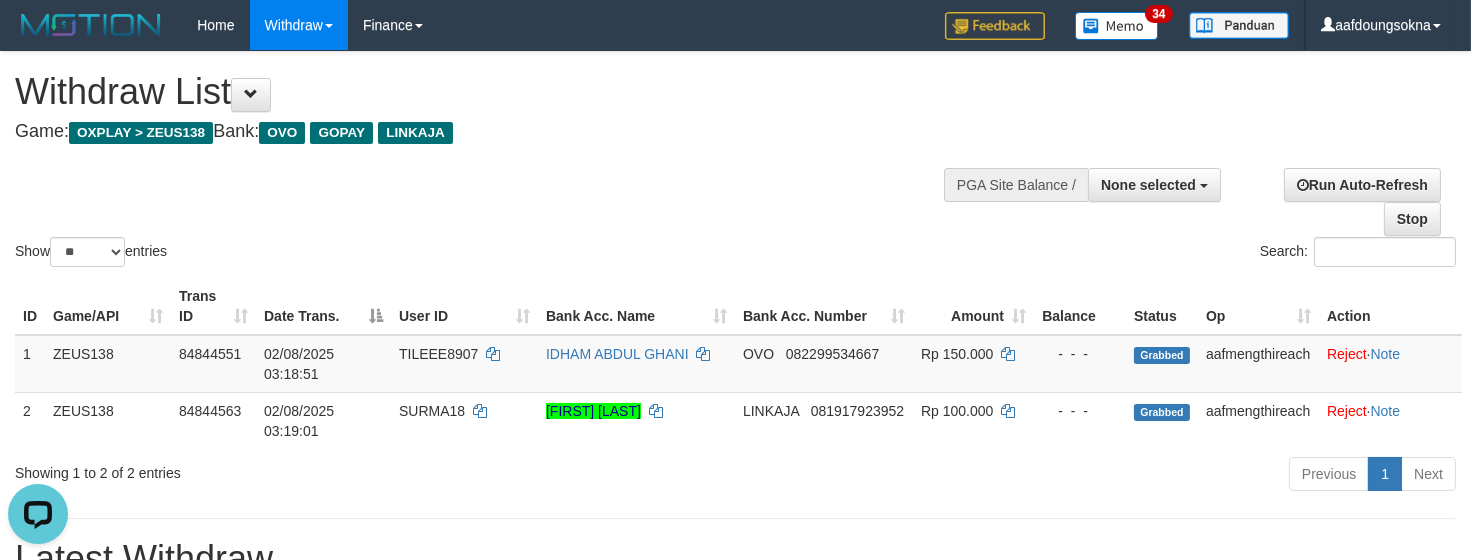scroll, scrollTop: 0, scrollLeft: 0, axis: both 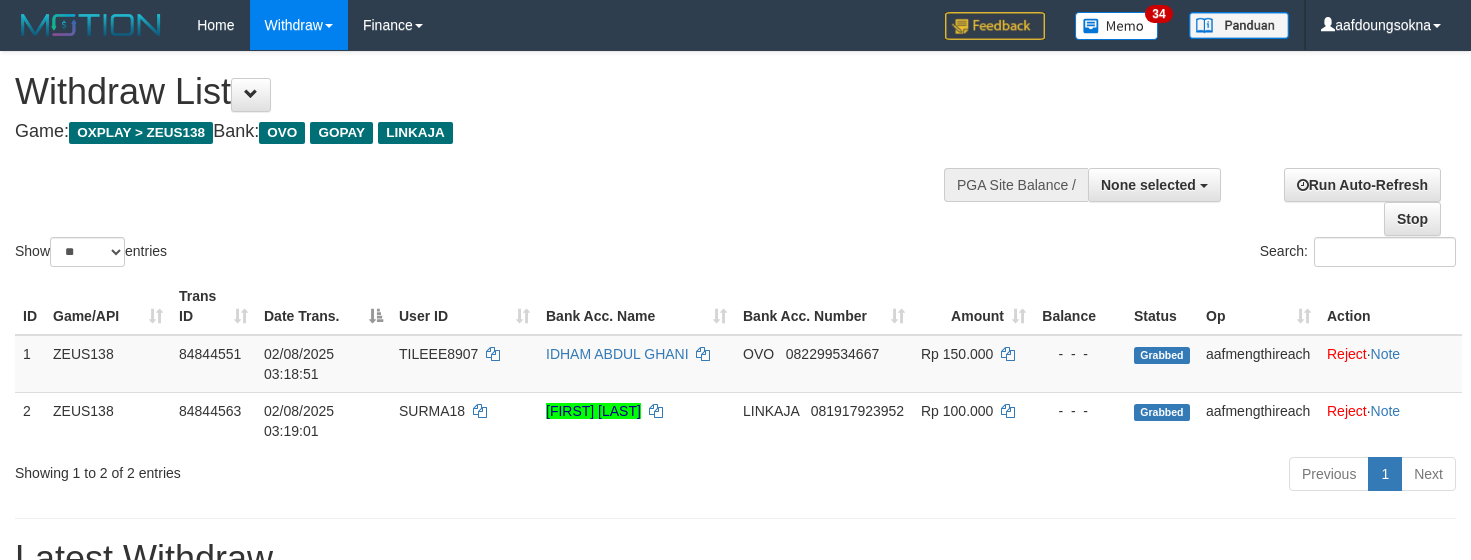 select 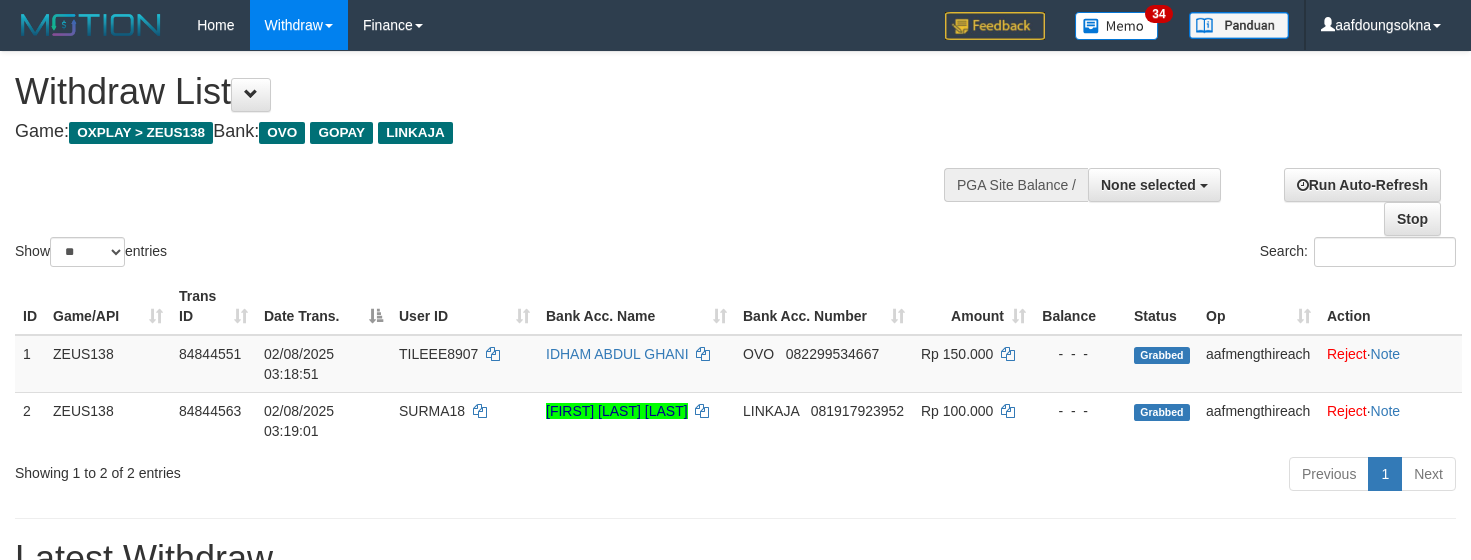 select 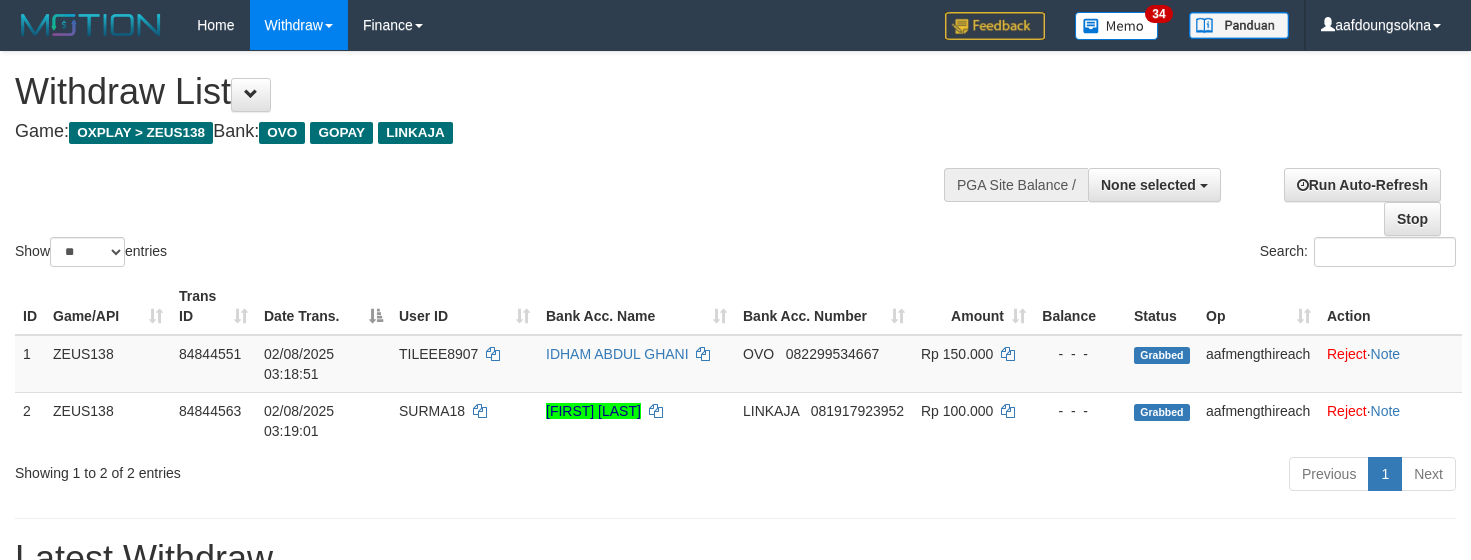 select 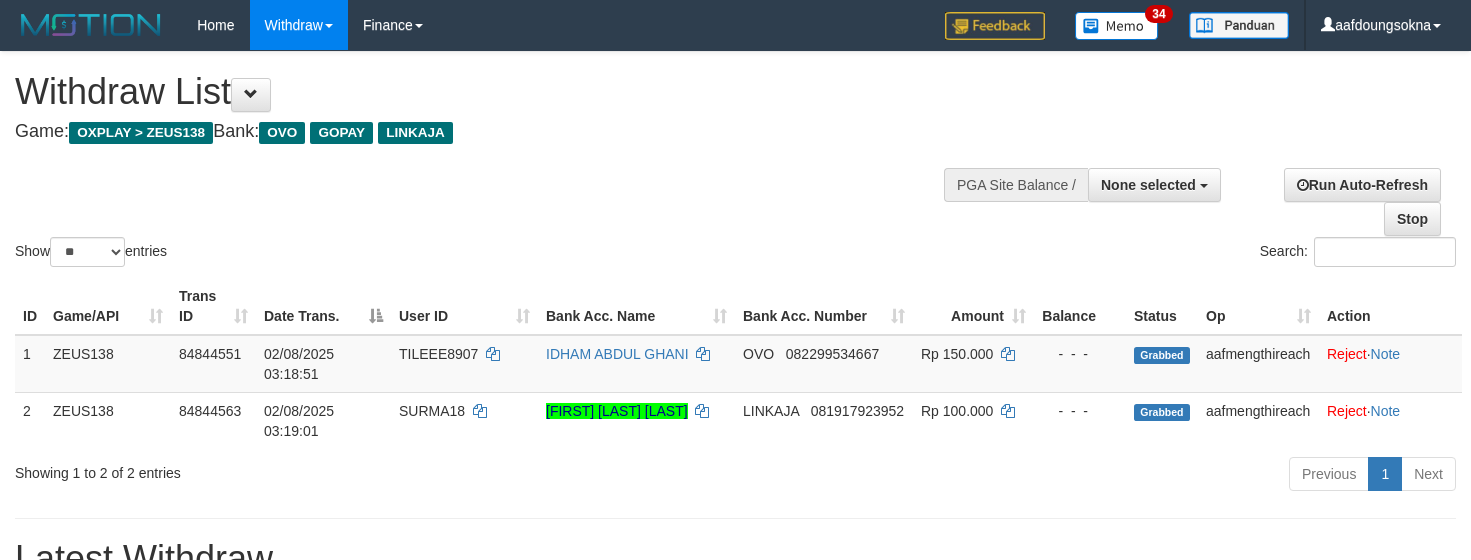select 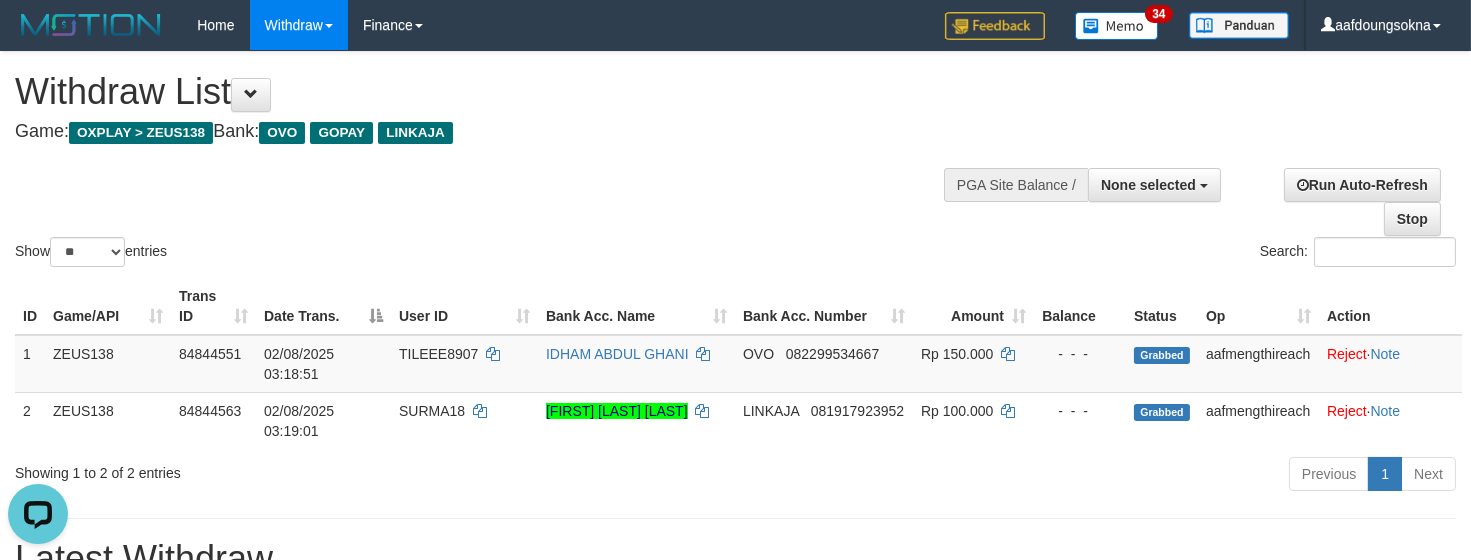 scroll, scrollTop: 0, scrollLeft: 0, axis: both 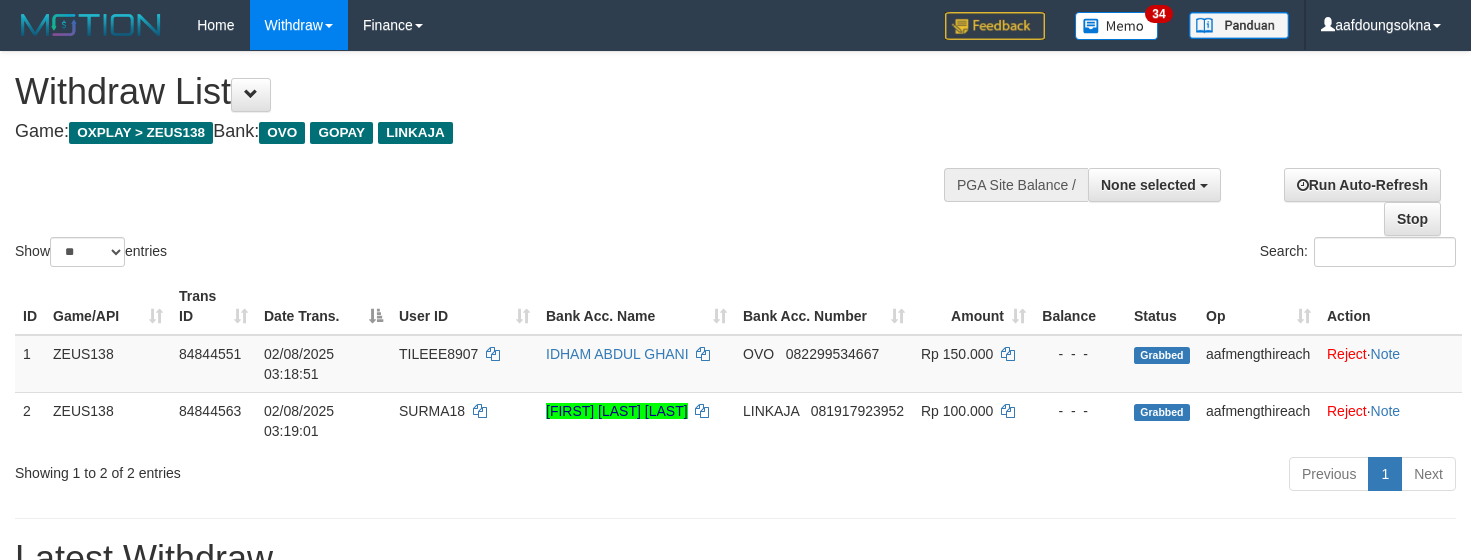 select 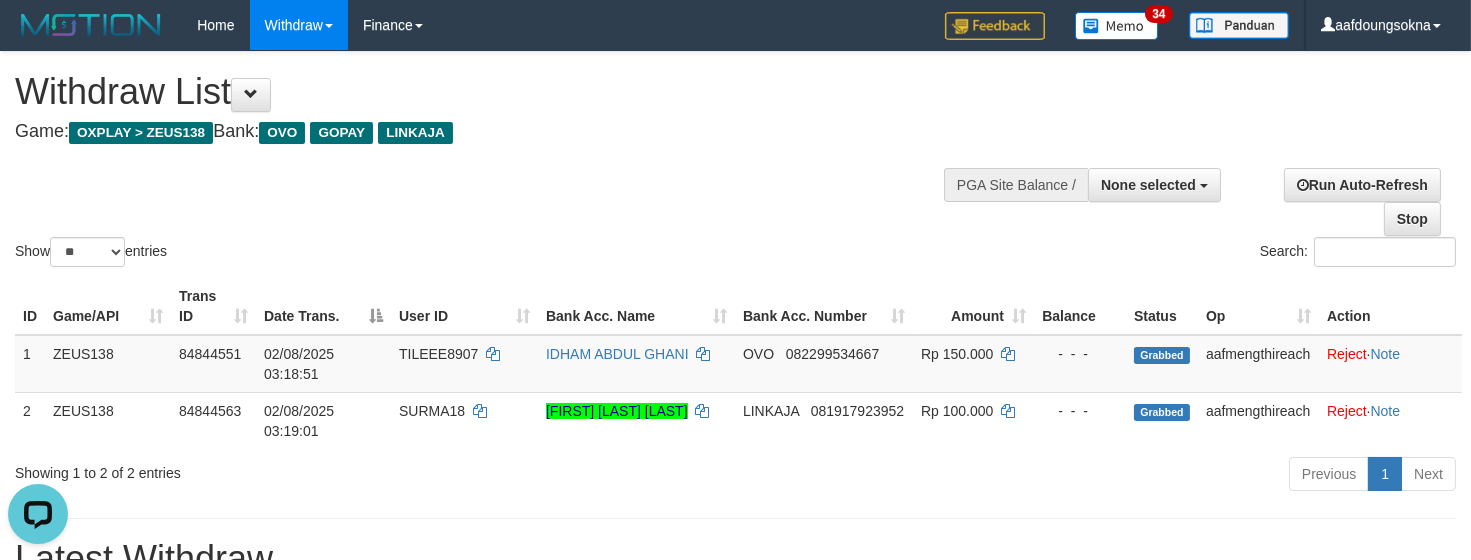 scroll, scrollTop: 0, scrollLeft: 0, axis: both 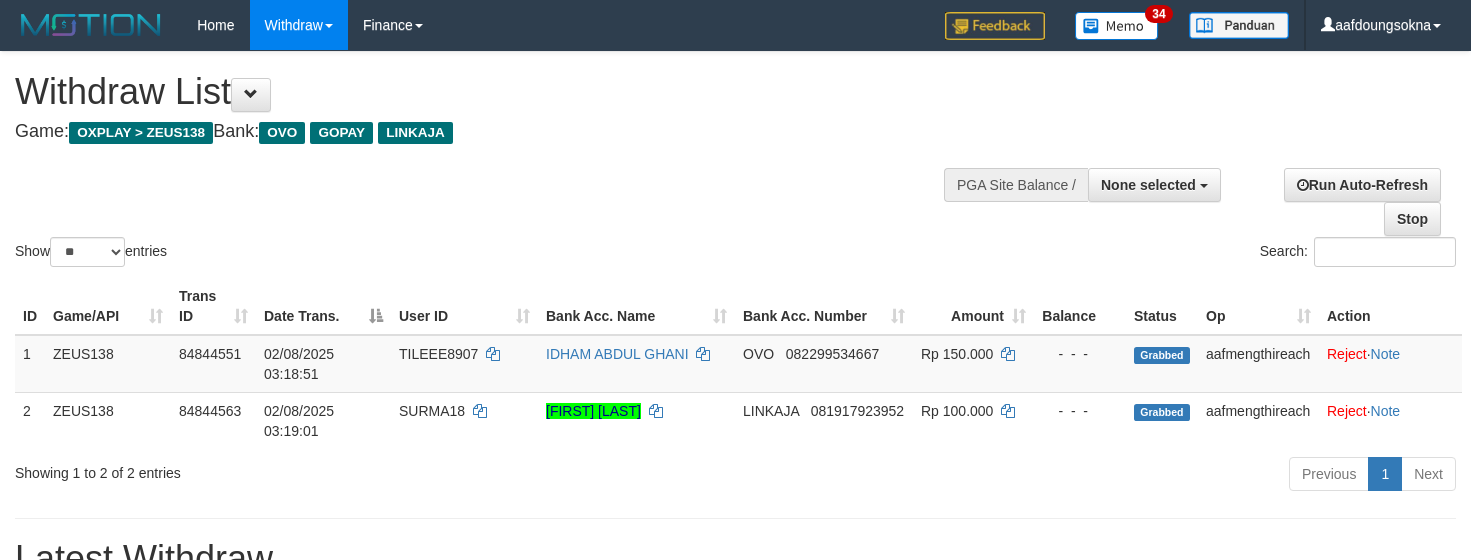 select 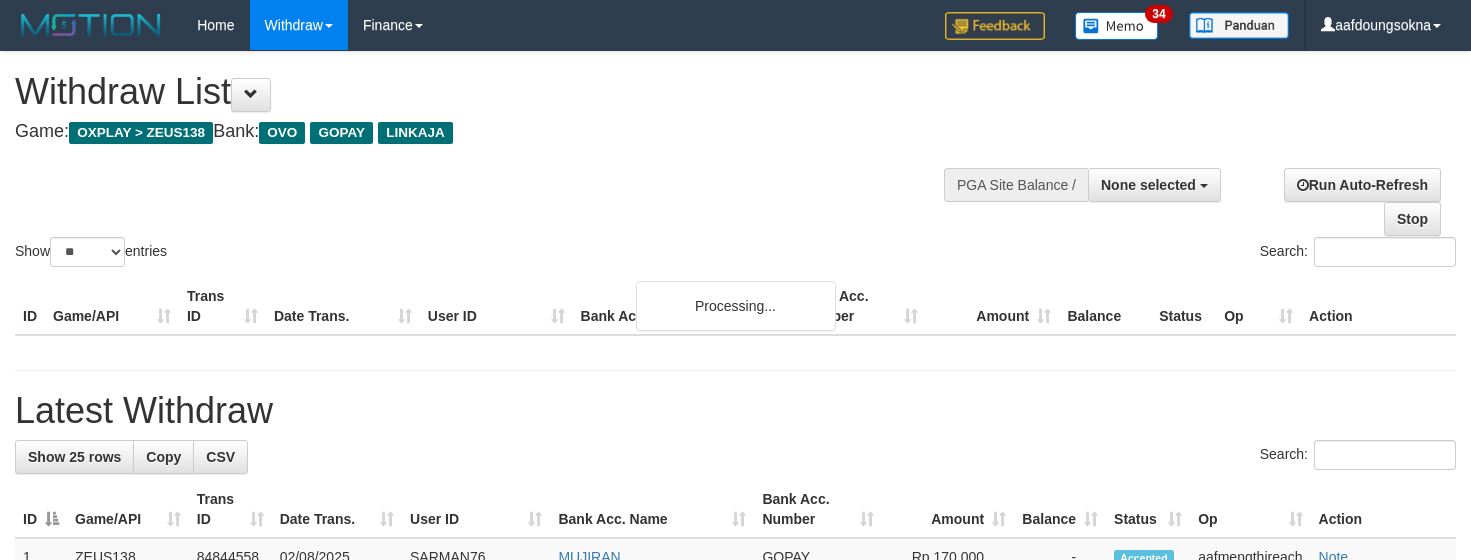 select 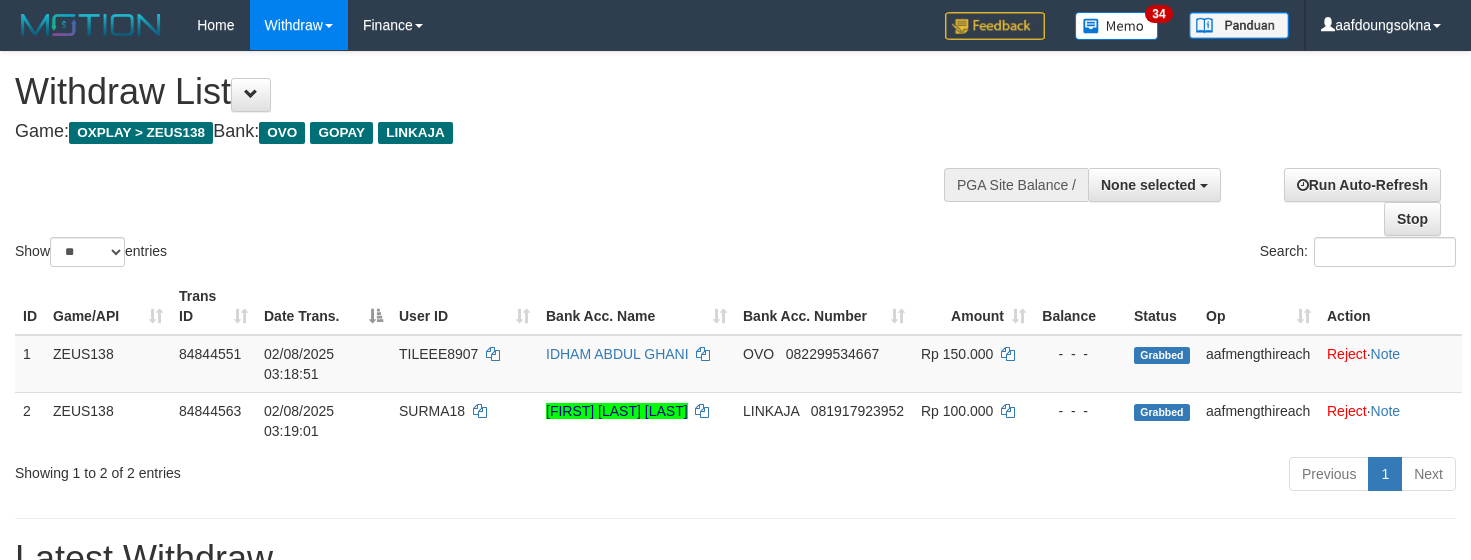 select 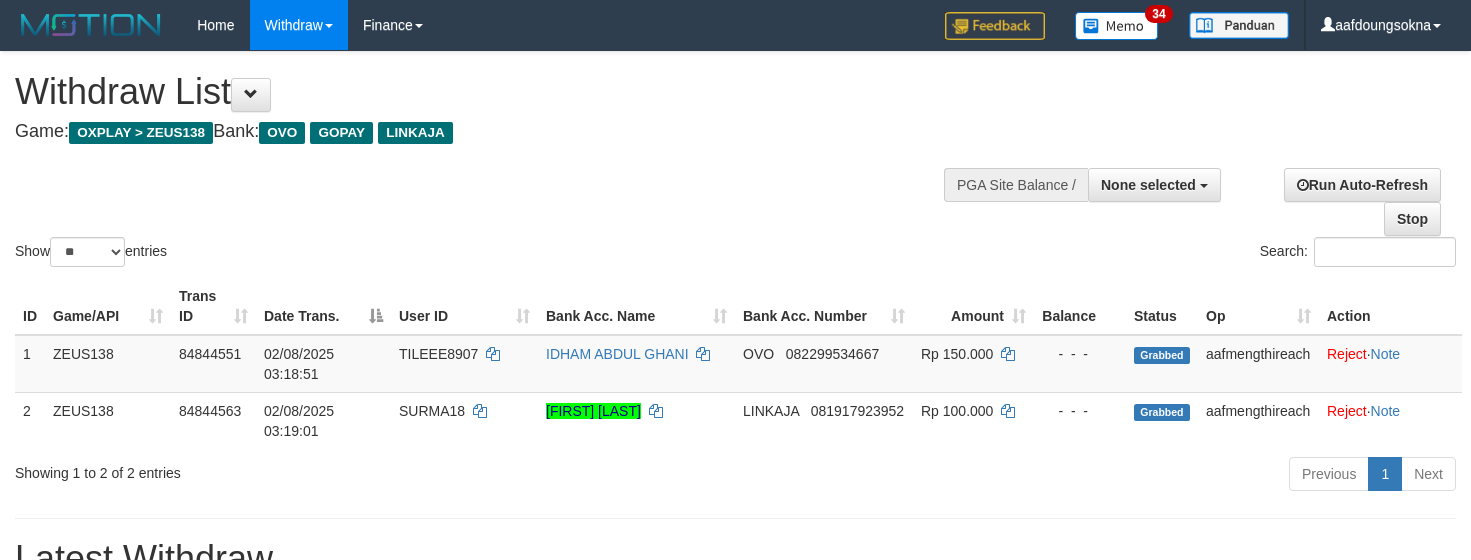select 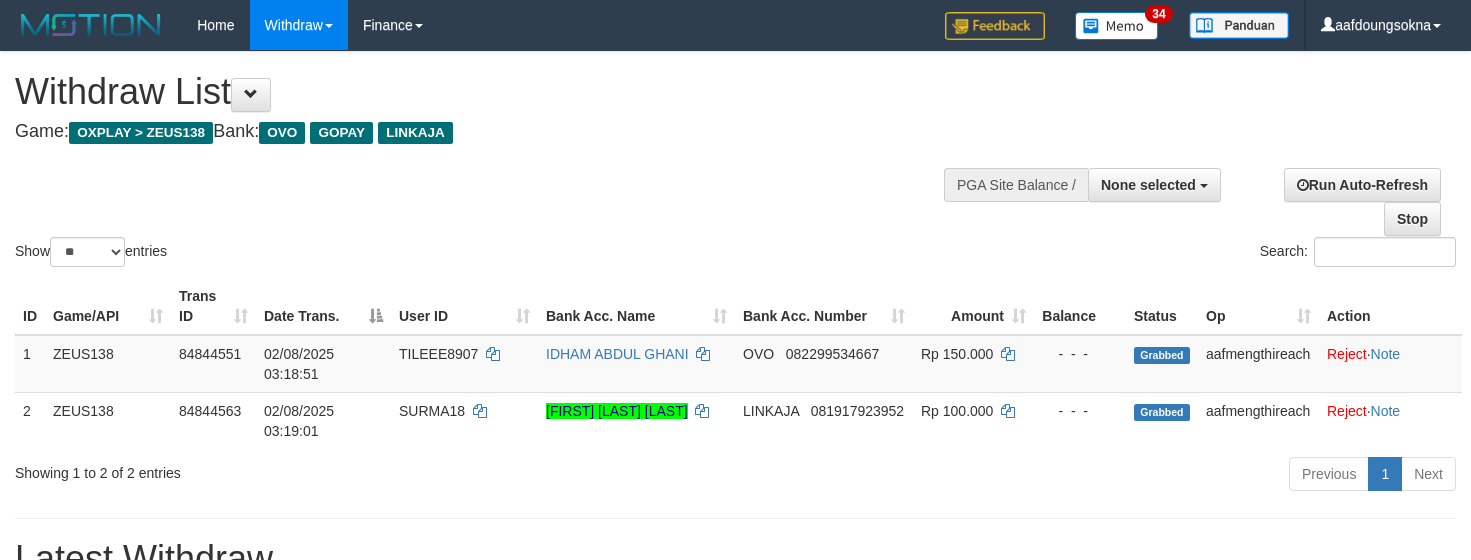 select 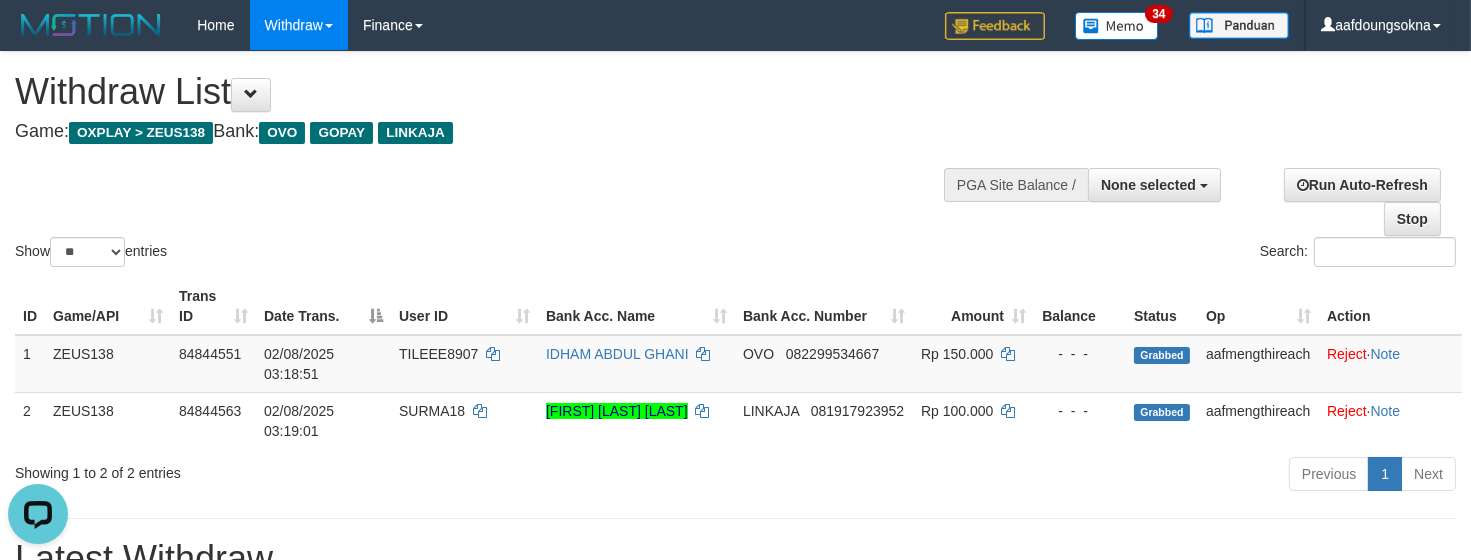 scroll, scrollTop: 0, scrollLeft: 0, axis: both 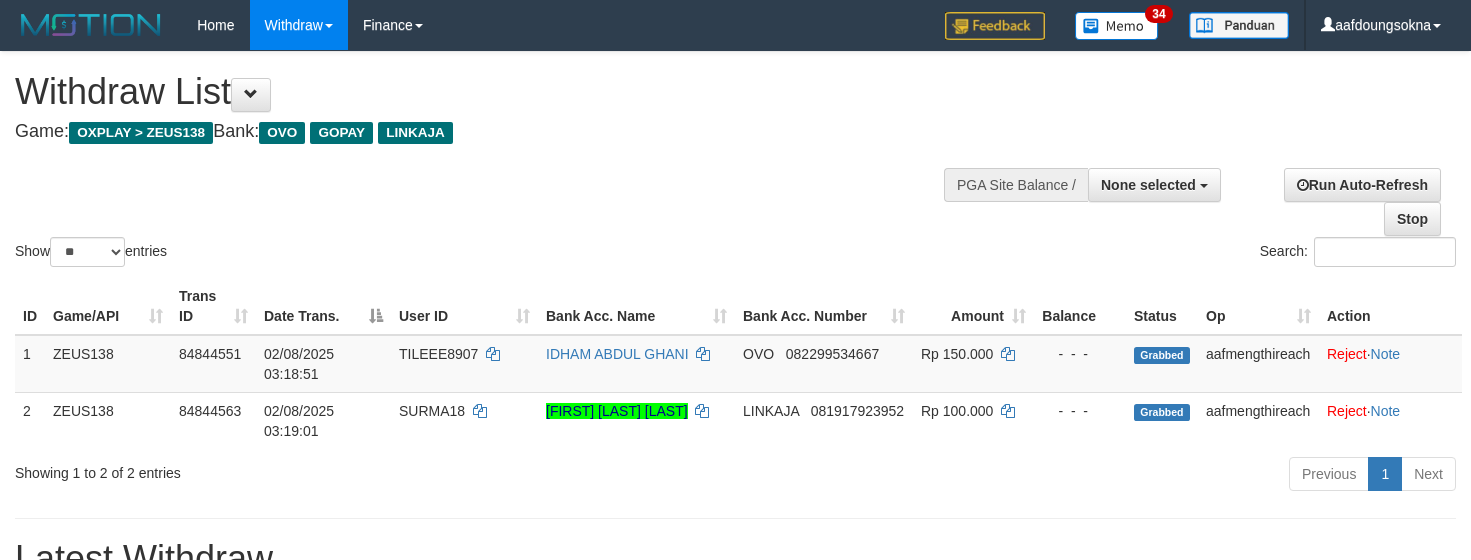 select 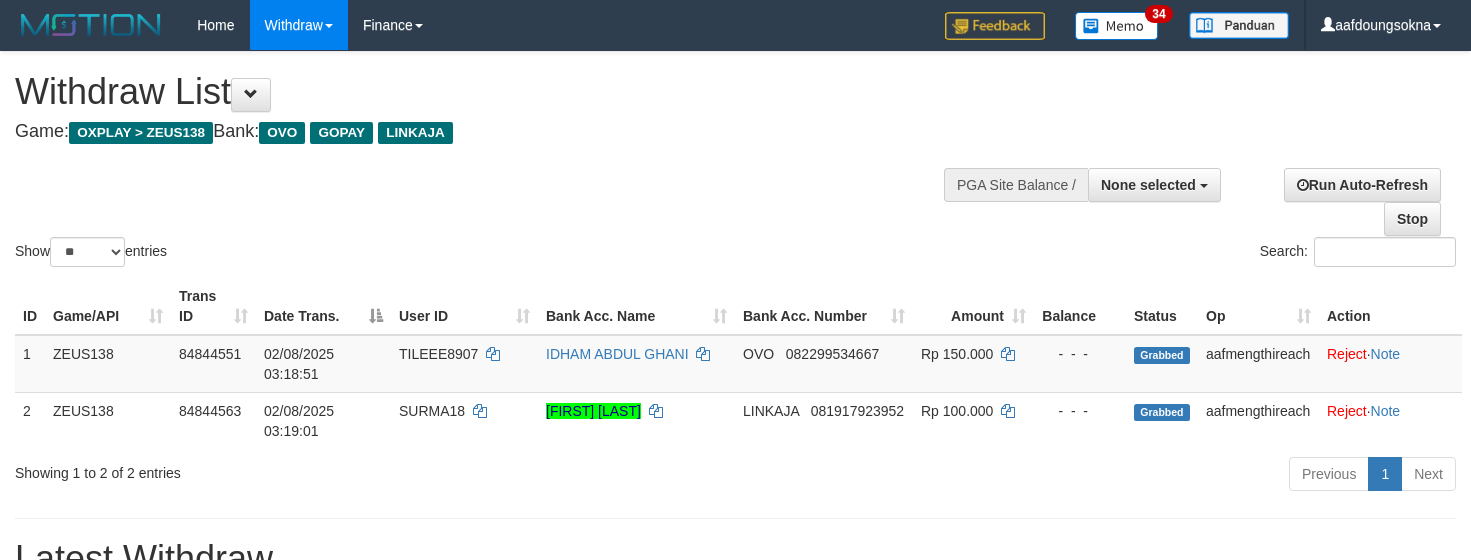 select 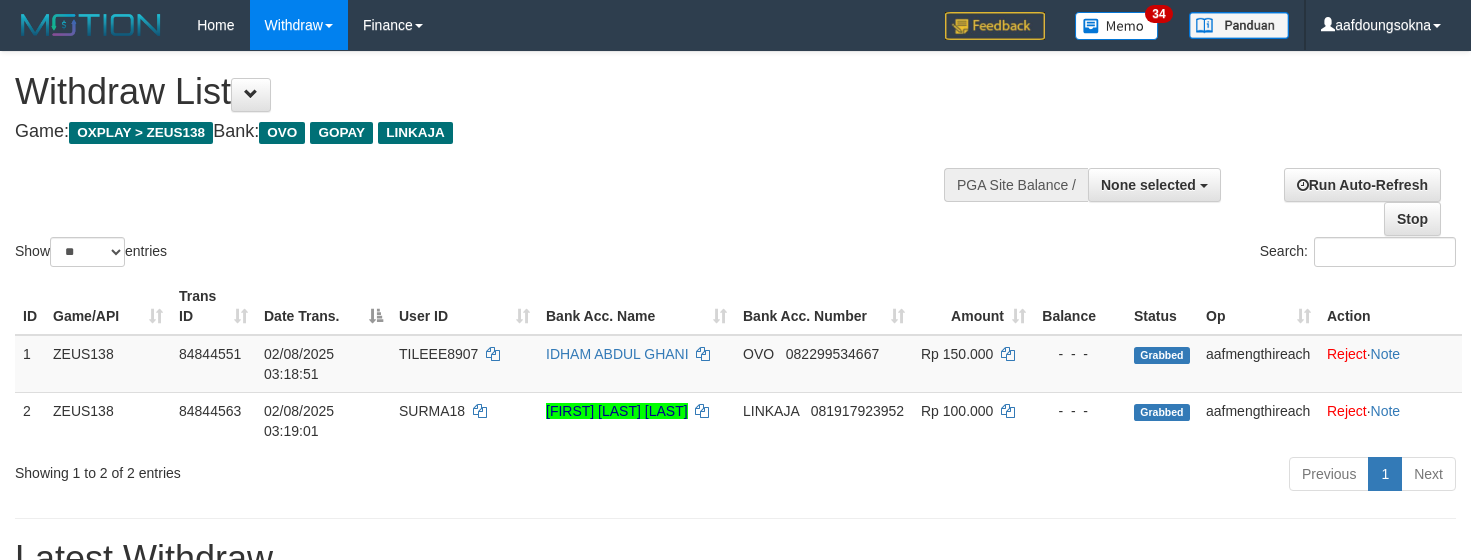 select 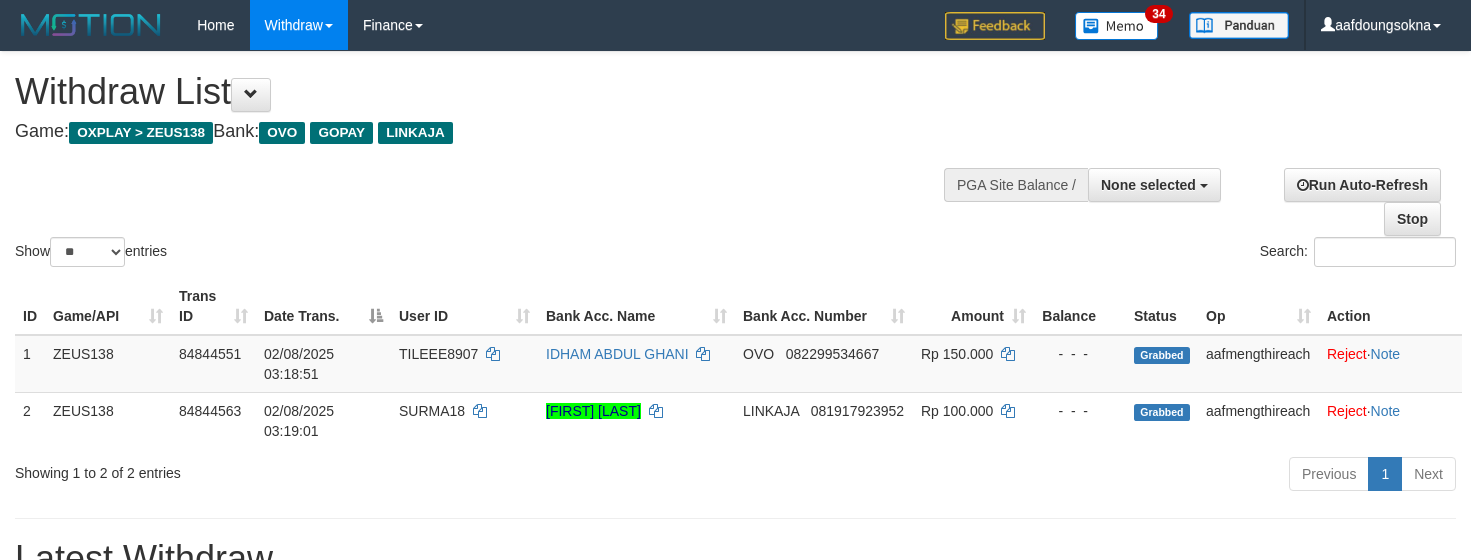 select 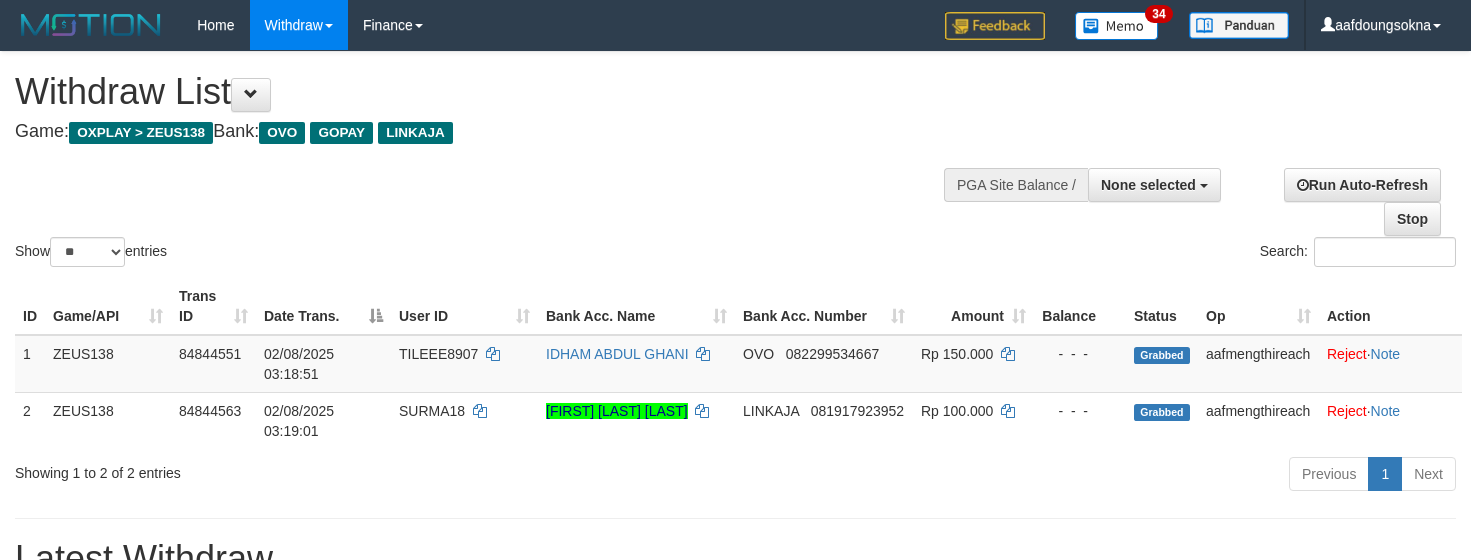 select 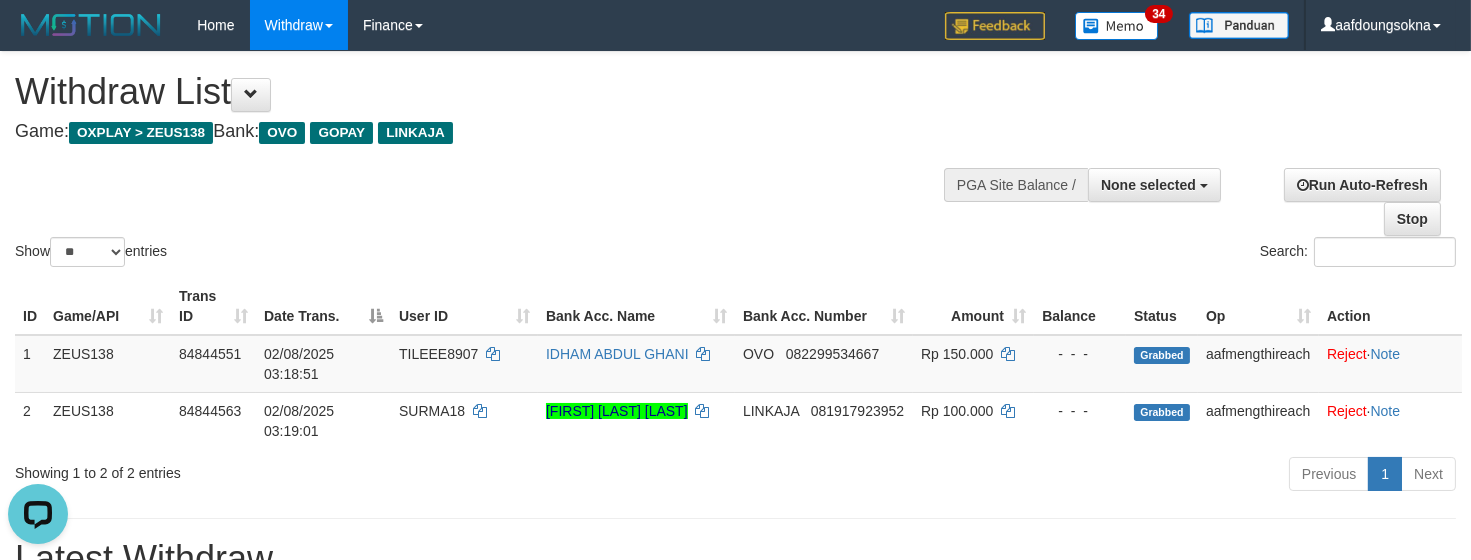 scroll, scrollTop: 0, scrollLeft: 0, axis: both 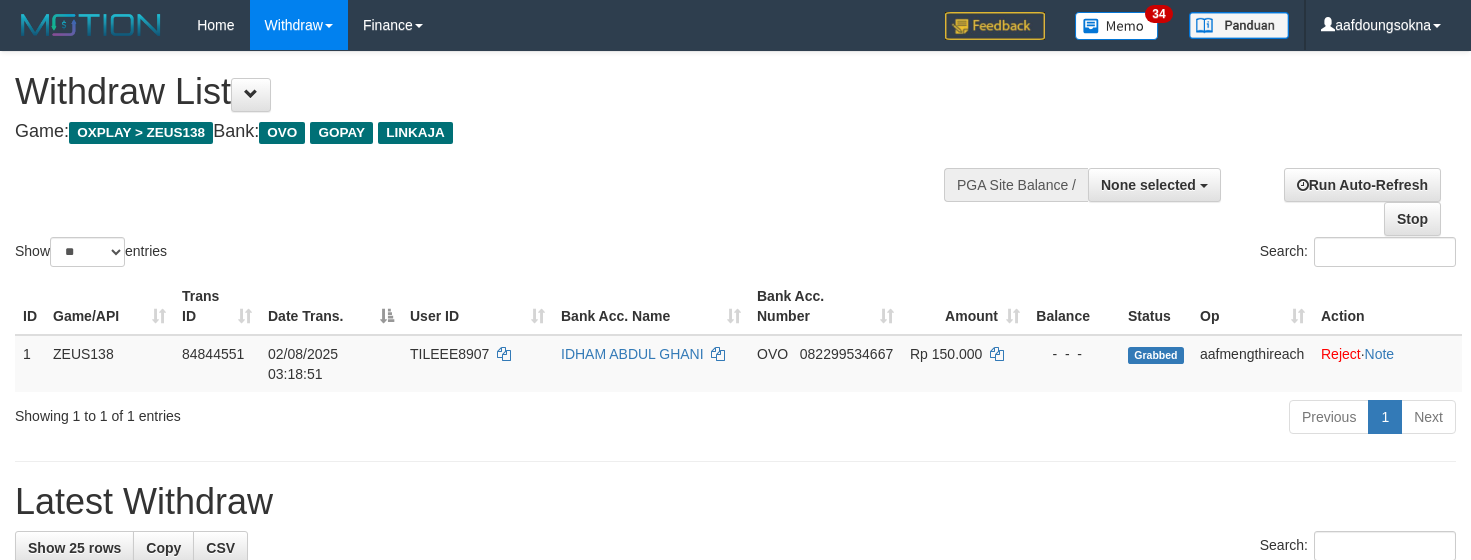 select 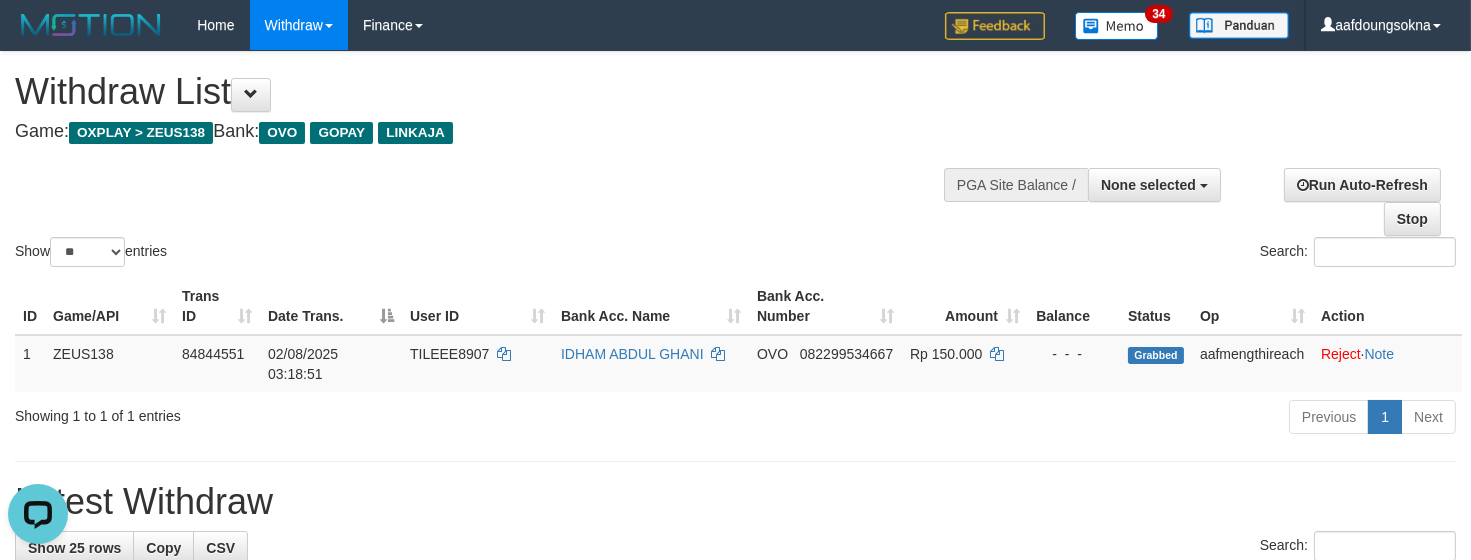 scroll, scrollTop: 0, scrollLeft: 0, axis: both 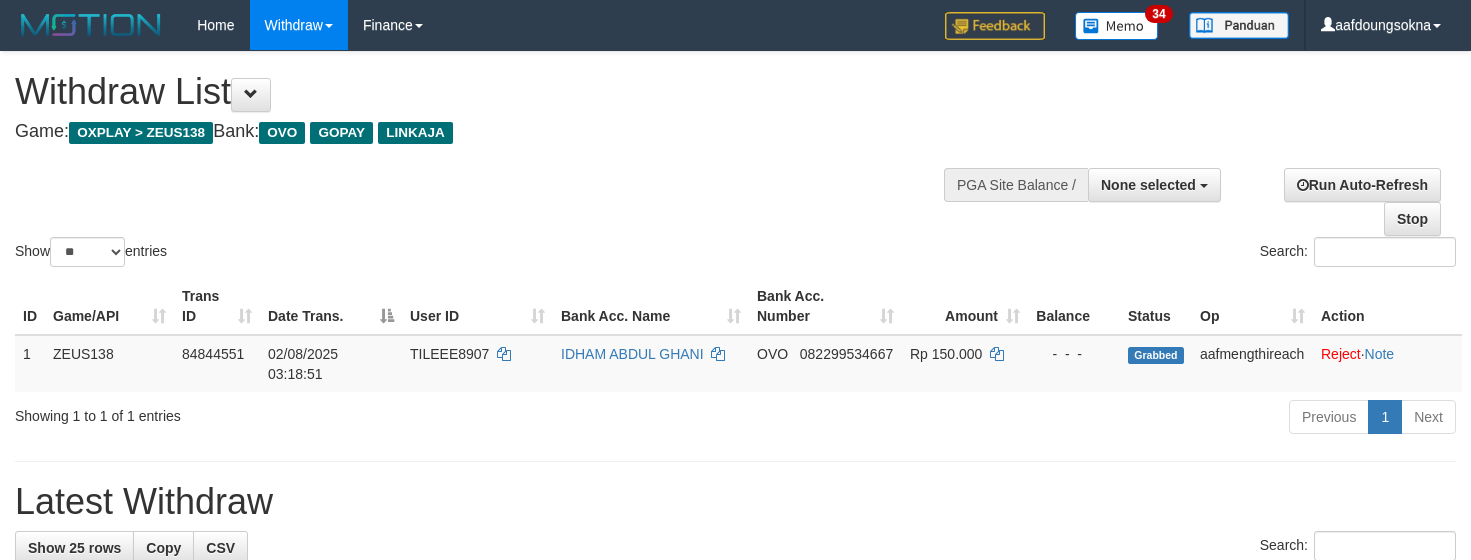 select 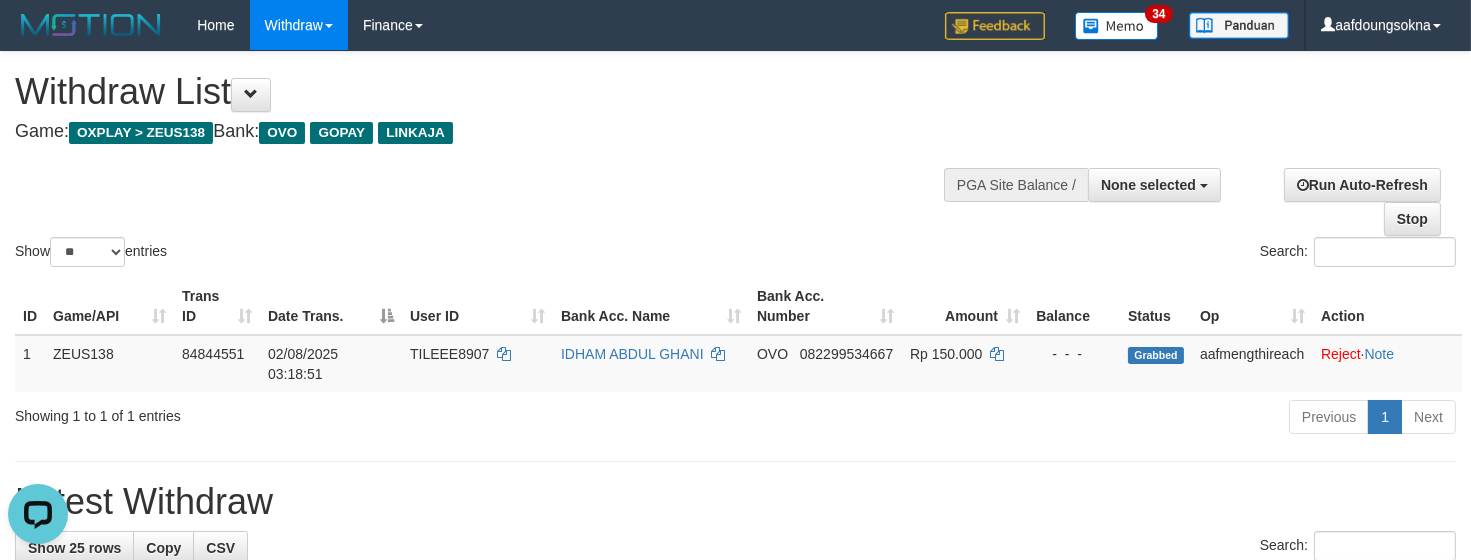 scroll, scrollTop: 0, scrollLeft: 0, axis: both 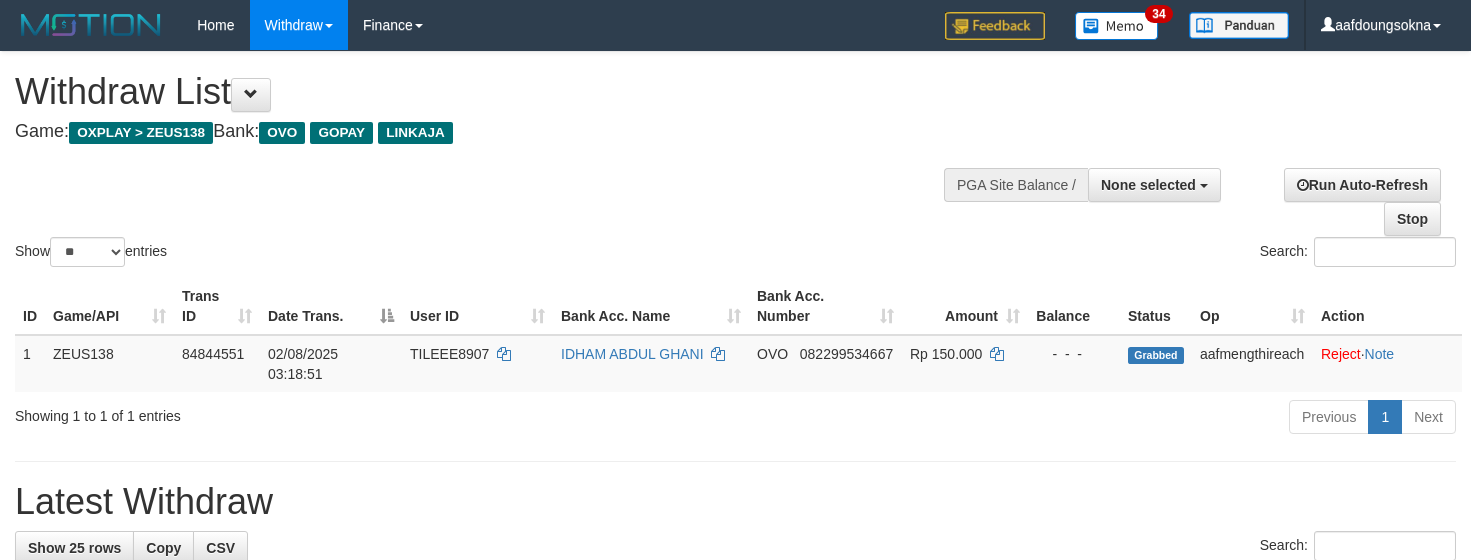 select 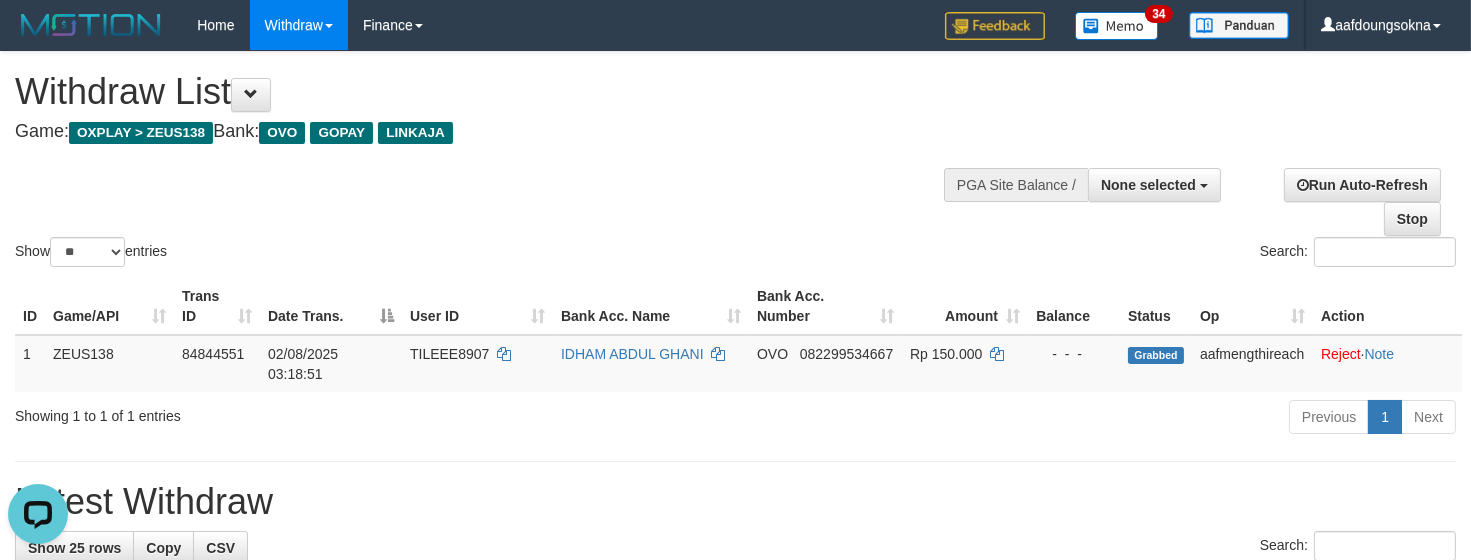 scroll, scrollTop: 0, scrollLeft: 0, axis: both 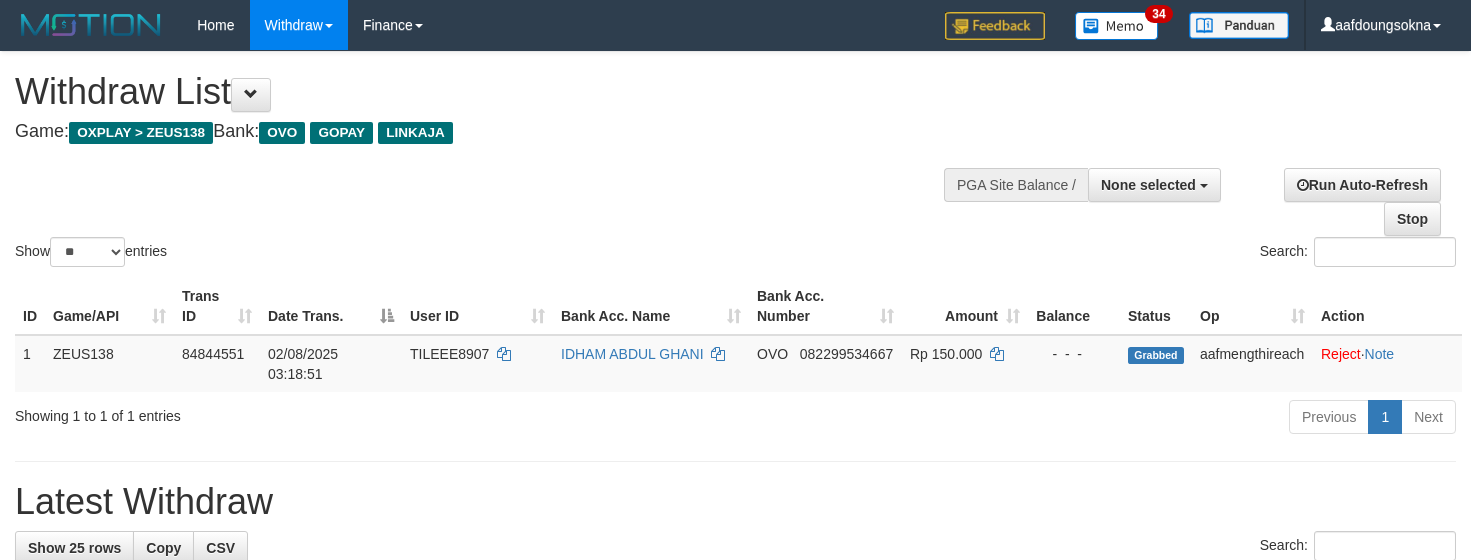 select 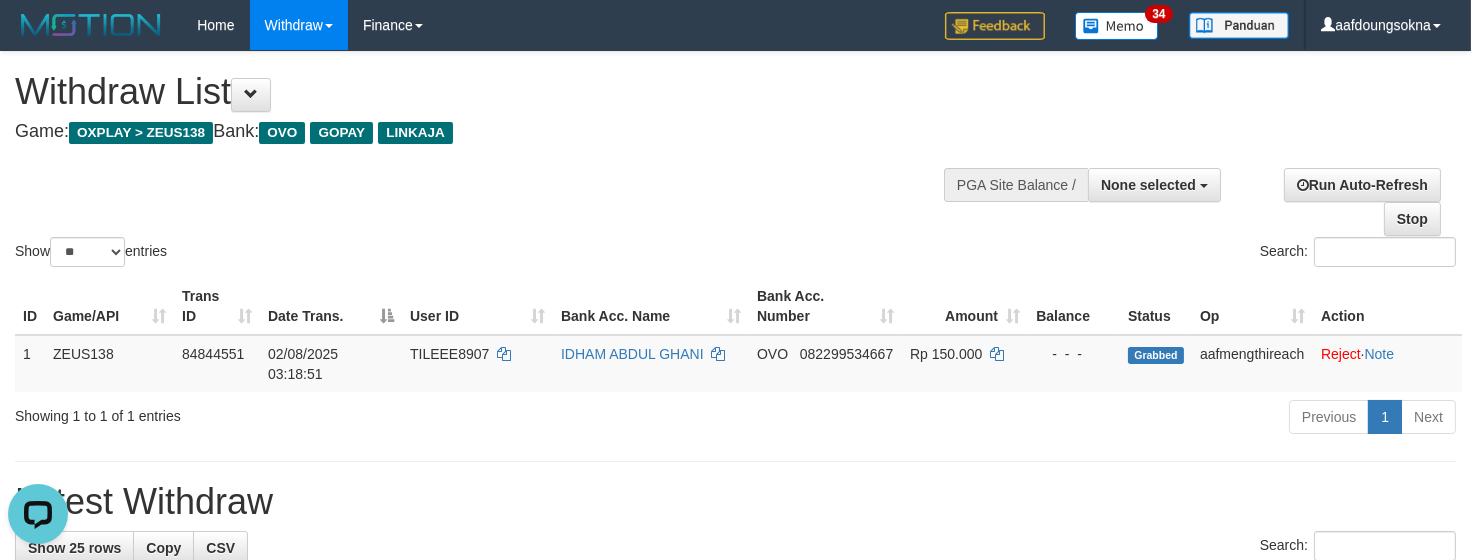 scroll, scrollTop: 0, scrollLeft: 0, axis: both 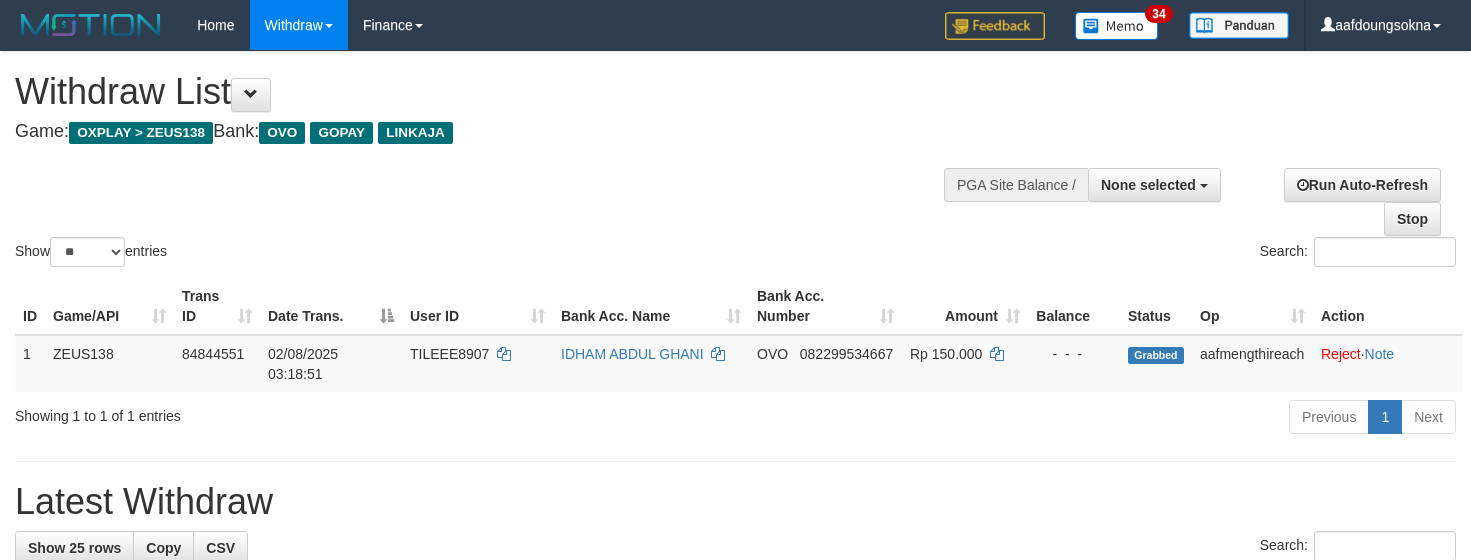 select 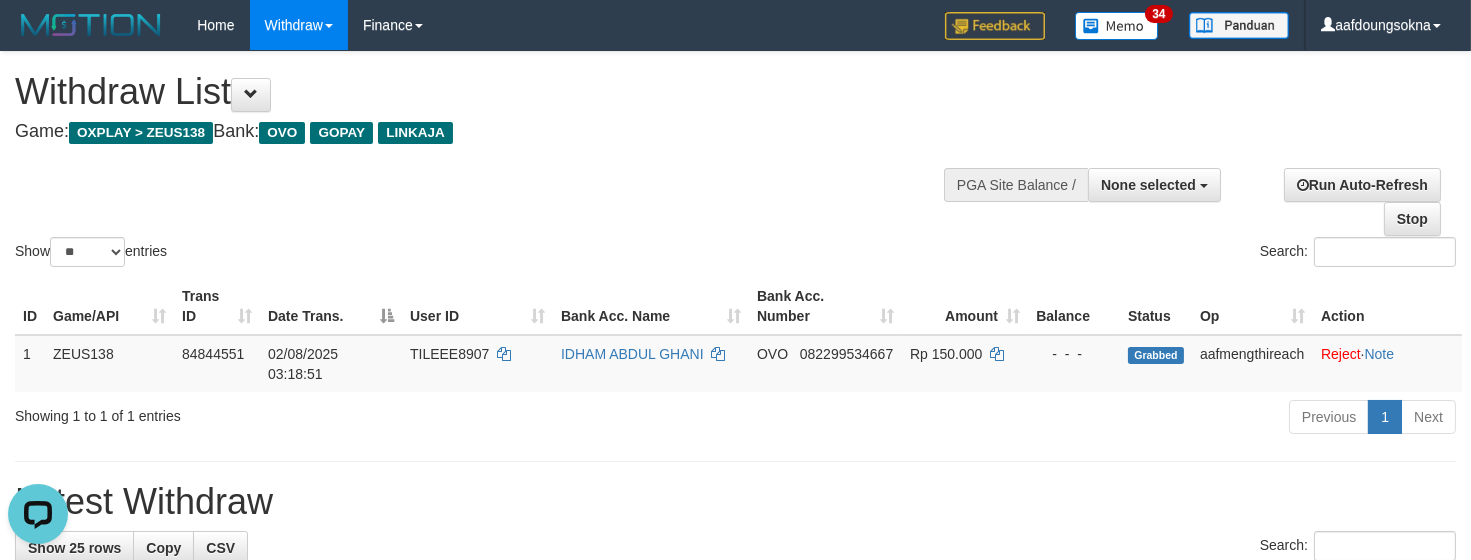 scroll, scrollTop: 0, scrollLeft: 0, axis: both 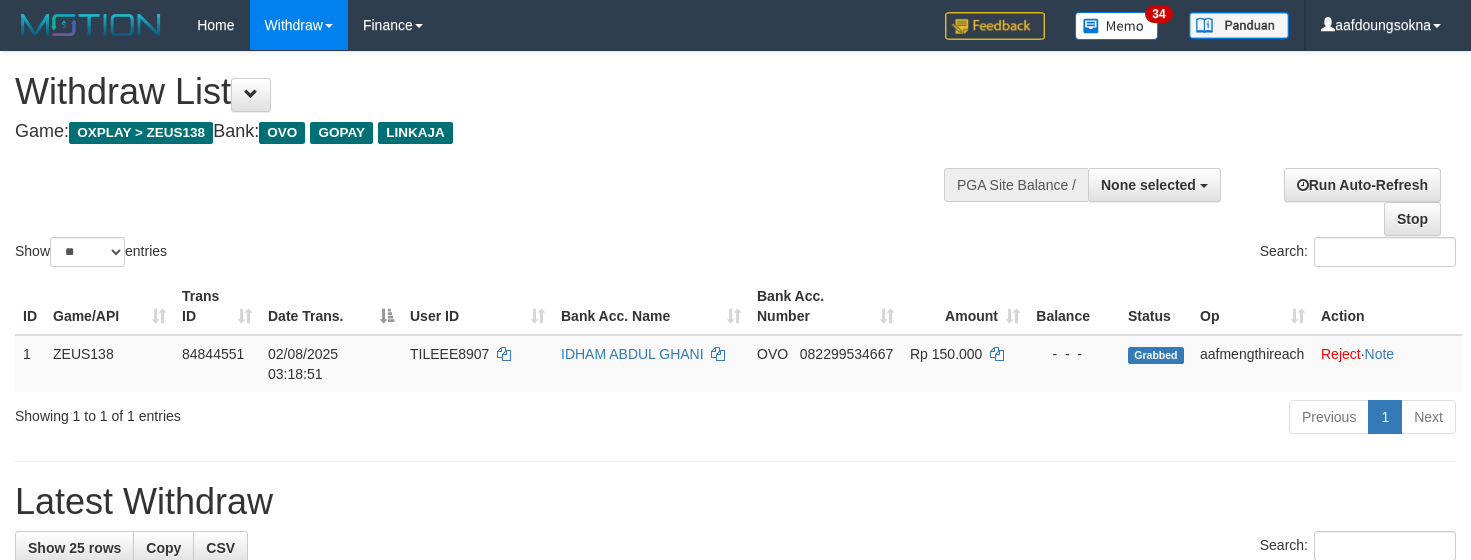 select 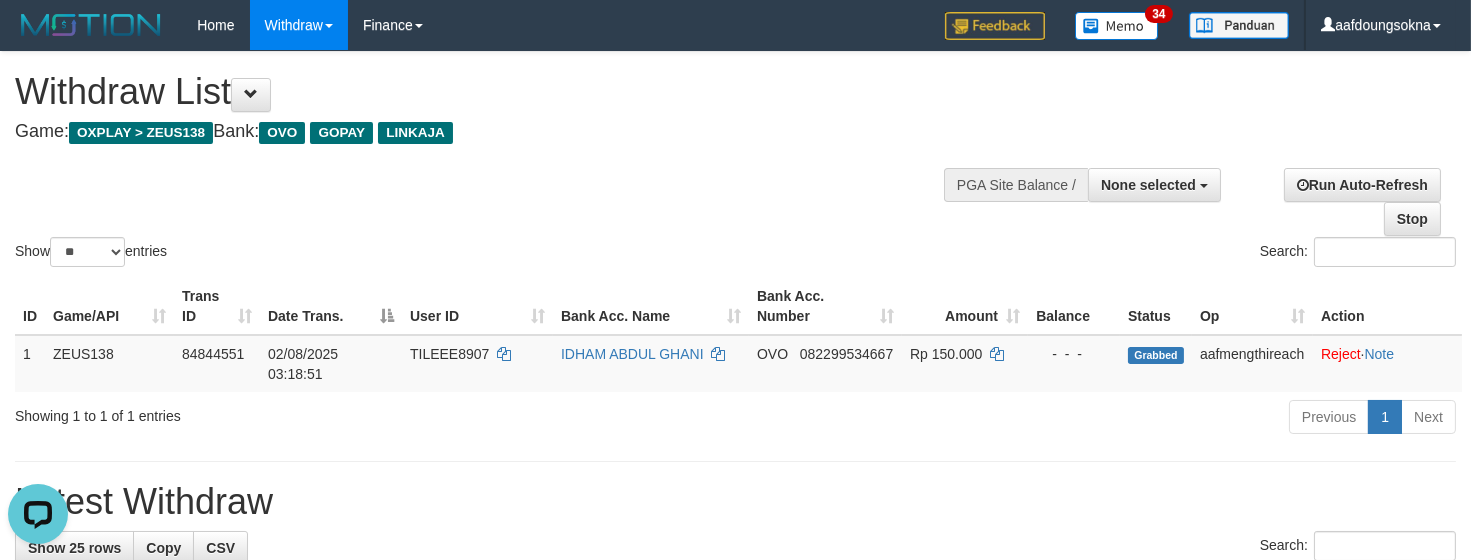 scroll, scrollTop: 0, scrollLeft: 0, axis: both 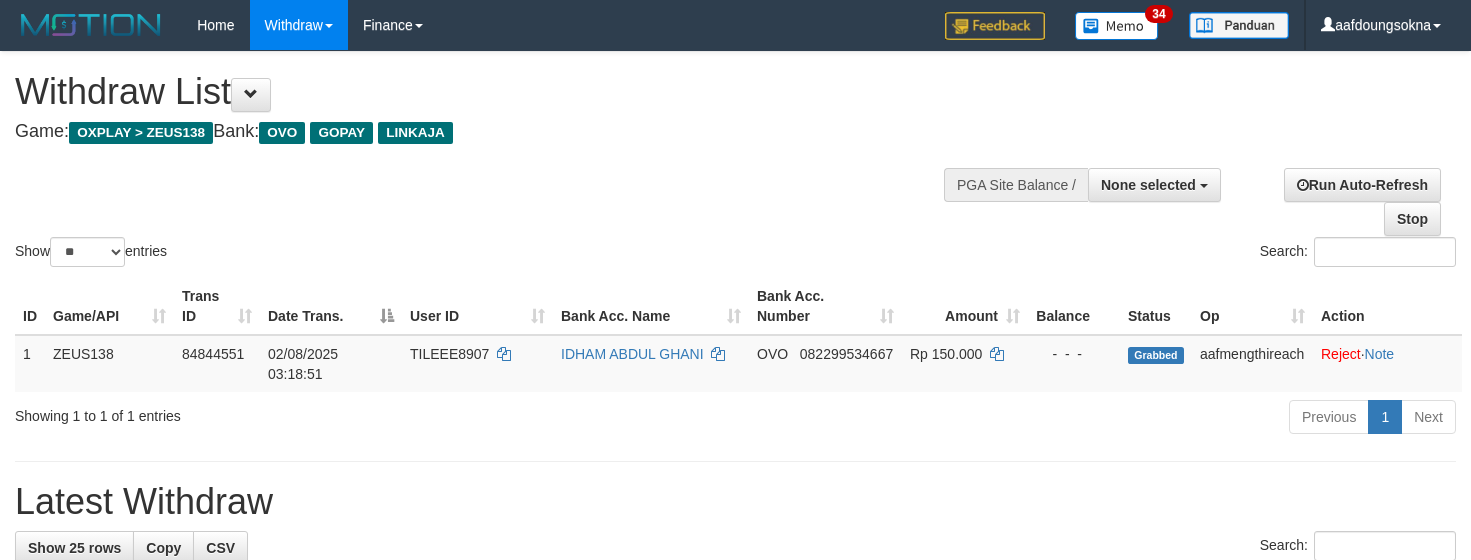 select 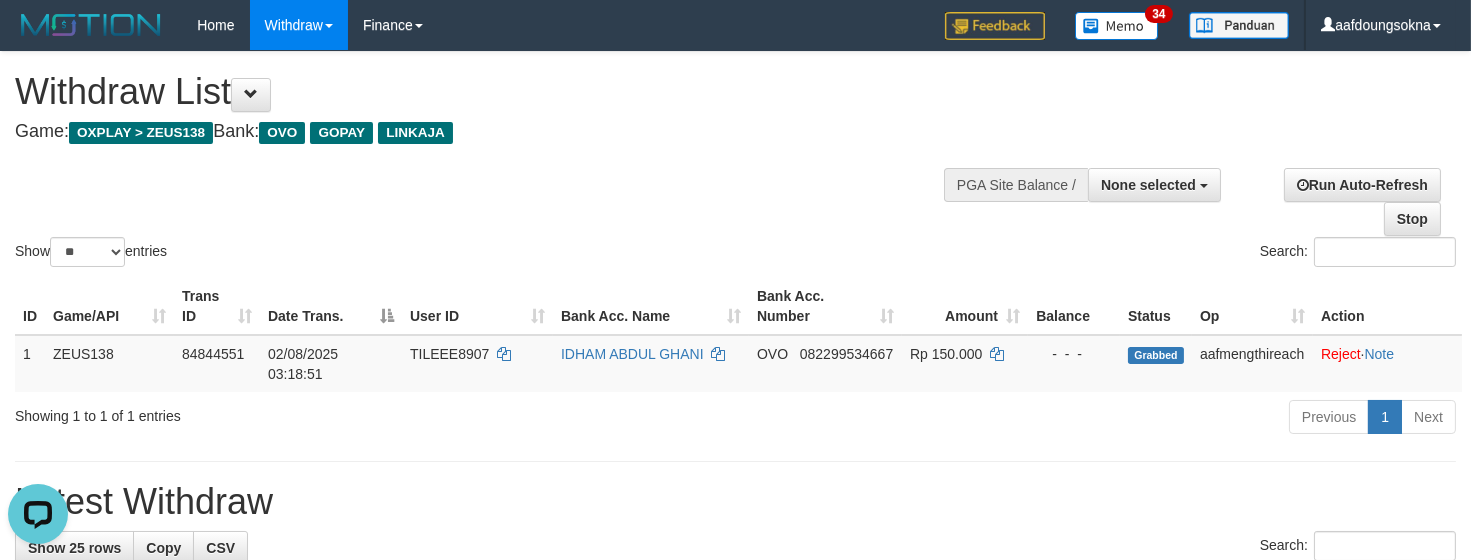 scroll, scrollTop: 0, scrollLeft: 0, axis: both 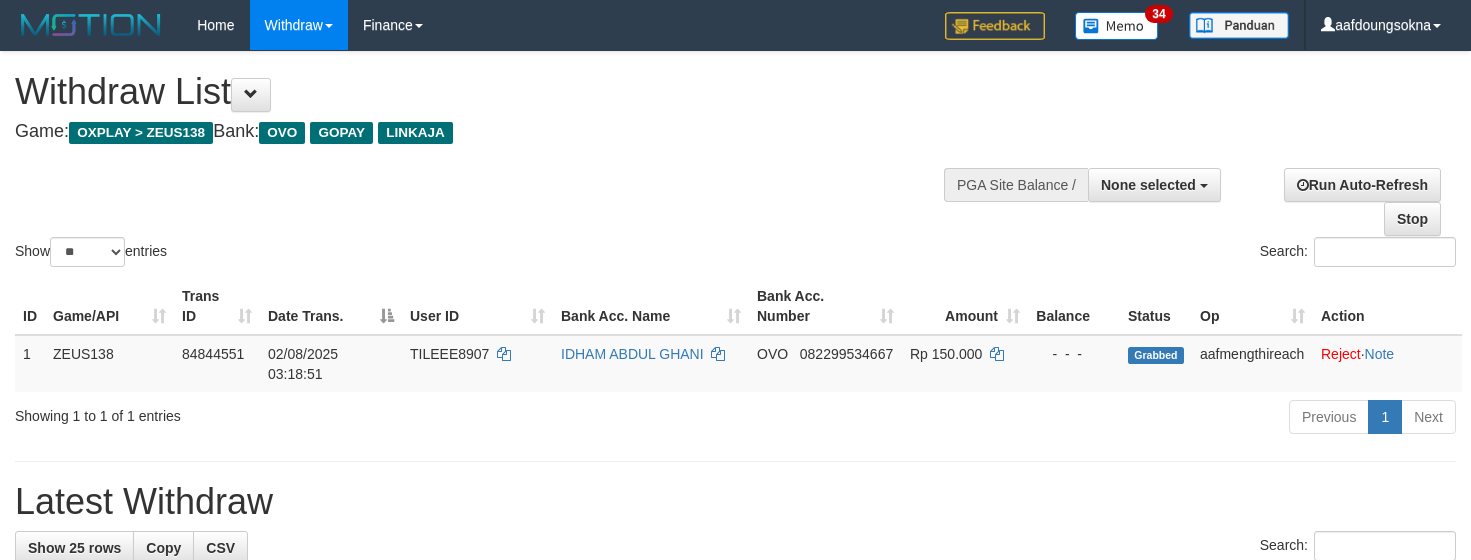 select 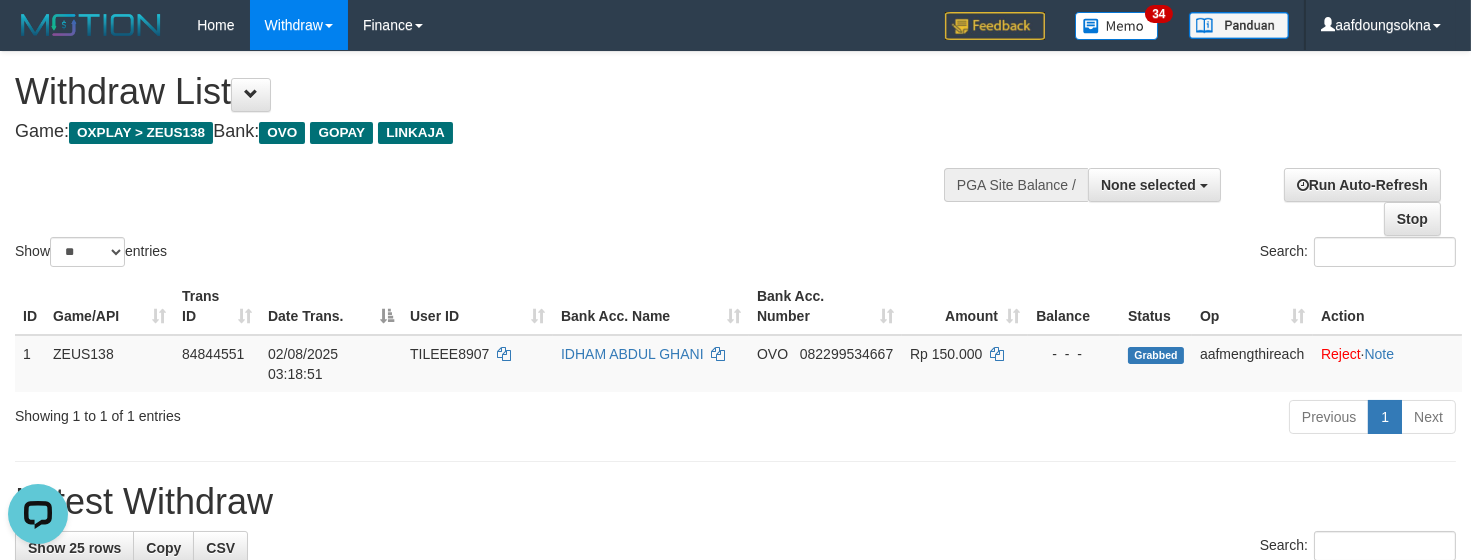 scroll, scrollTop: 0, scrollLeft: 0, axis: both 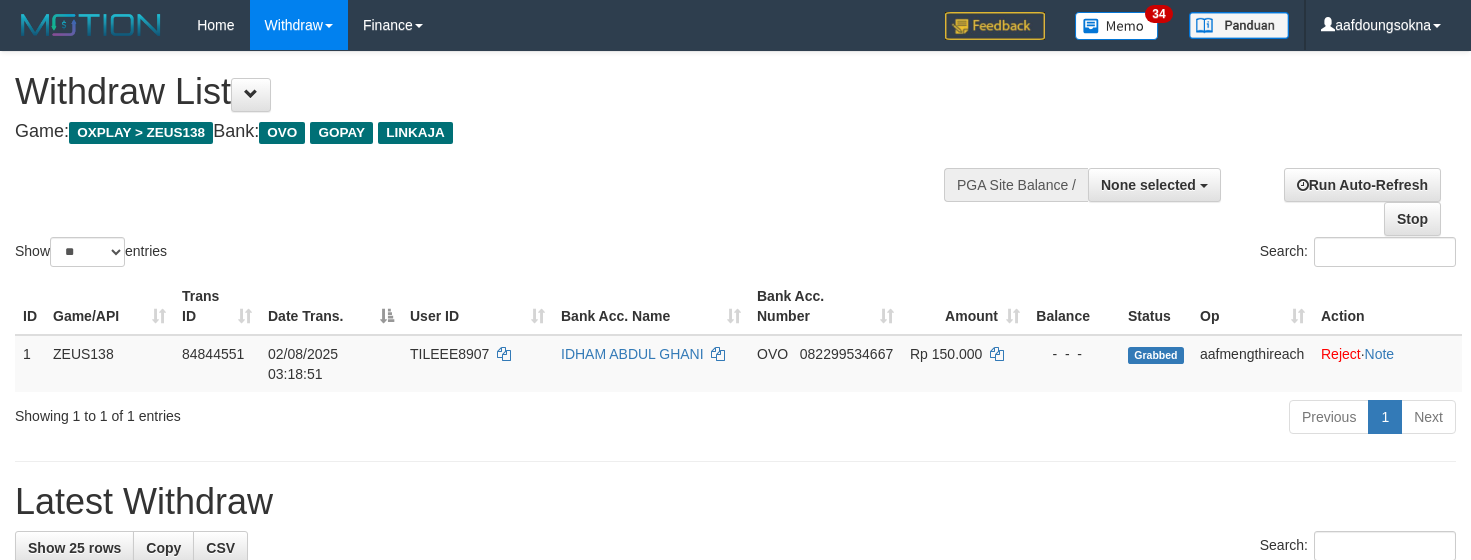 select 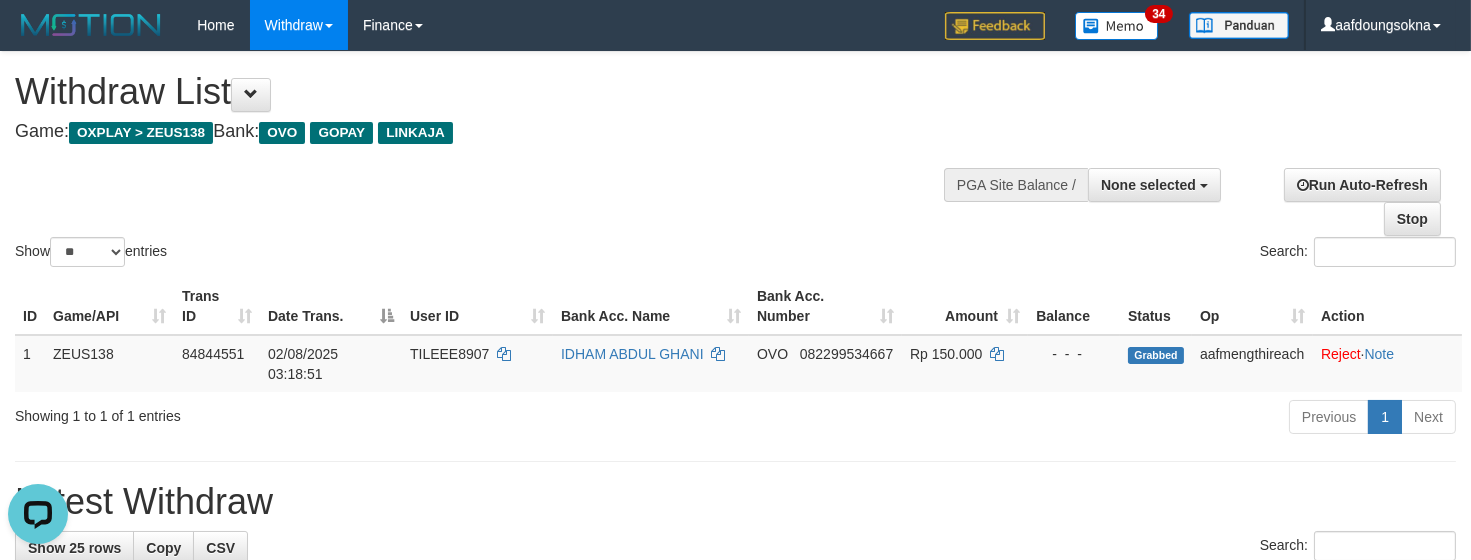 scroll, scrollTop: 0, scrollLeft: 0, axis: both 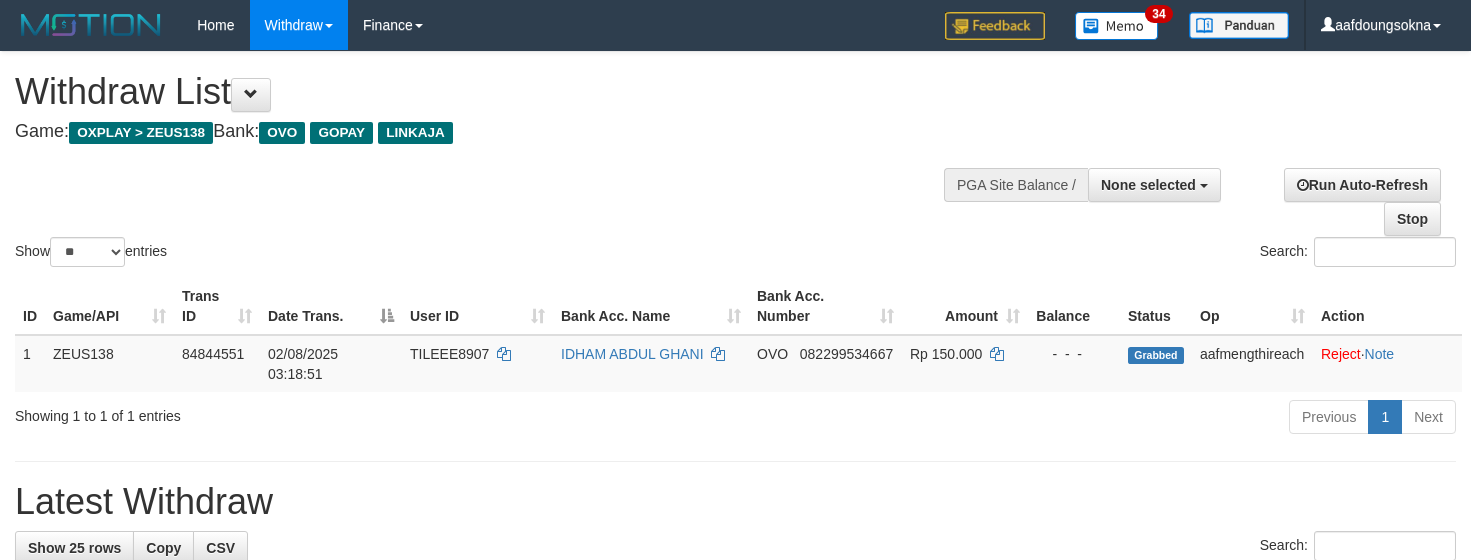 select 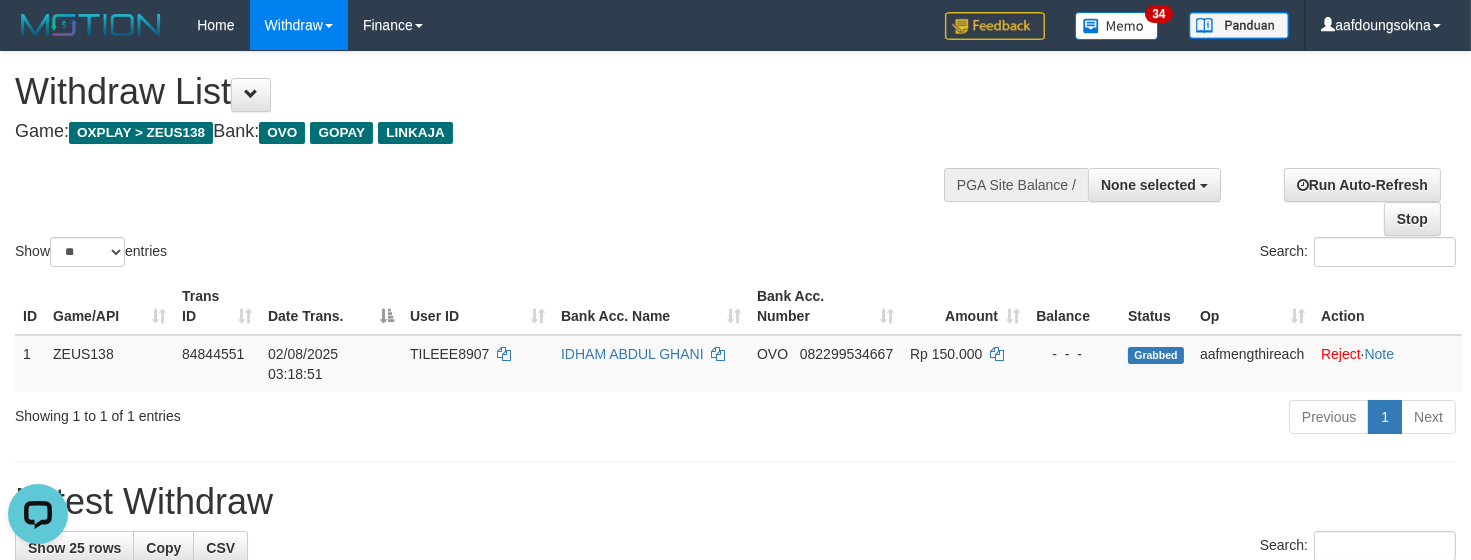 scroll, scrollTop: 0, scrollLeft: 0, axis: both 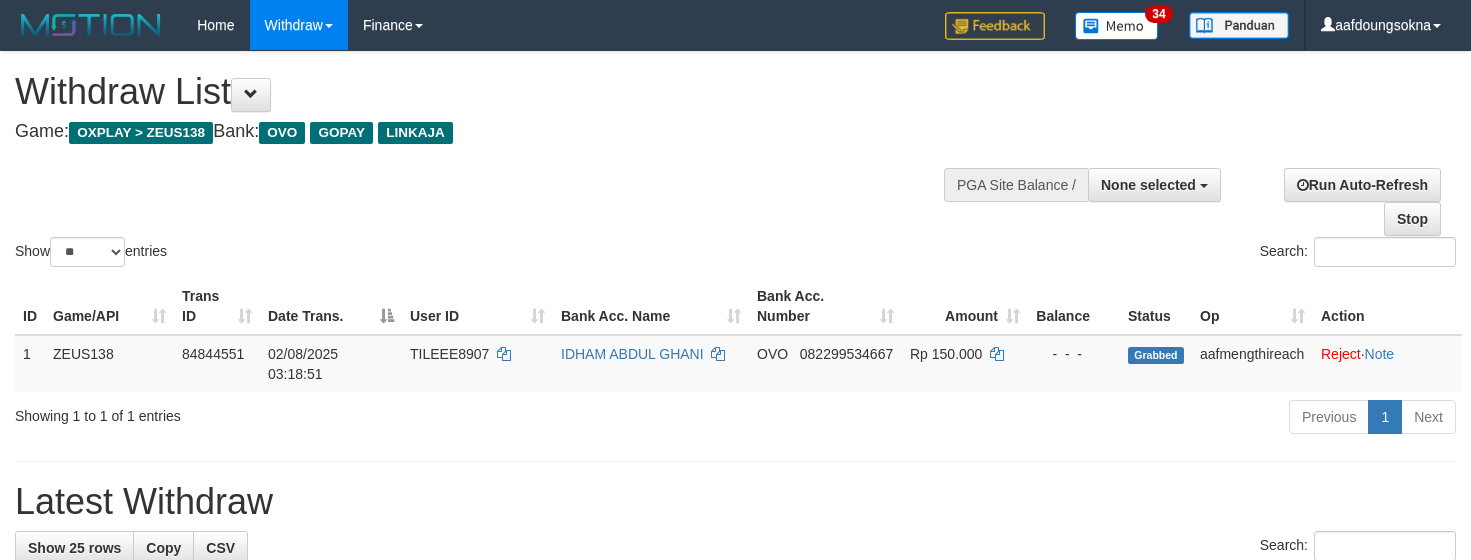 select 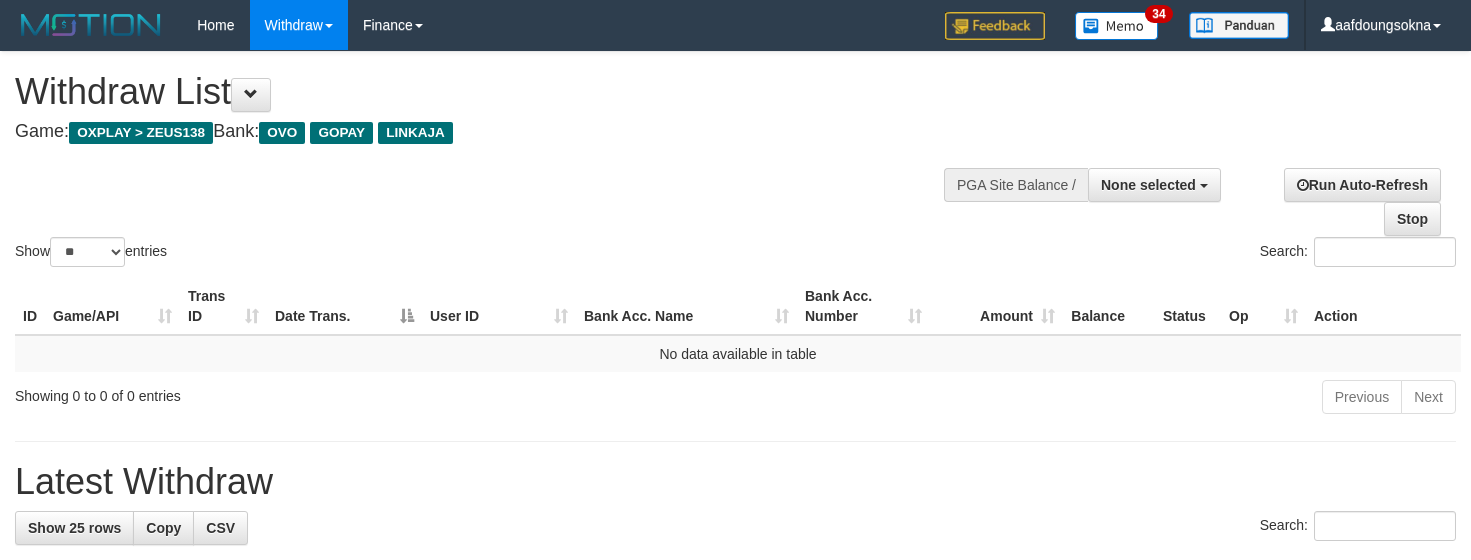 select 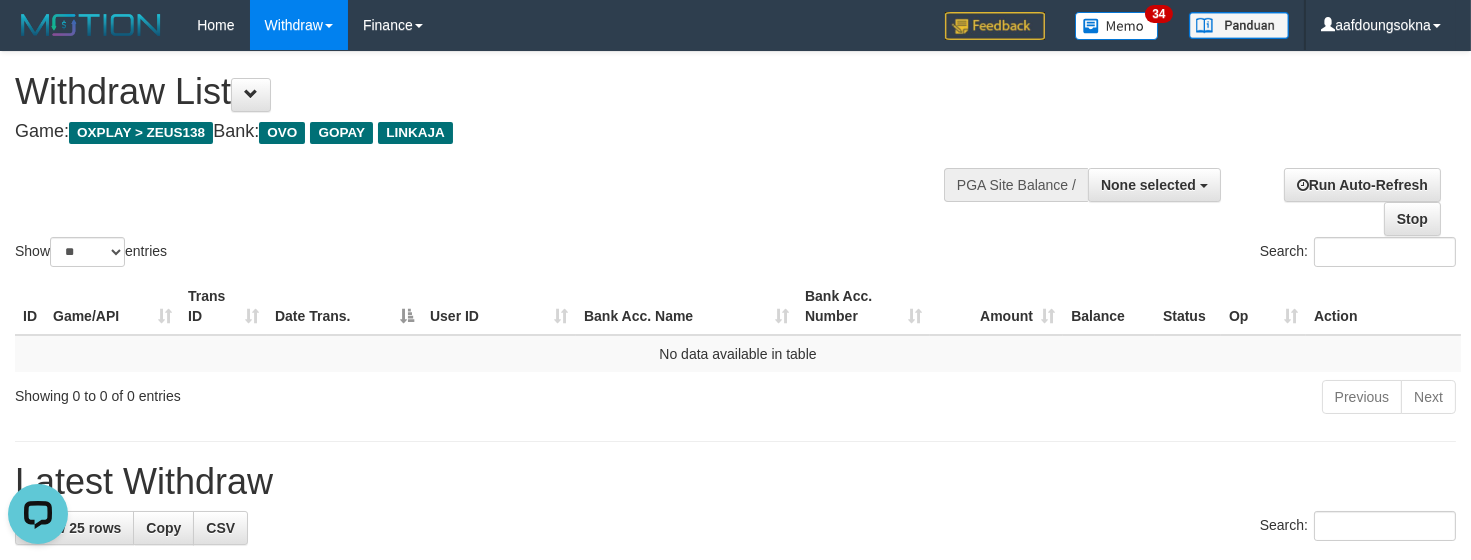 scroll, scrollTop: 0, scrollLeft: 0, axis: both 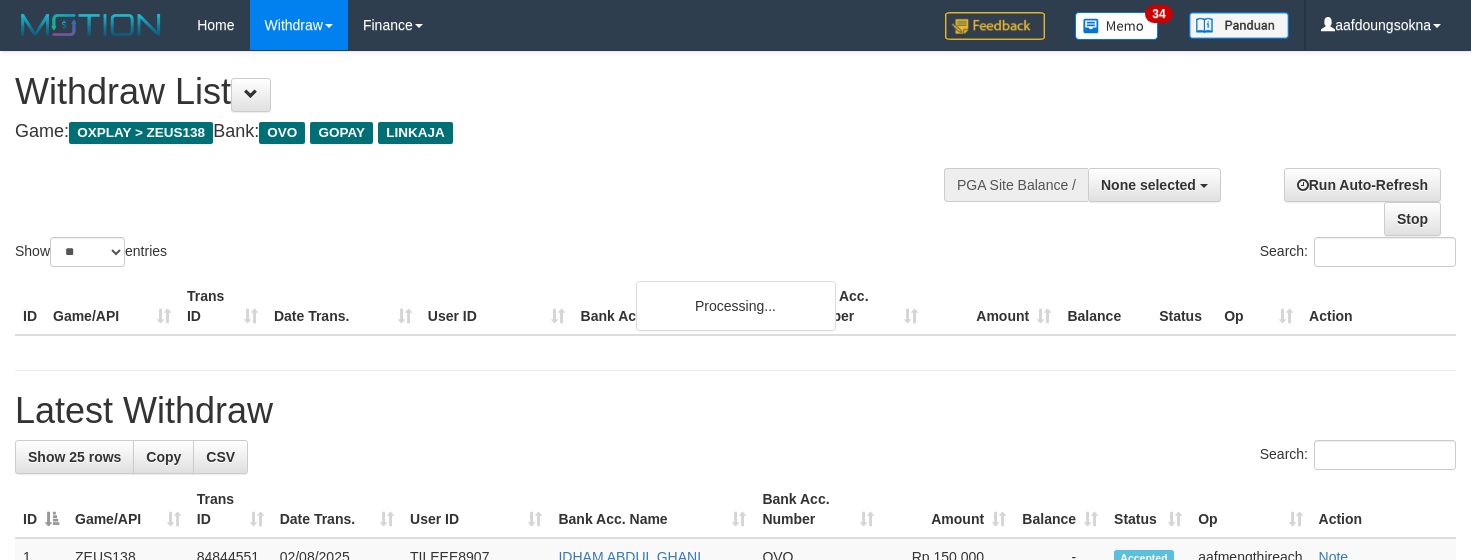 select 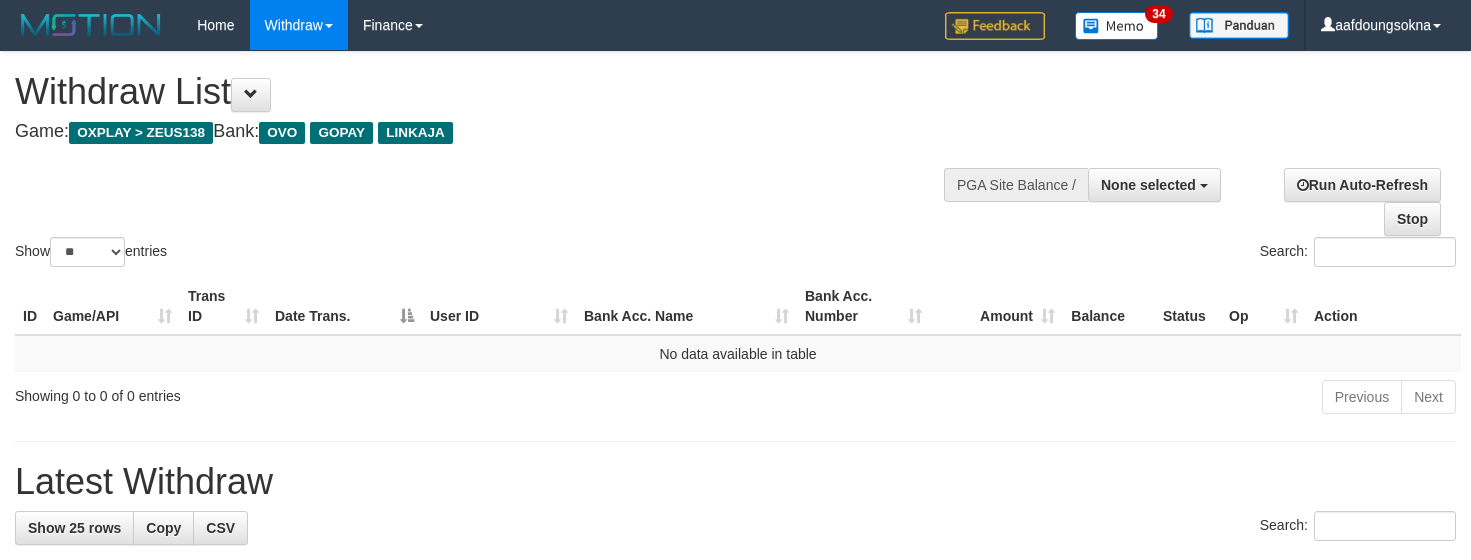 select 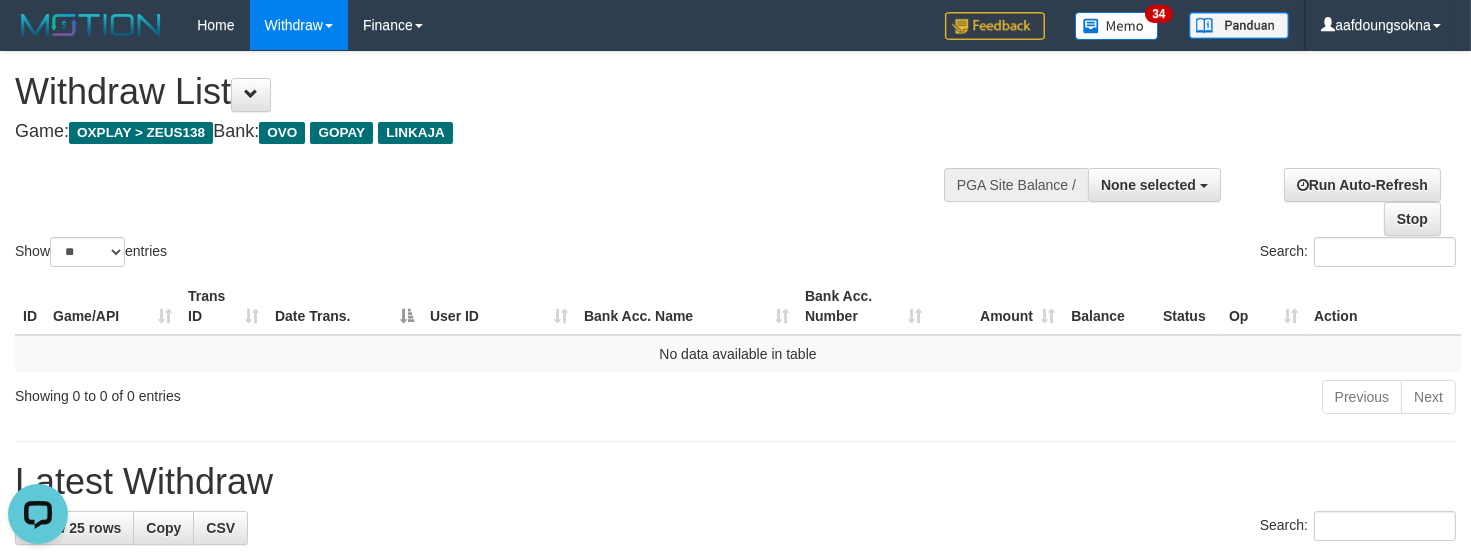 scroll, scrollTop: 0, scrollLeft: 0, axis: both 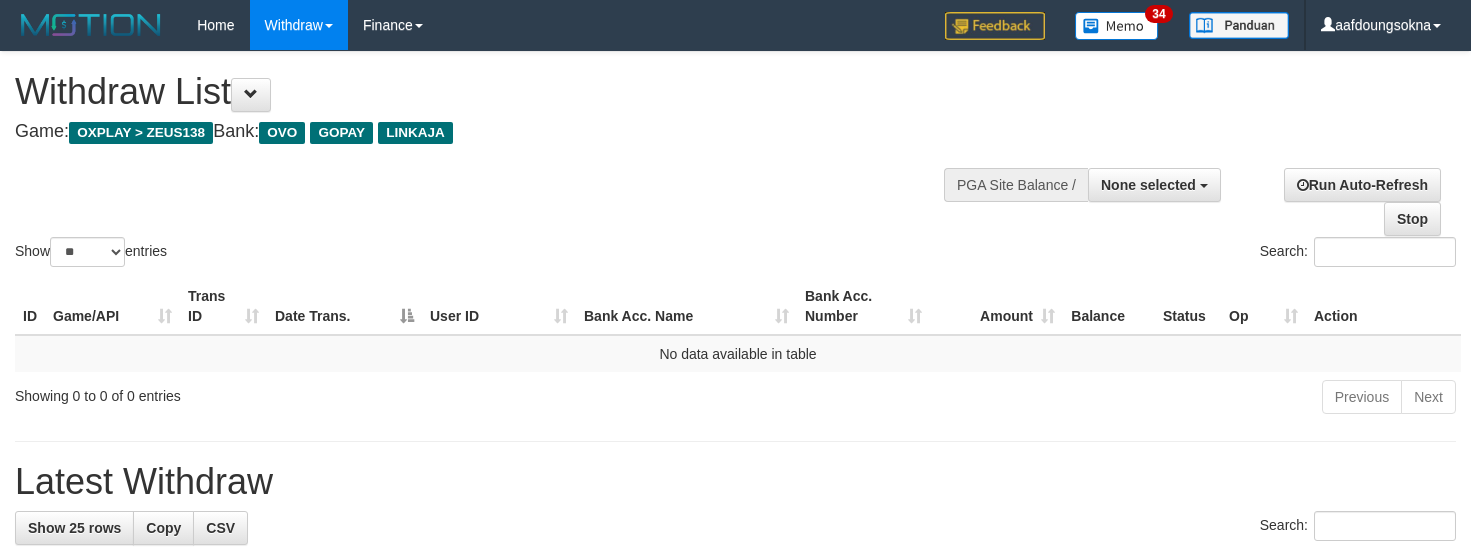 select 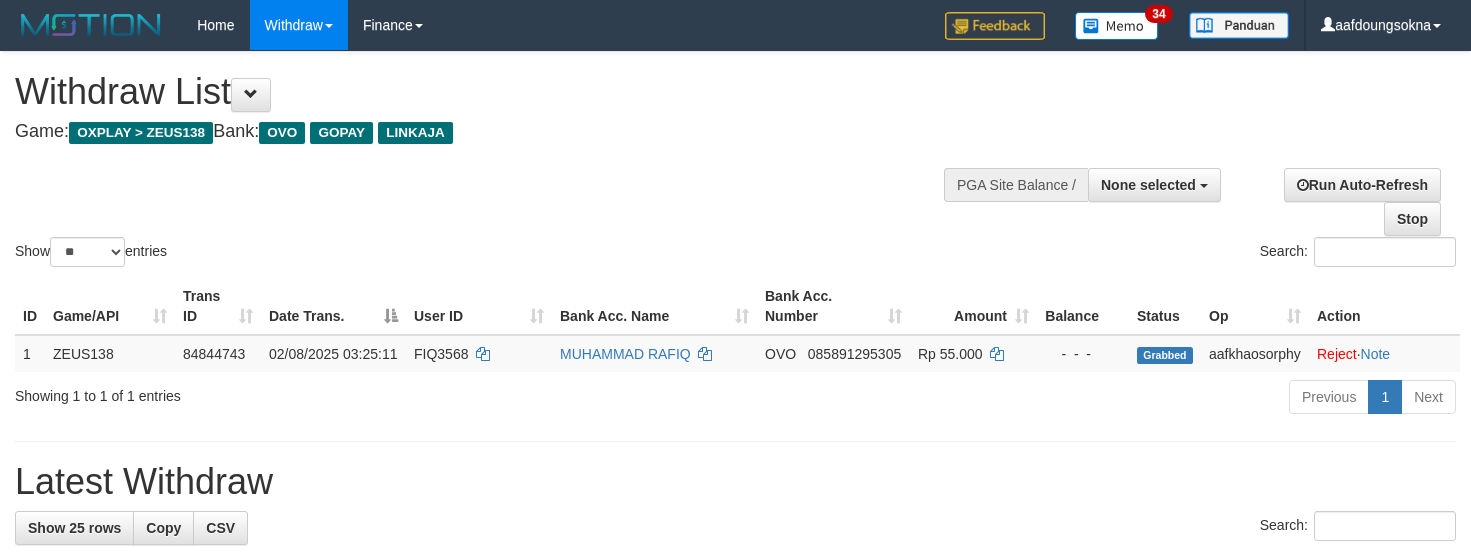 select 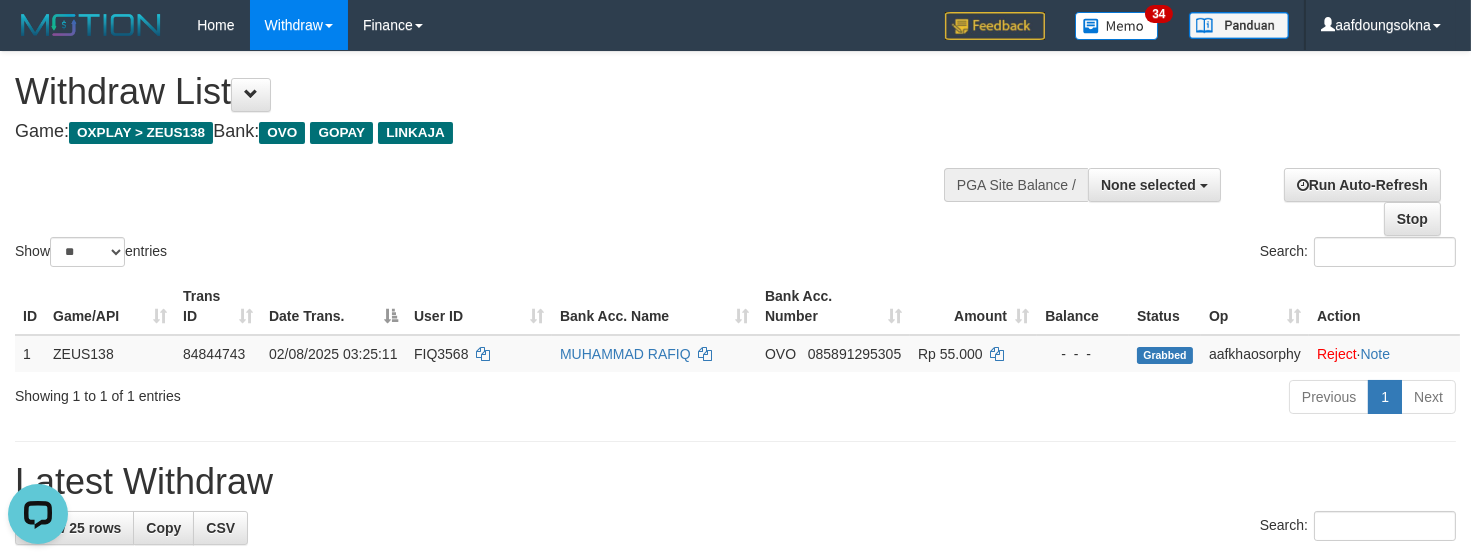 scroll, scrollTop: 0, scrollLeft: 0, axis: both 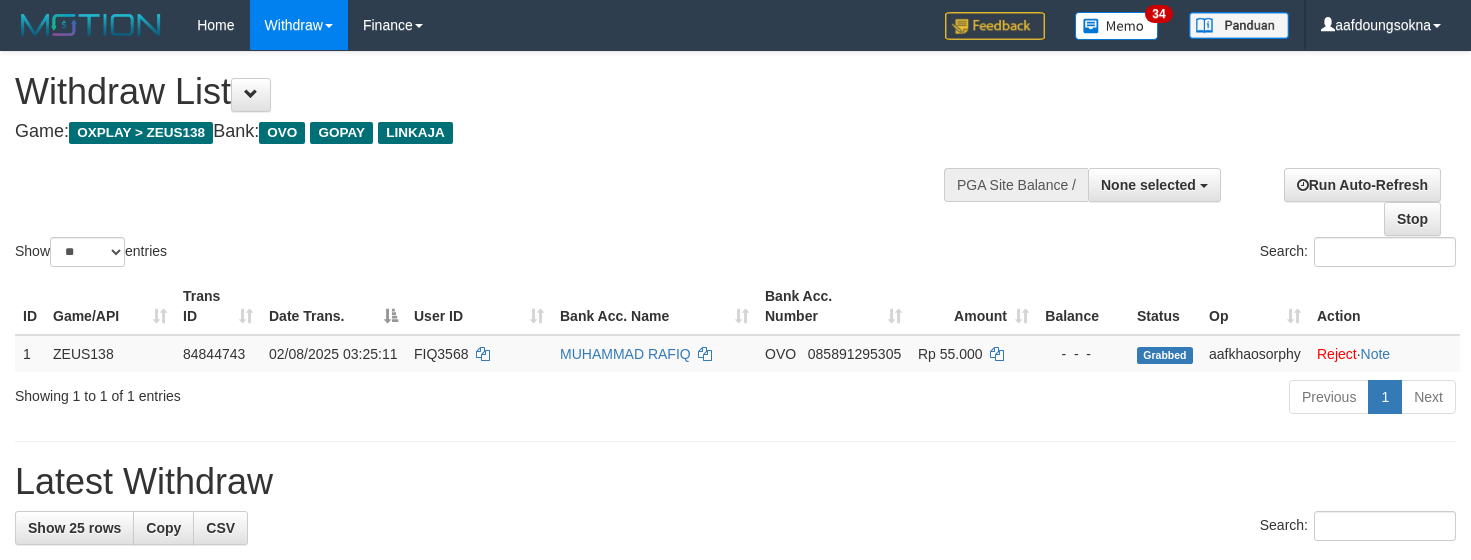 select 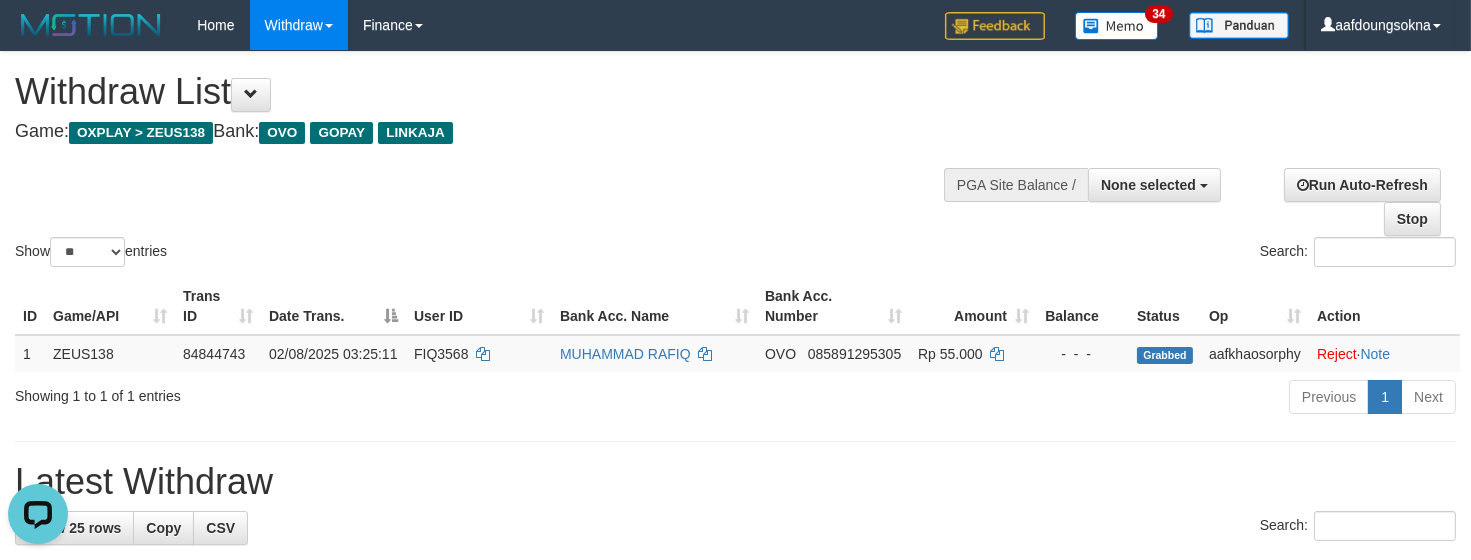 scroll, scrollTop: 0, scrollLeft: 0, axis: both 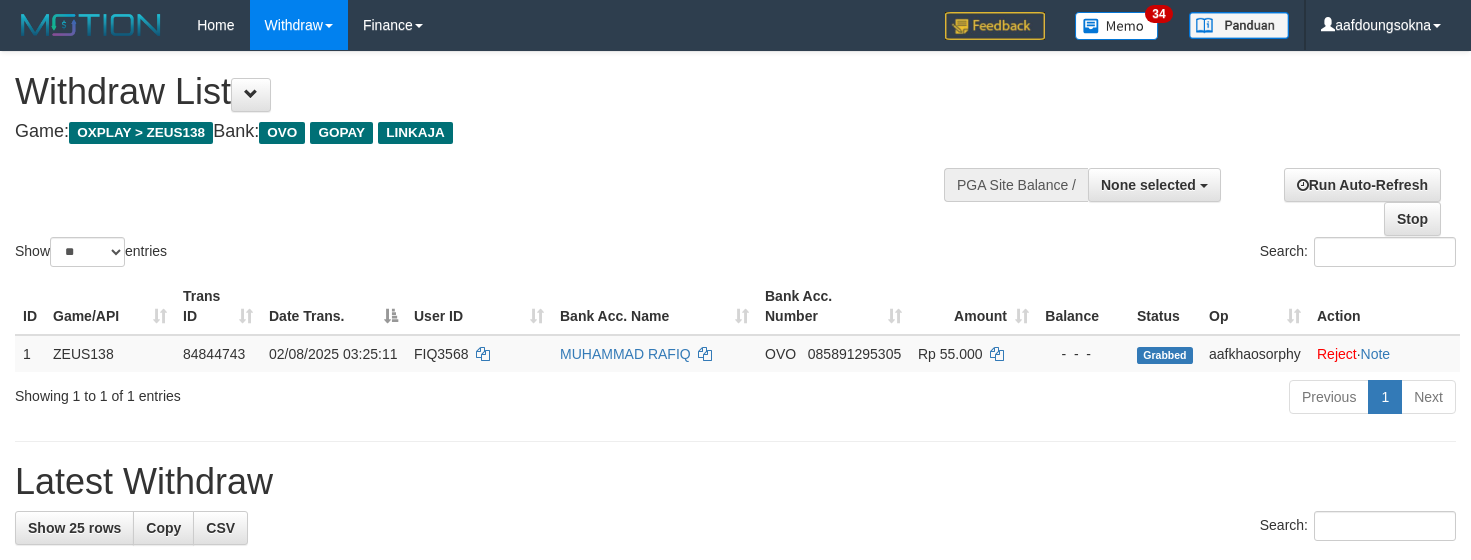 select 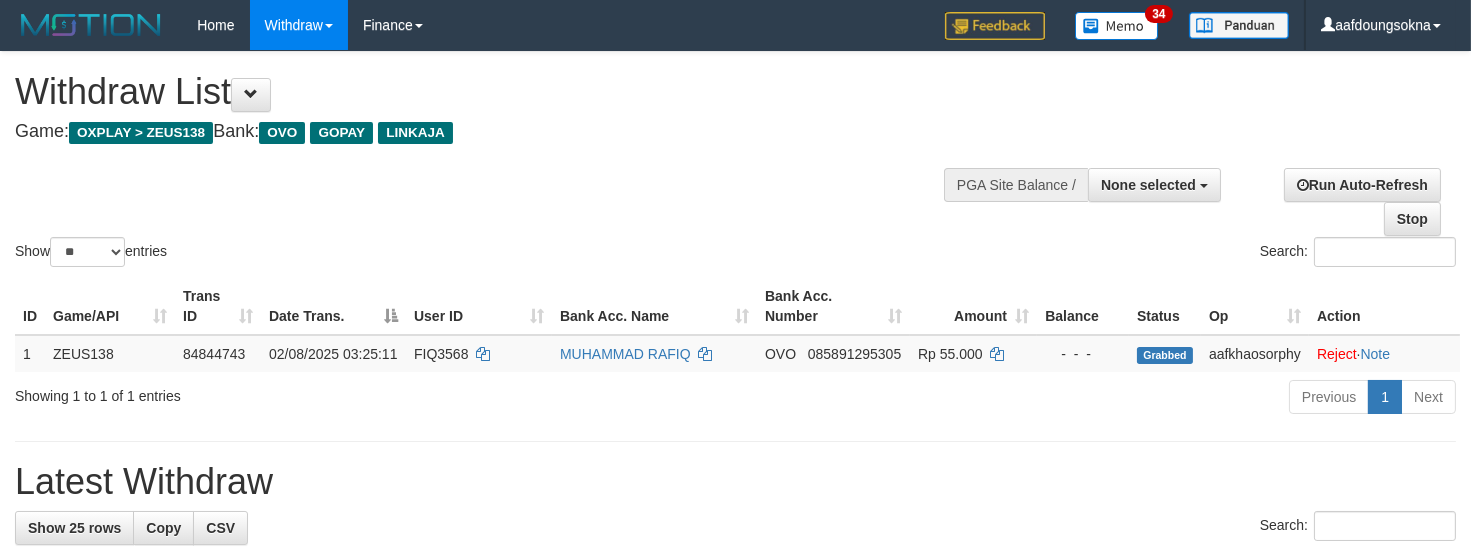 click on "Search:" at bounding box center (1104, 254) 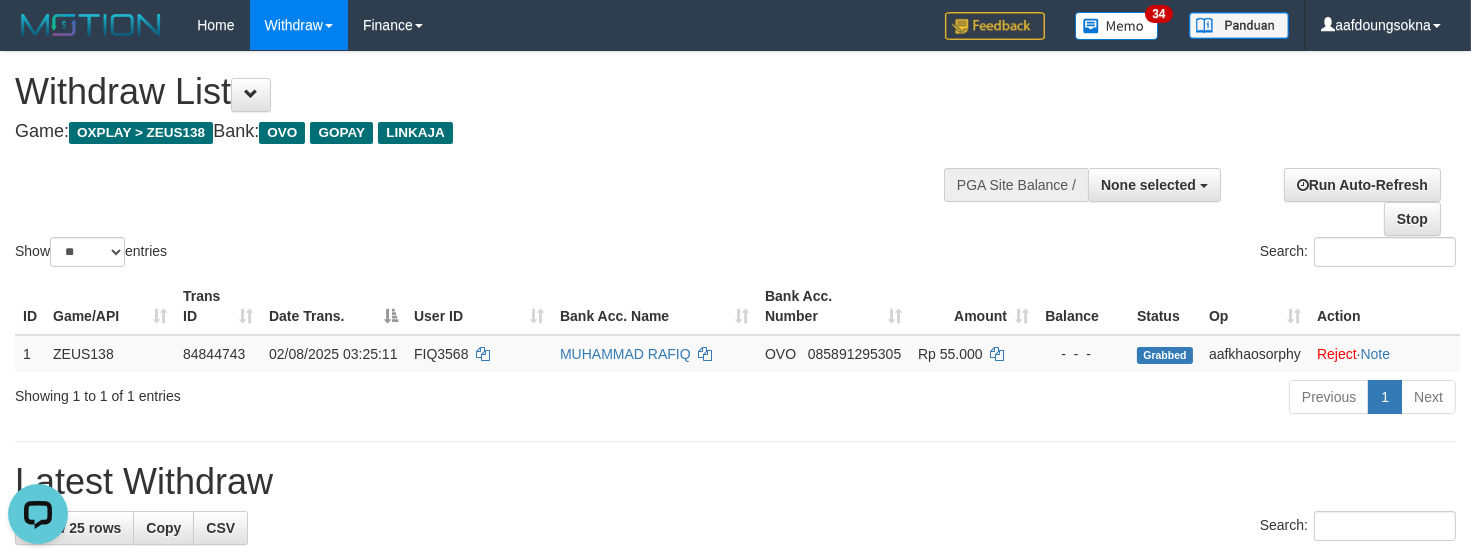 scroll, scrollTop: 0, scrollLeft: 0, axis: both 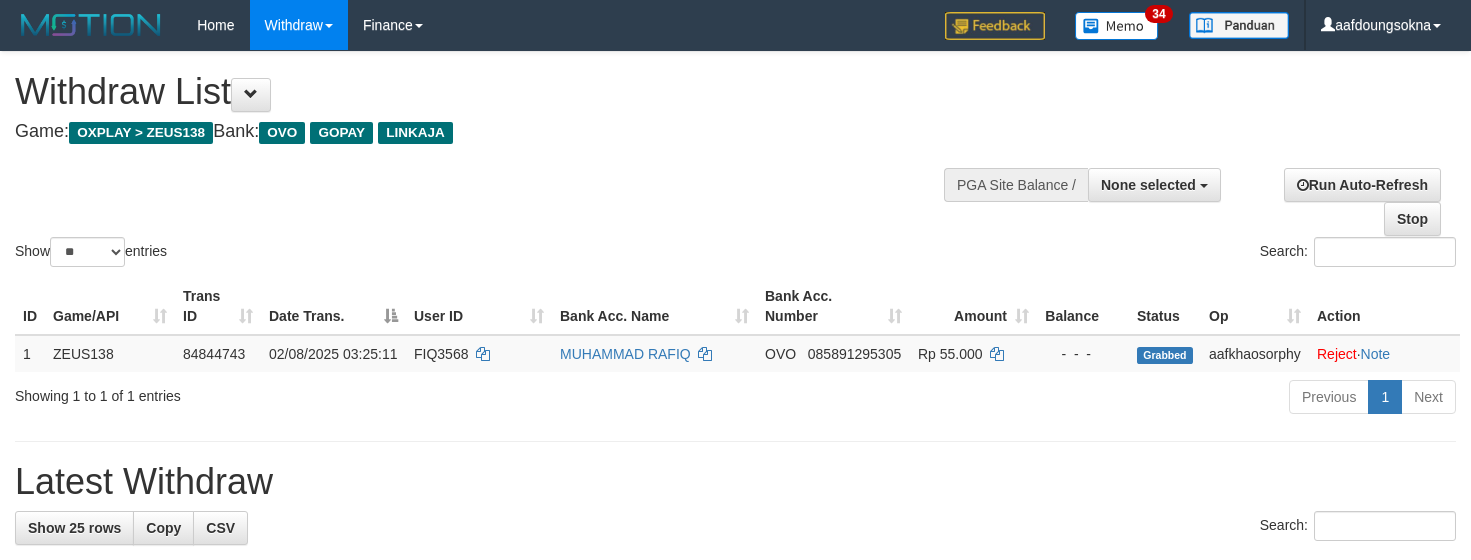 select 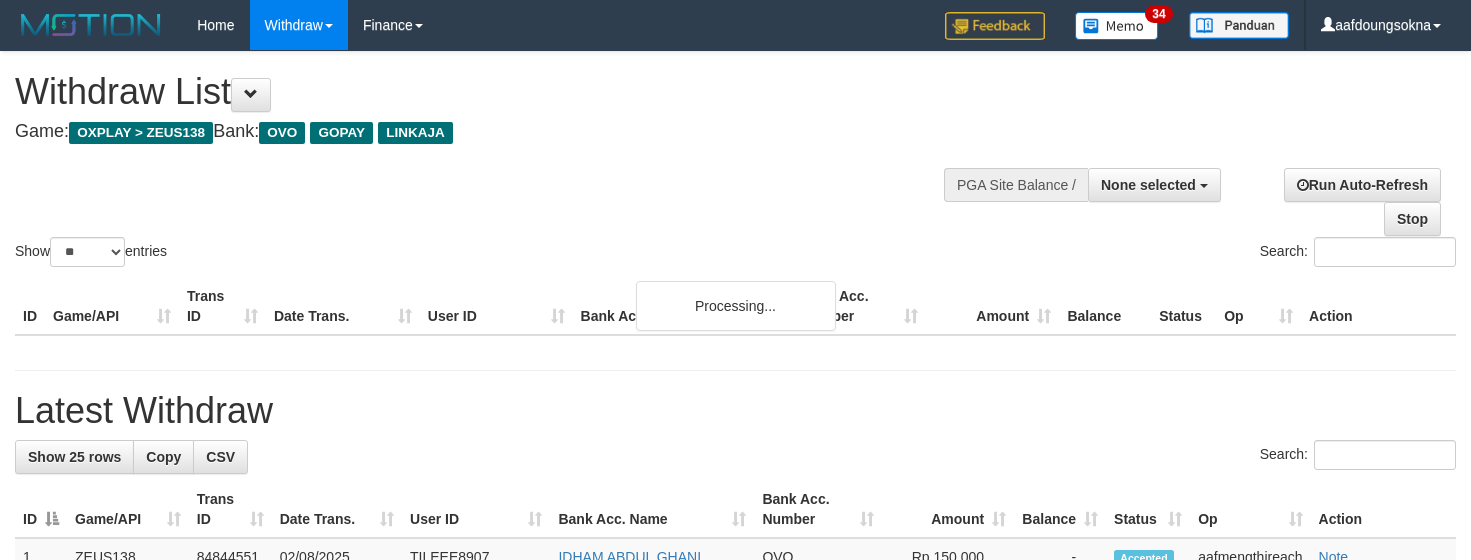 select 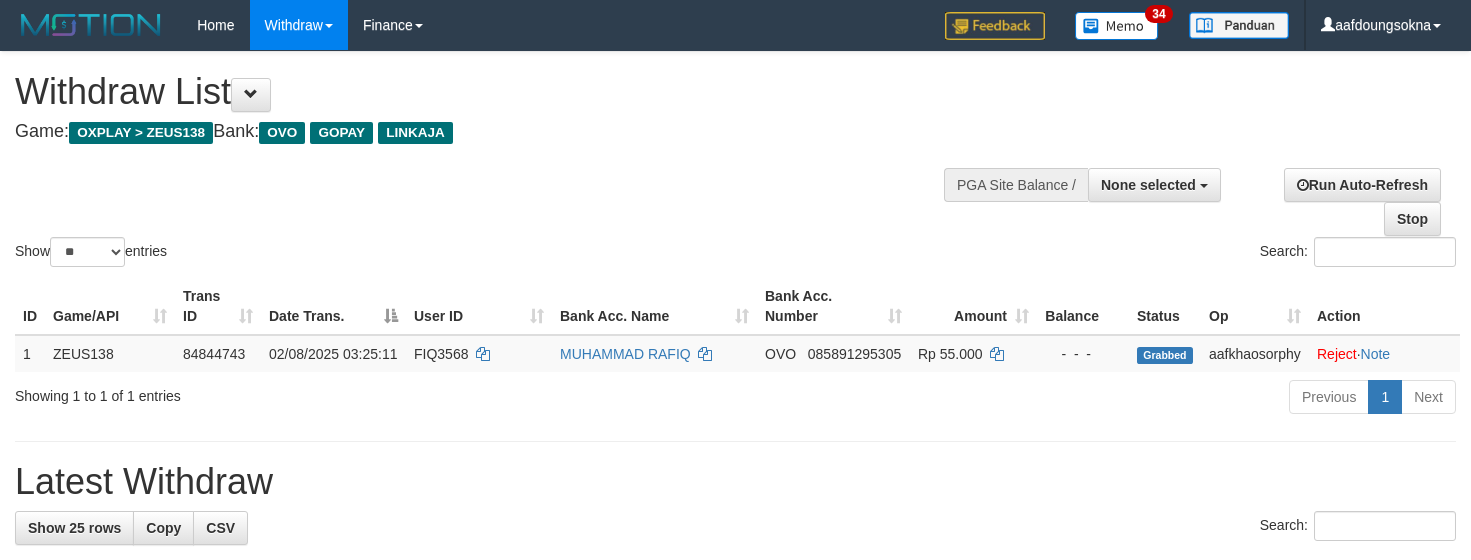 select 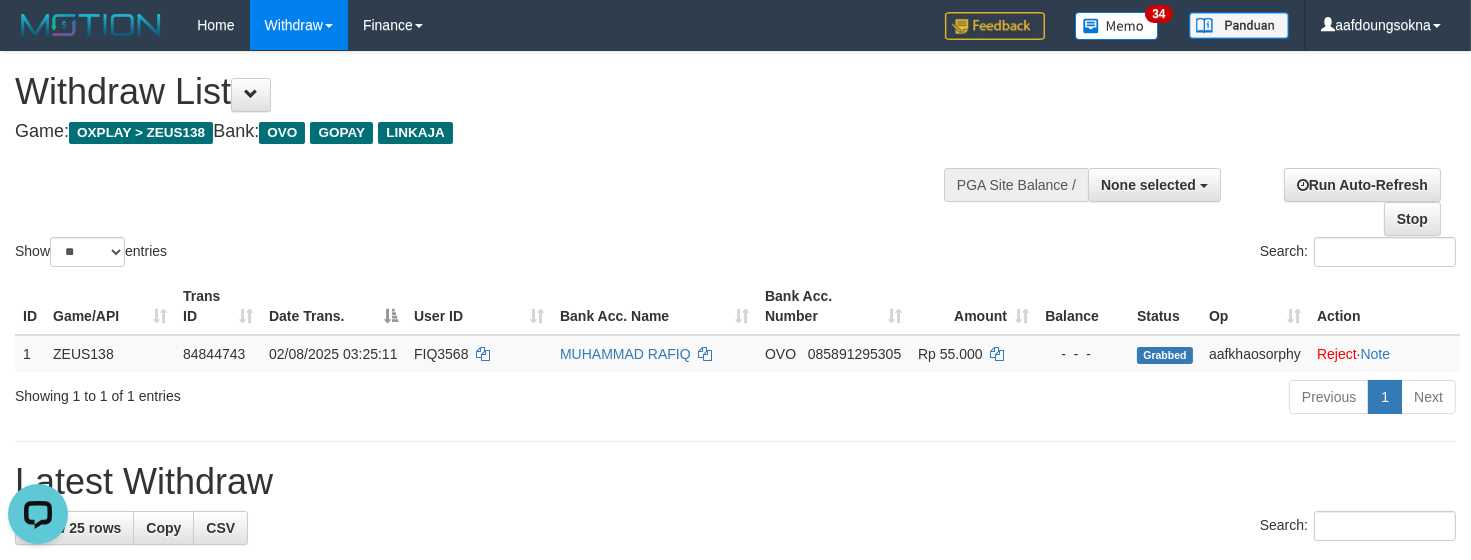 scroll, scrollTop: 0, scrollLeft: 0, axis: both 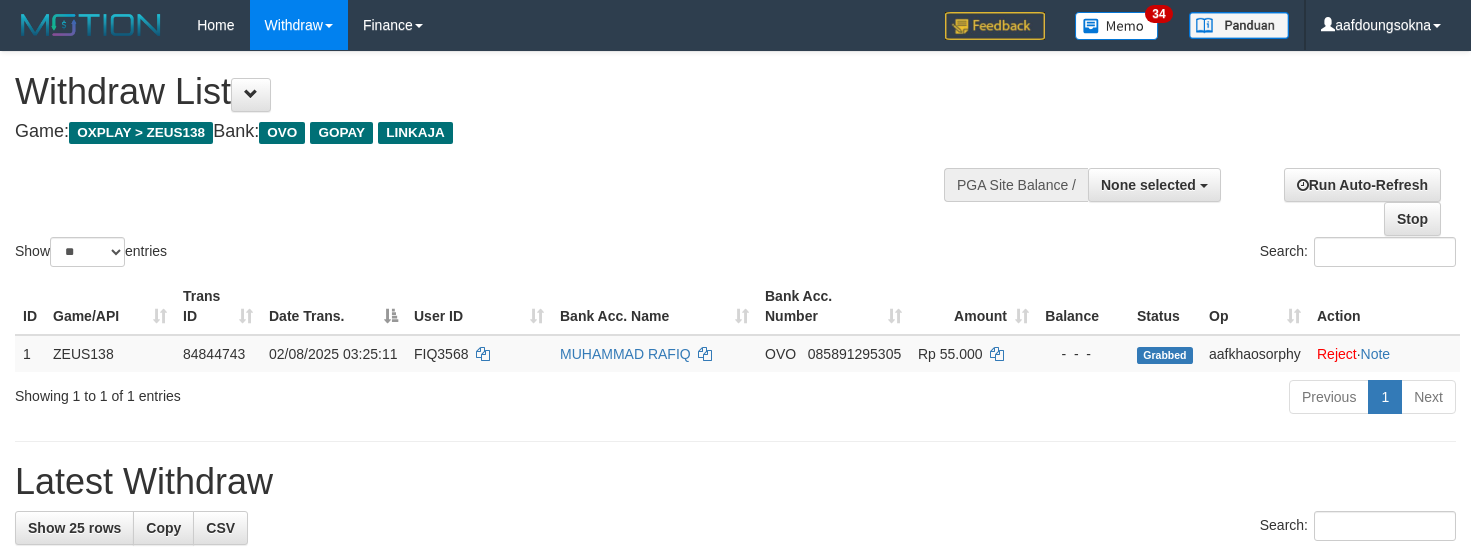 select 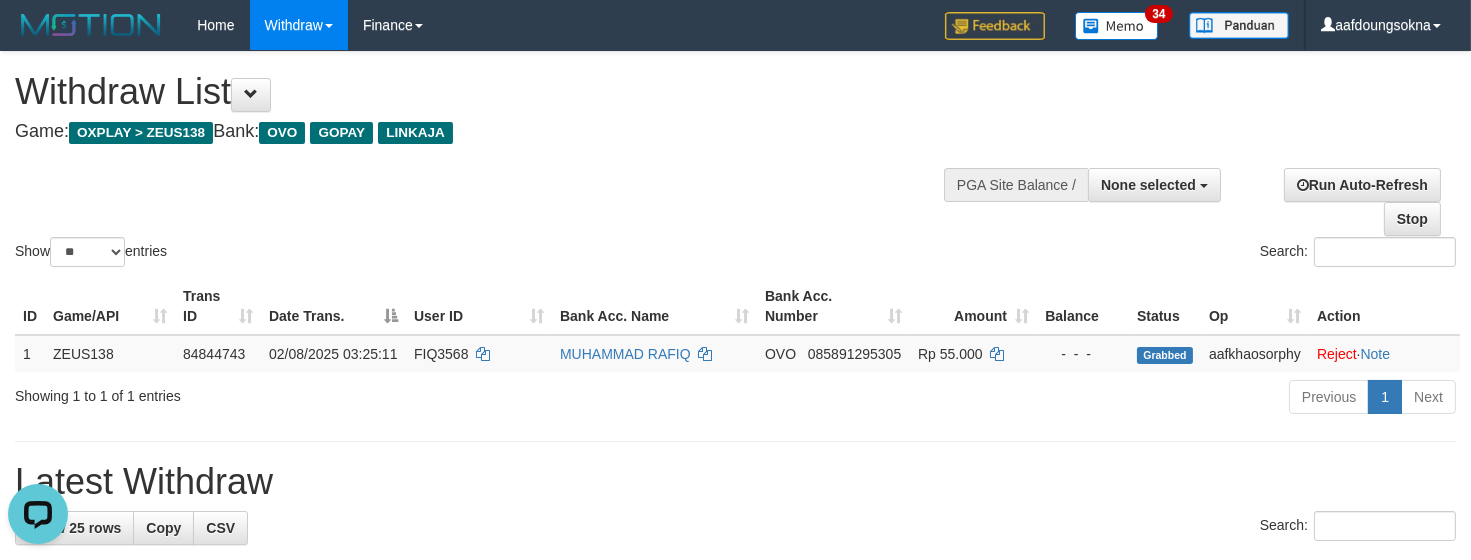 scroll, scrollTop: 0, scrollLeft: 0, axis: both 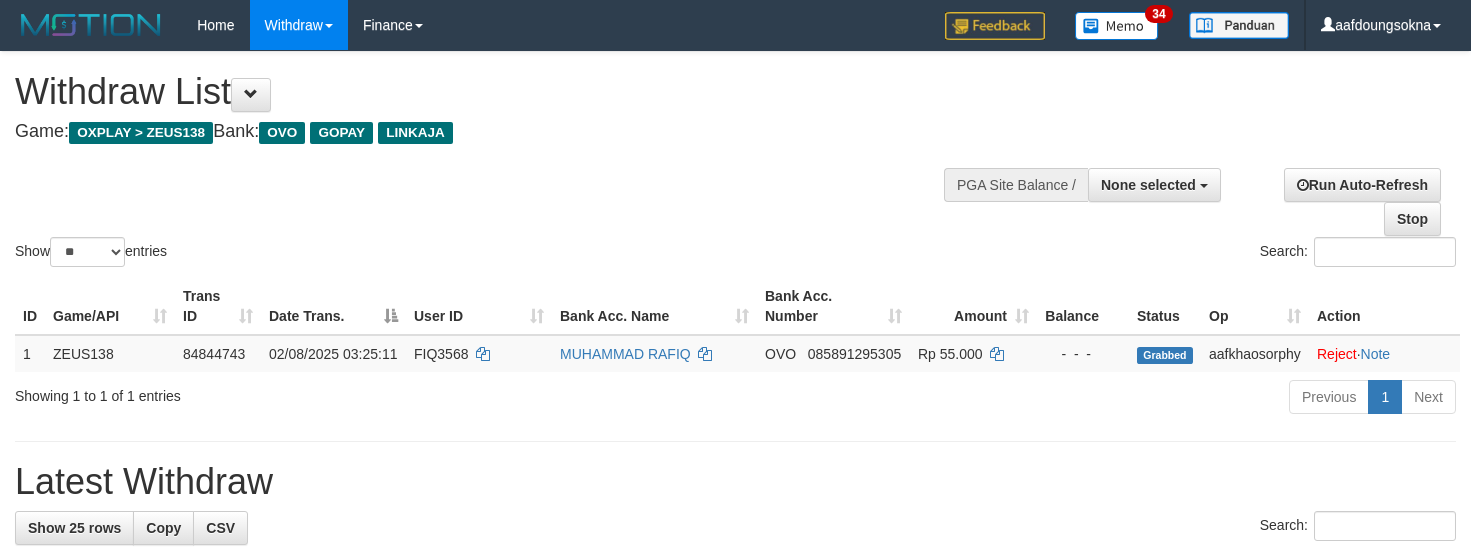 select 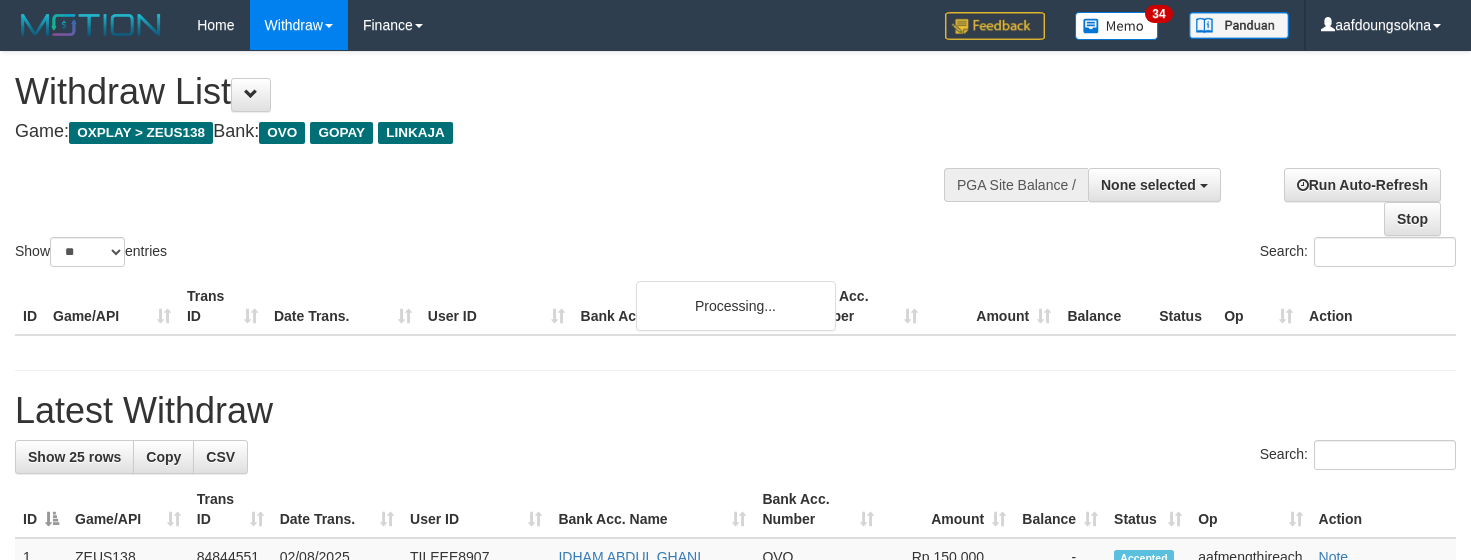 select 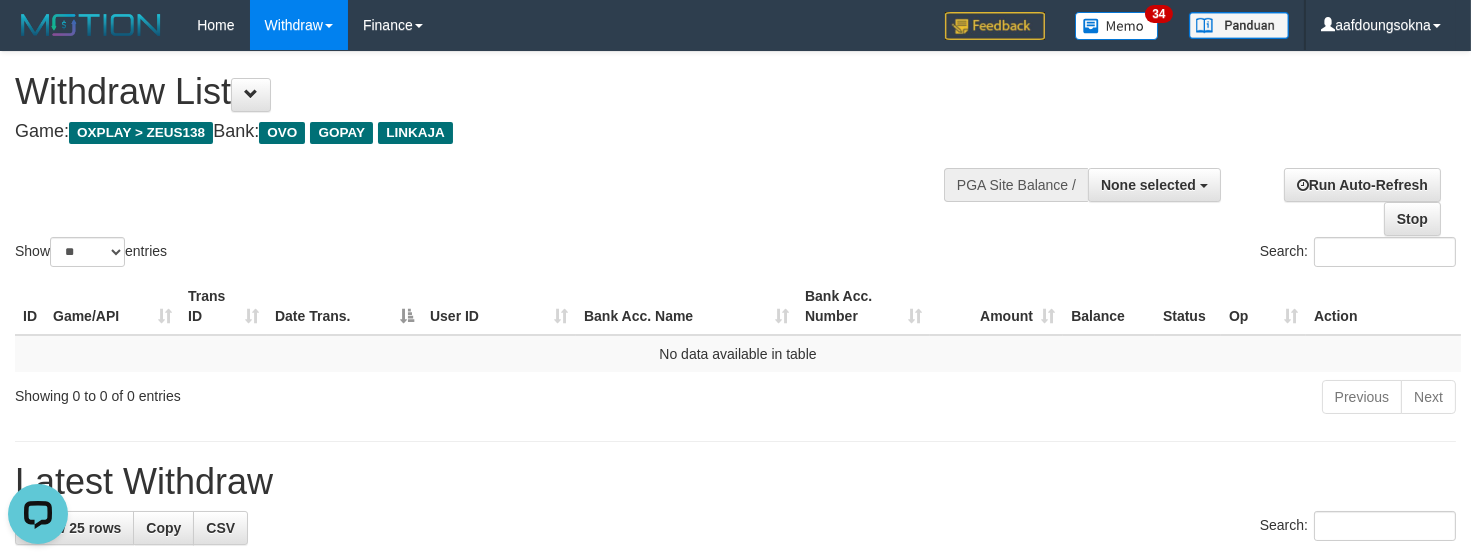 scroll, scrollTop: 0, scrollLeft: 0, axis: both 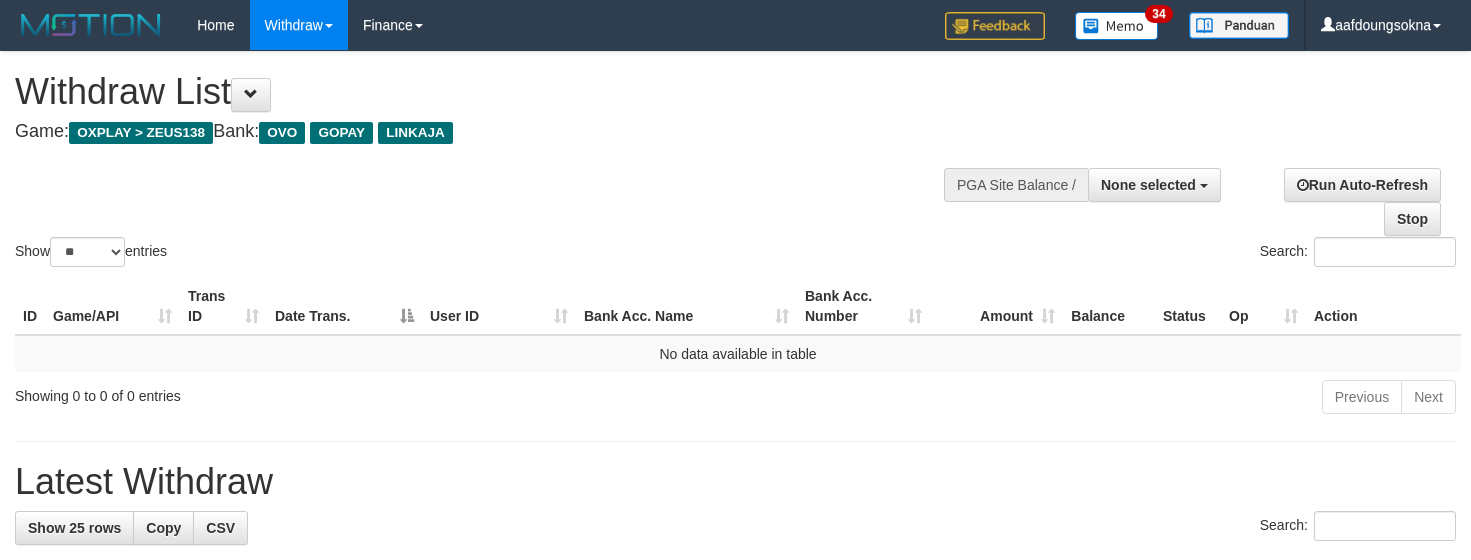 select 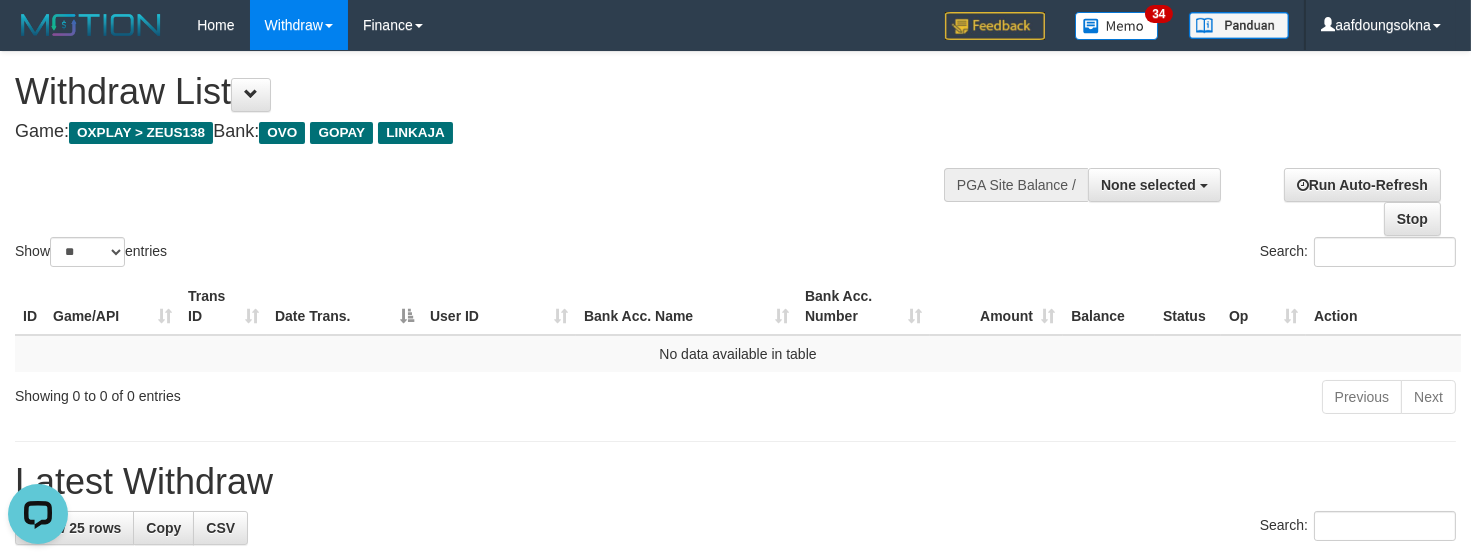 scroll, scrollTop: 0, scrollLeft: 0, axis: both 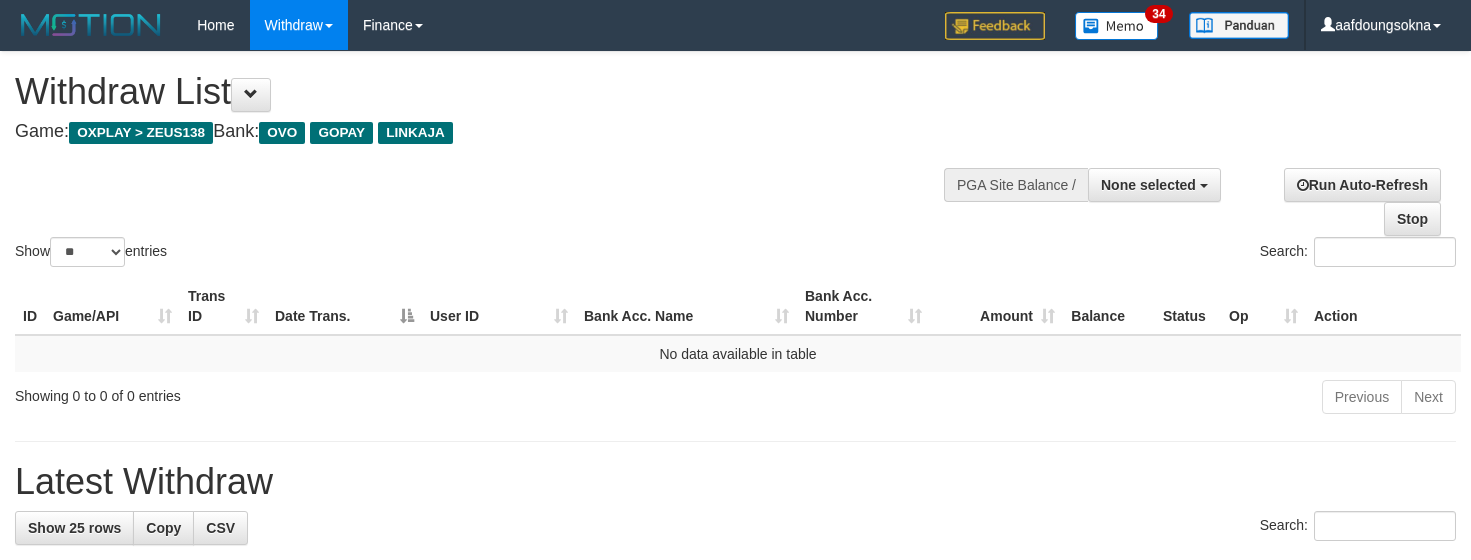 select 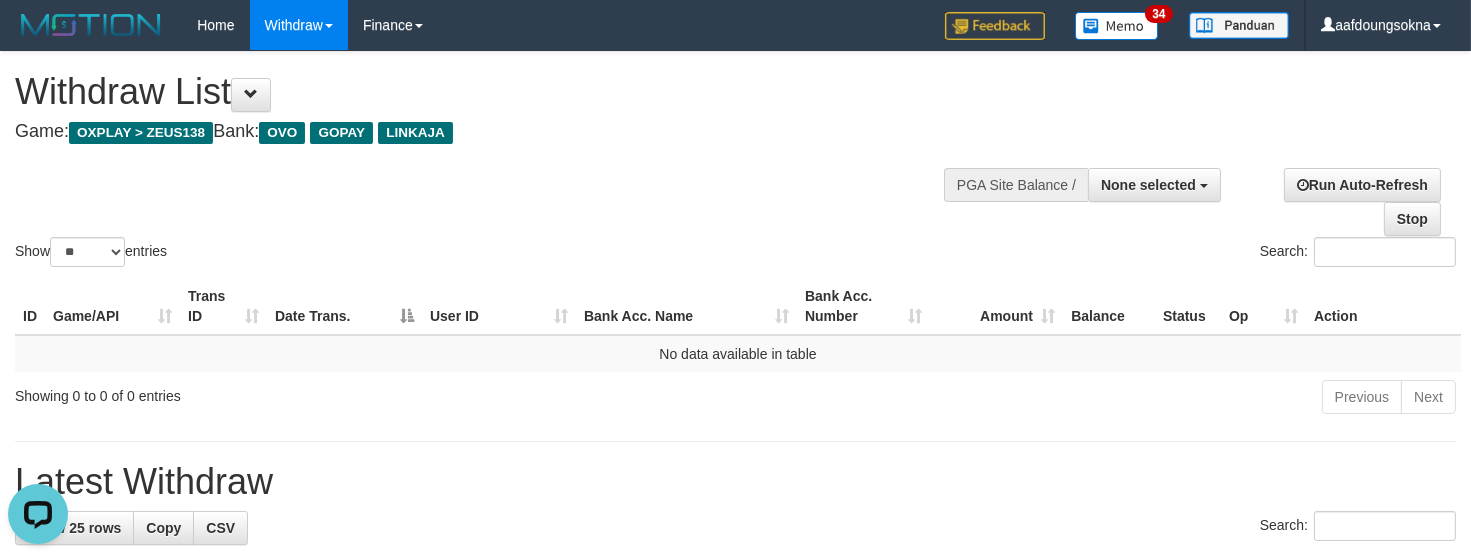 scroll, scrollTop: 0, scrollLeft: 0, axis: both 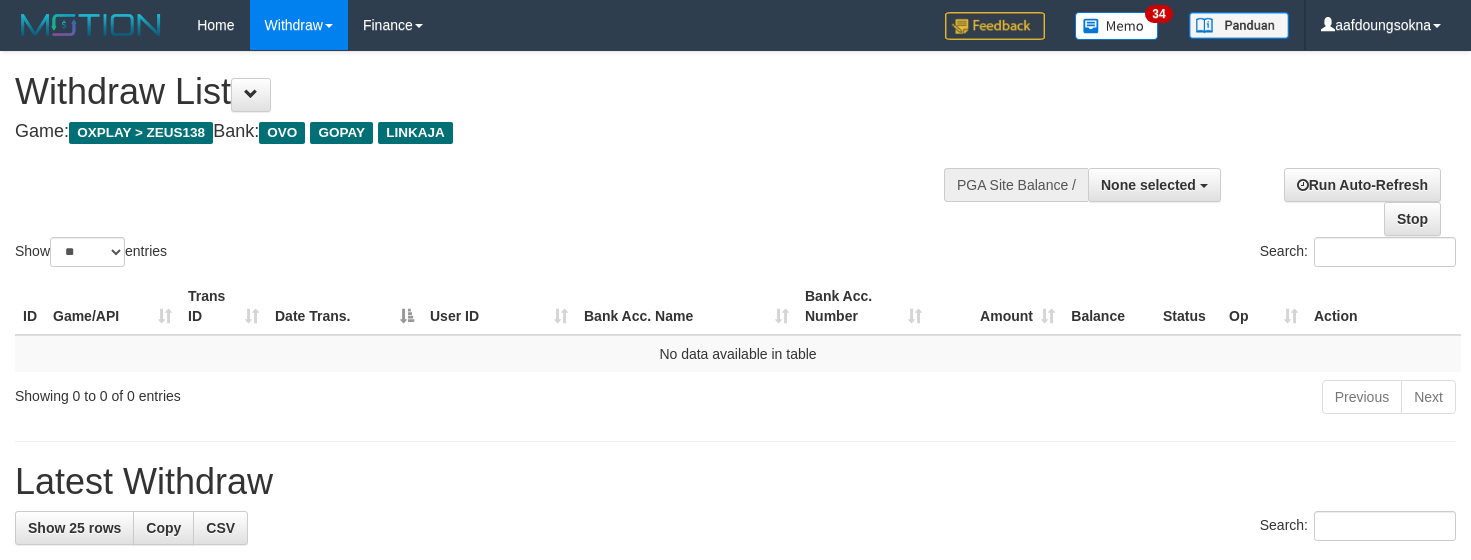 select 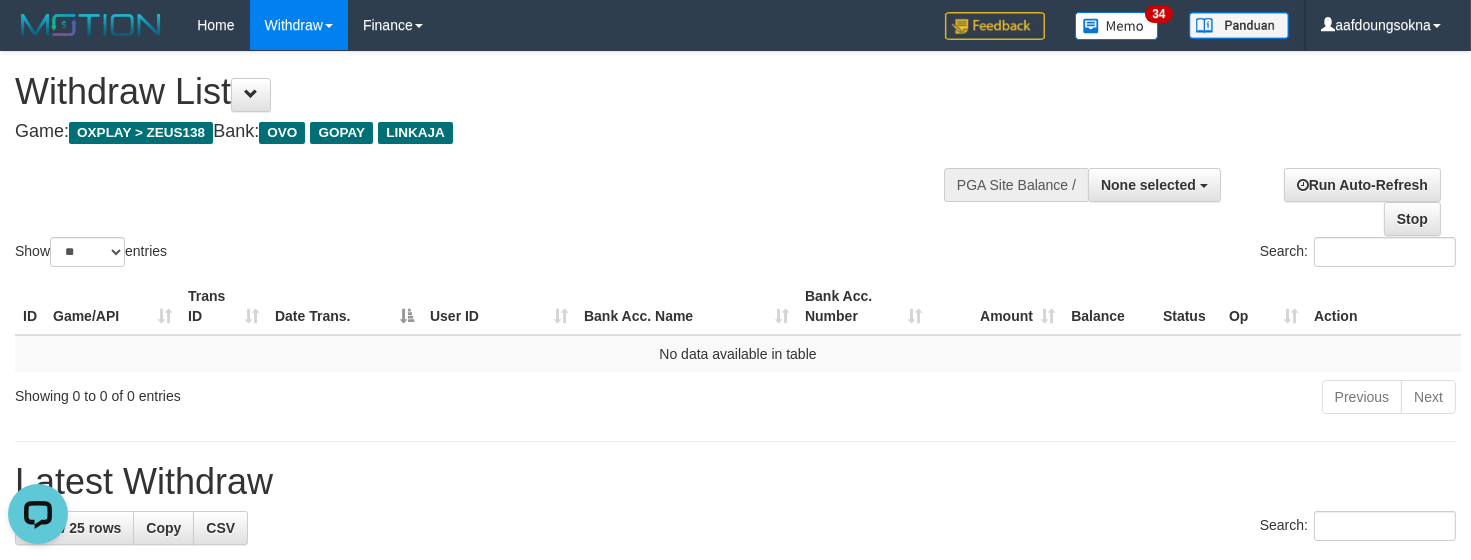 scroll, scrollTop: 0, scrollLeft: 0, axis: both 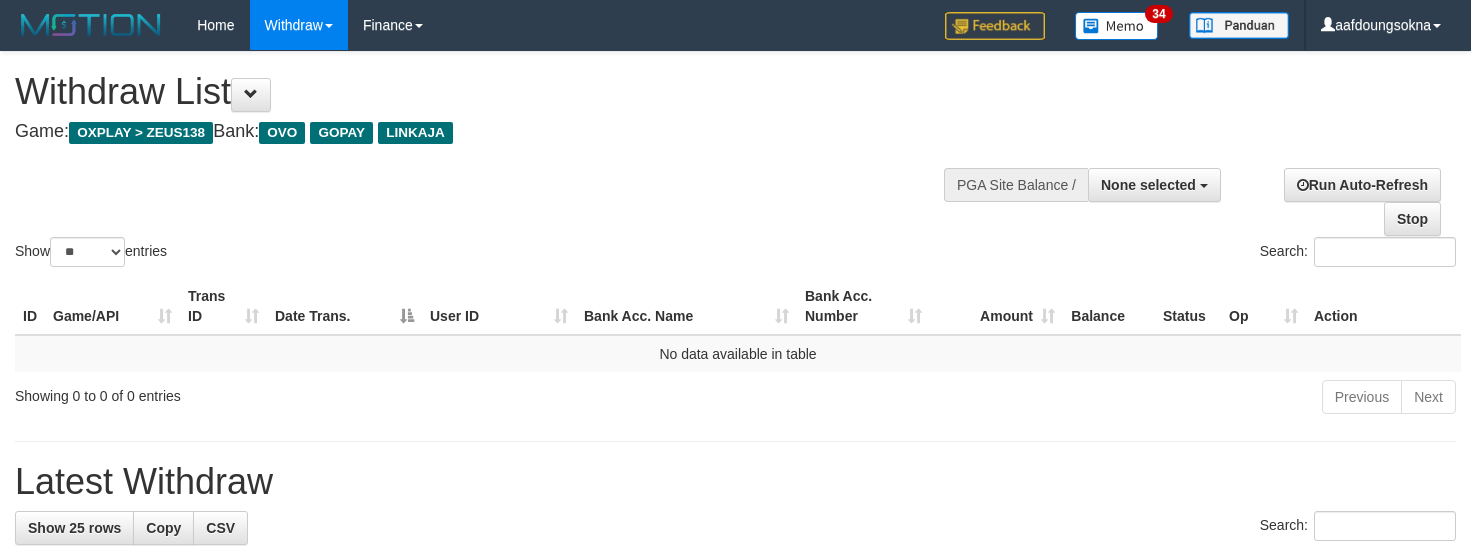 select 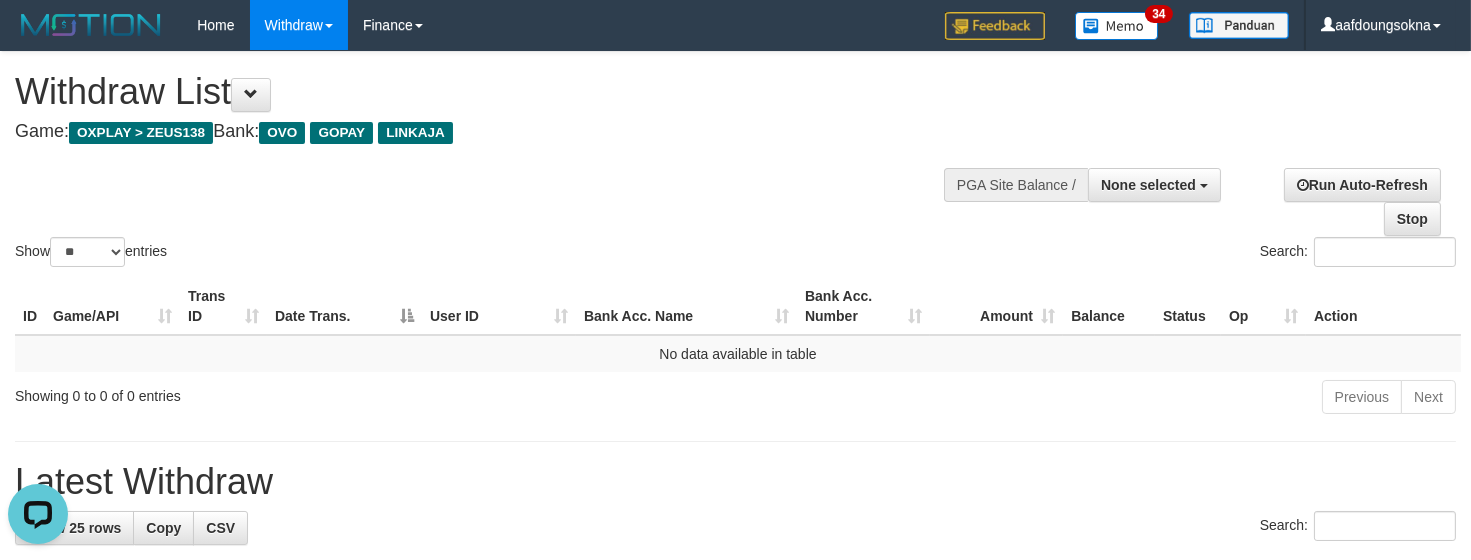 scroll, scrollTop: 0, scrollLeft: 0, axis: both 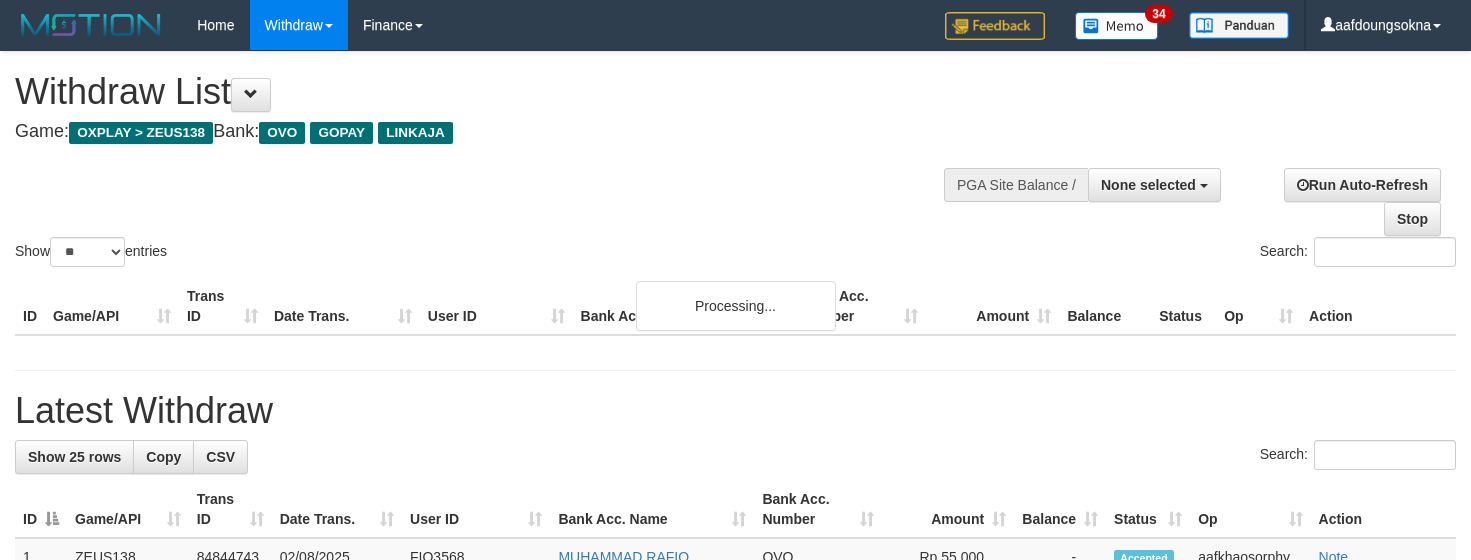 select 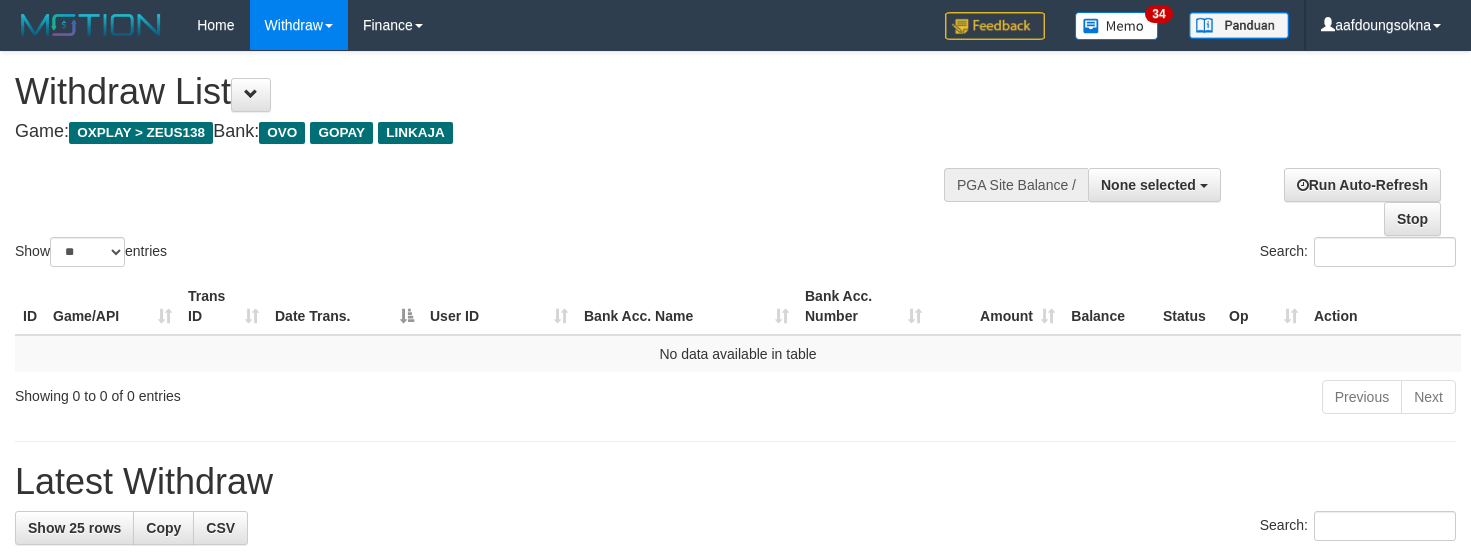 select 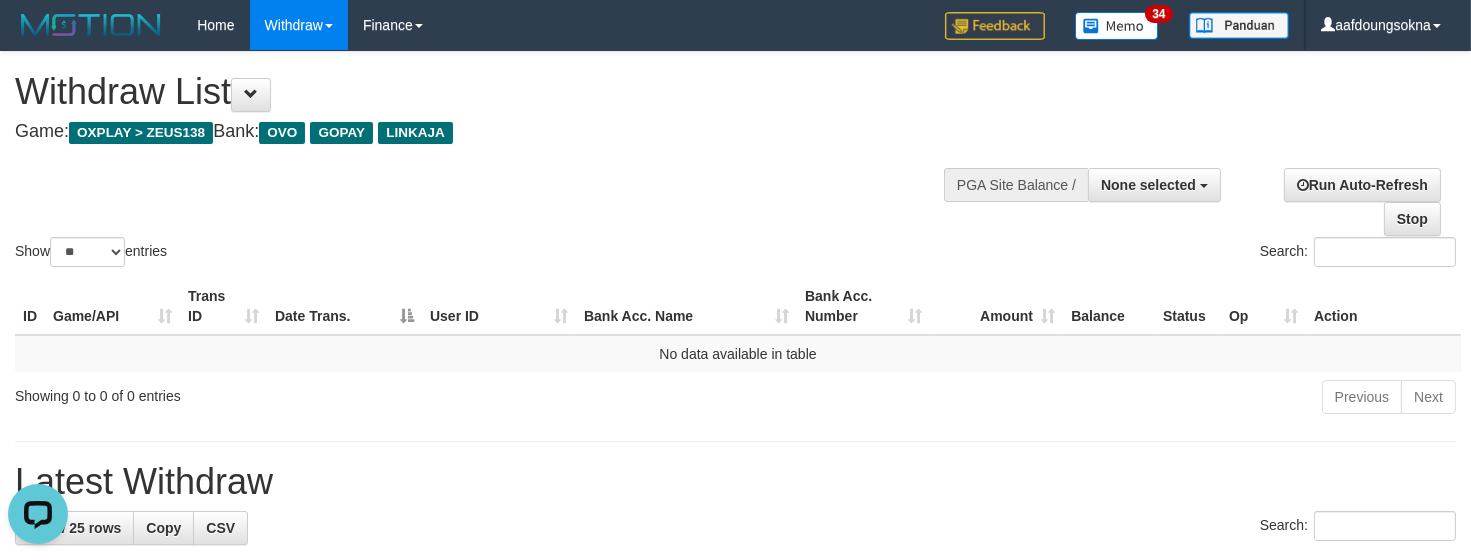 scroll, scrollTop: 0, scrollLeft: 0, axis: both 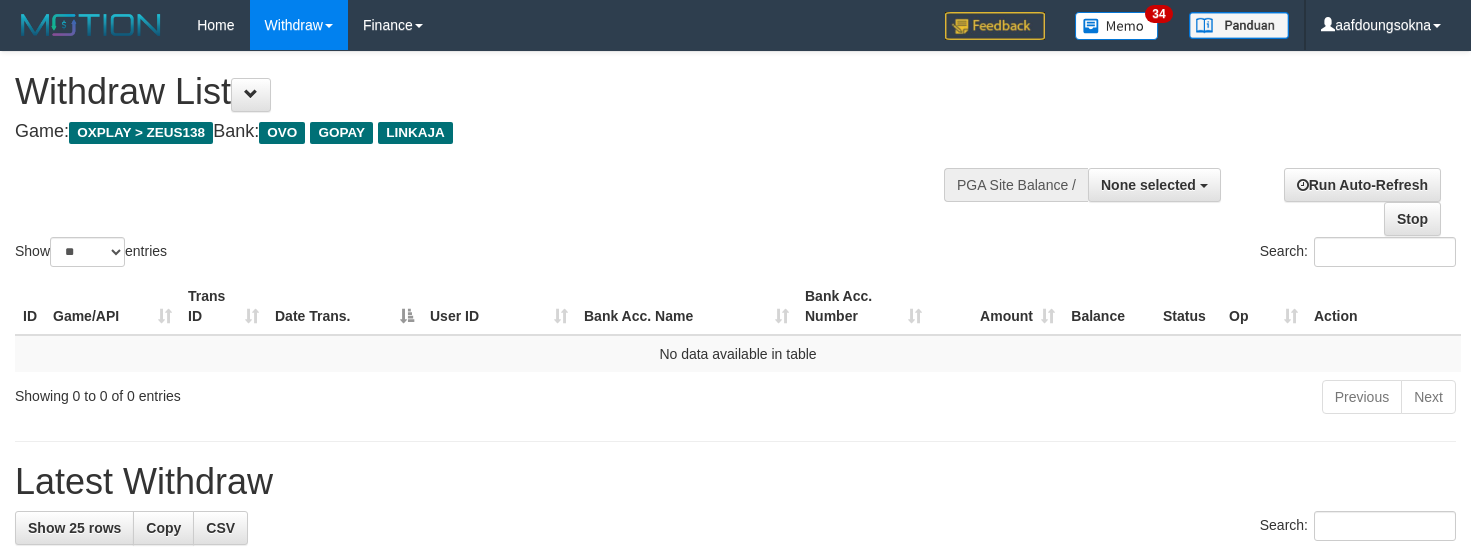 select 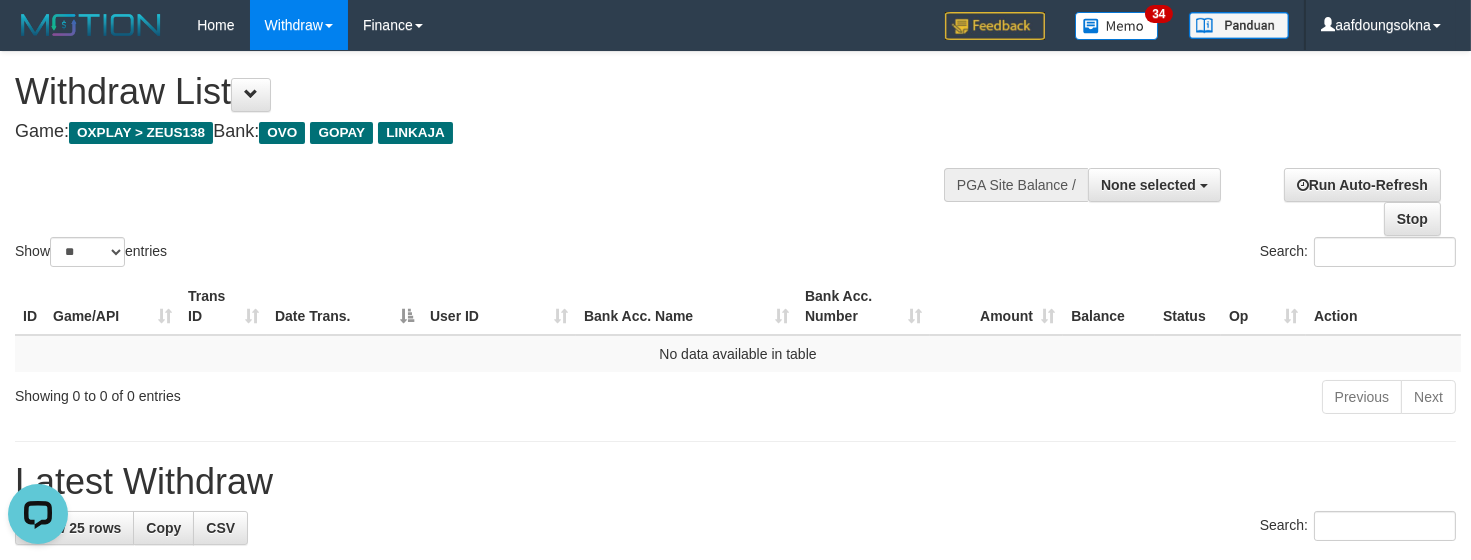 scroll, scrollTop: 0, scrollLeft: 0, axis: both 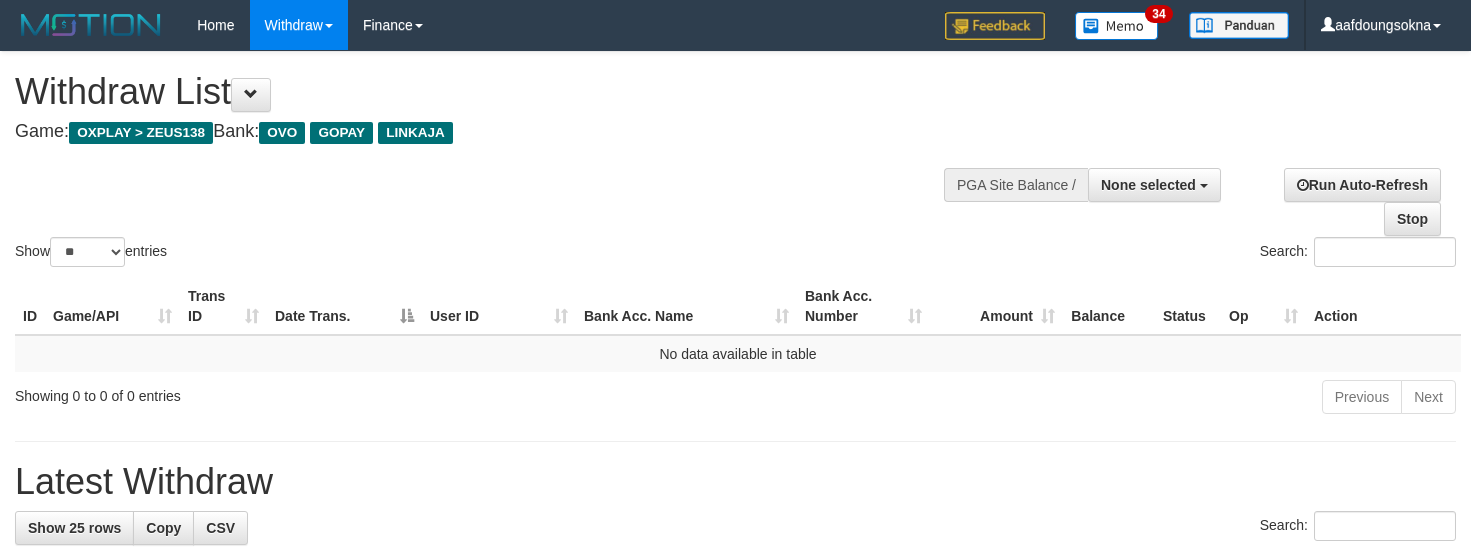 select 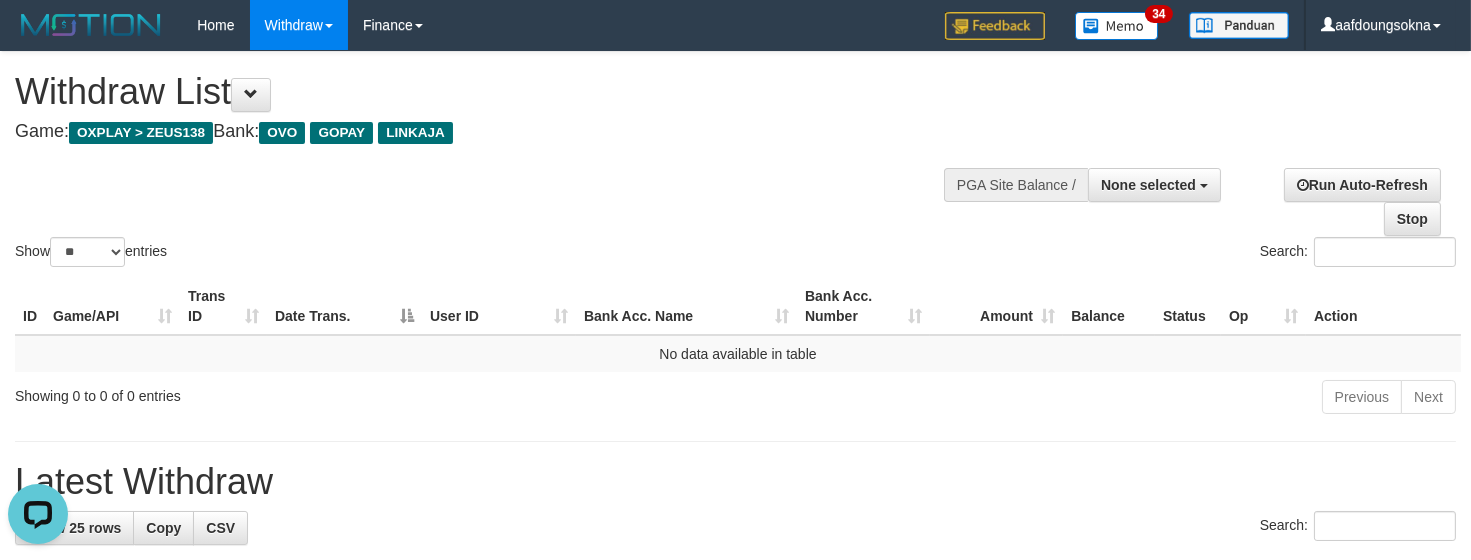 scroll, scrollTop: 0, scrollLeft: 0, axis: both 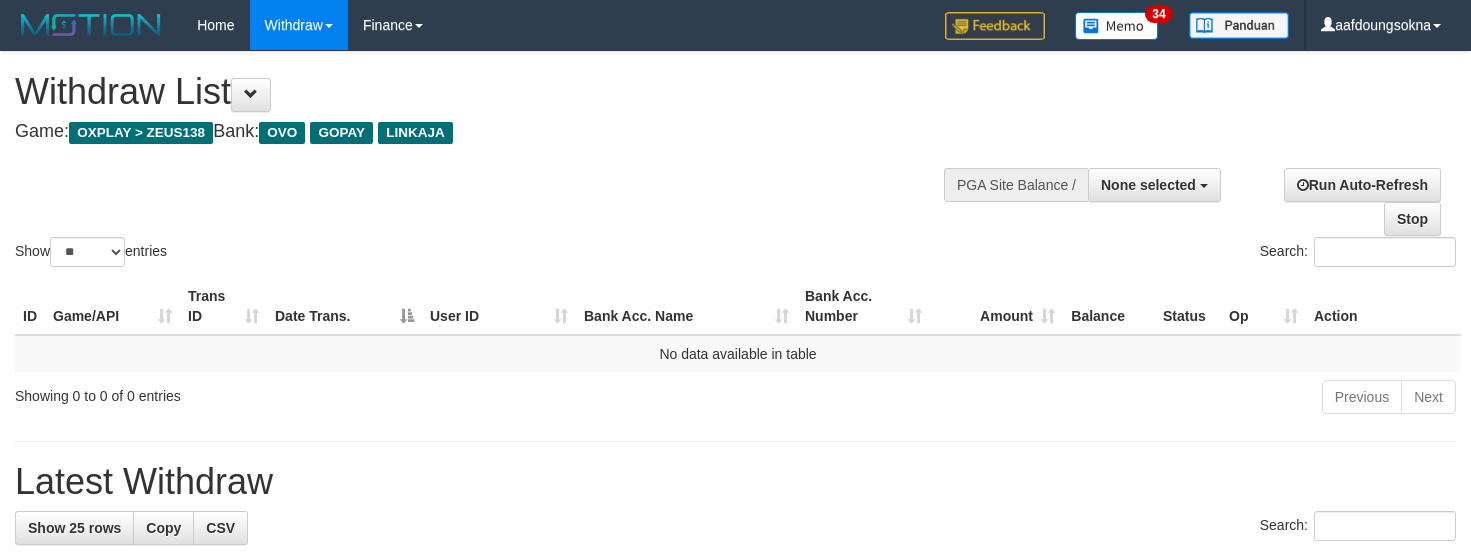 select 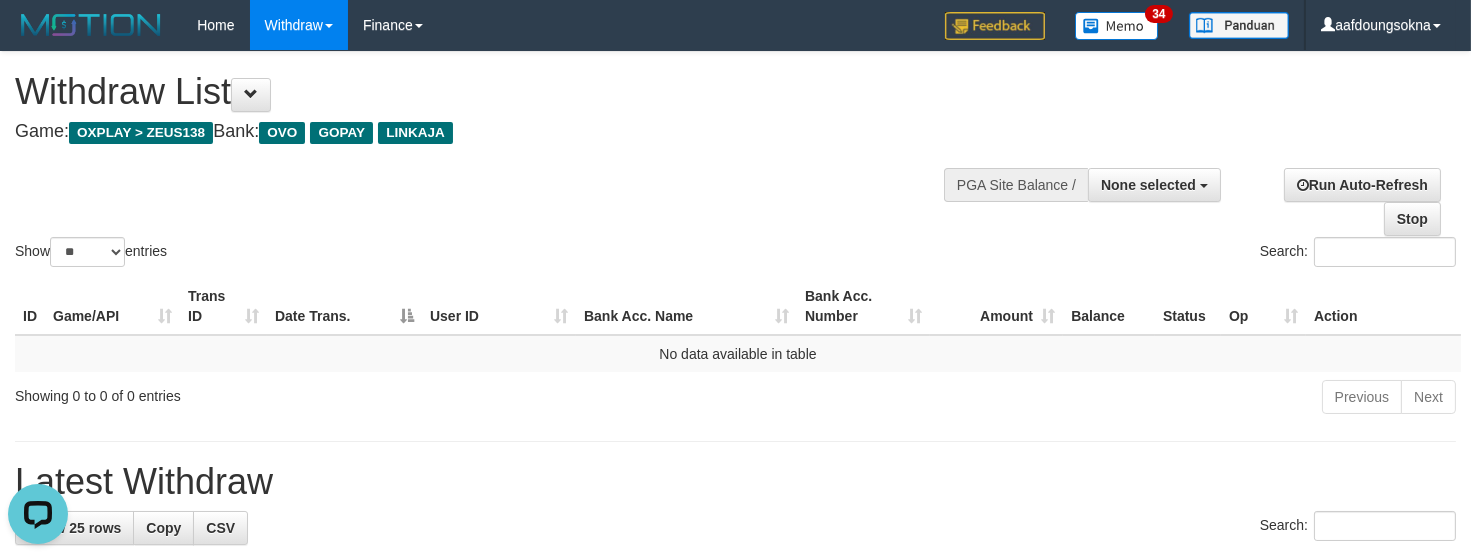 scroll, scrollTop: 0, scrollLeft: 0, axis: both 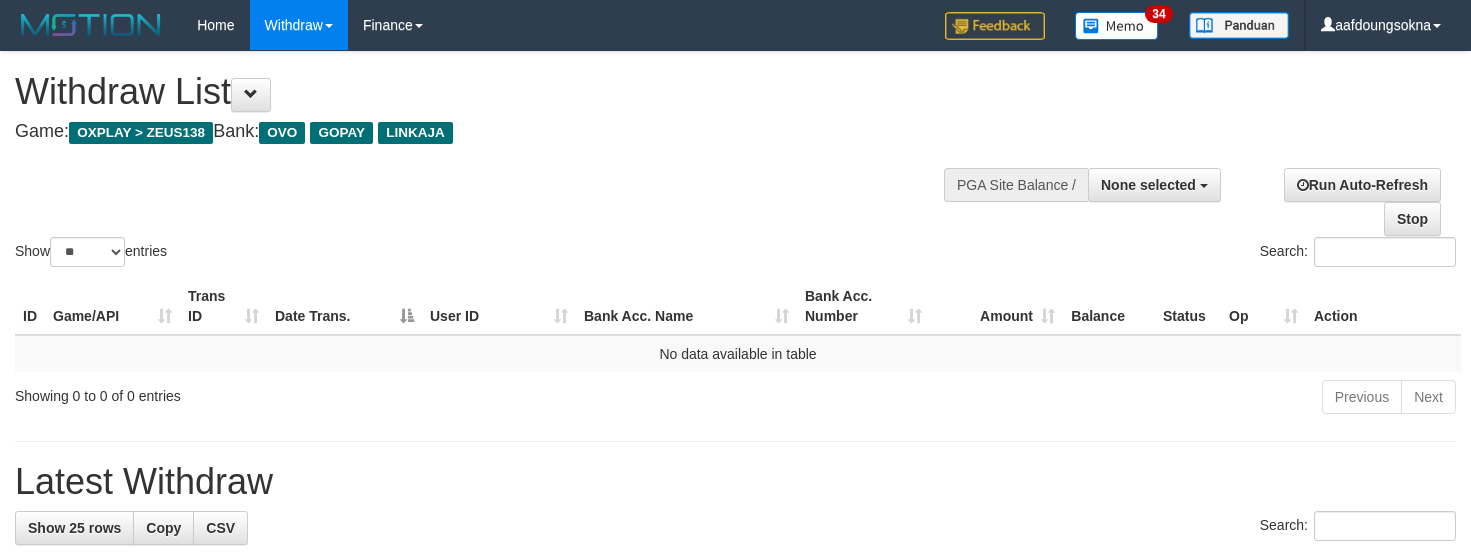select 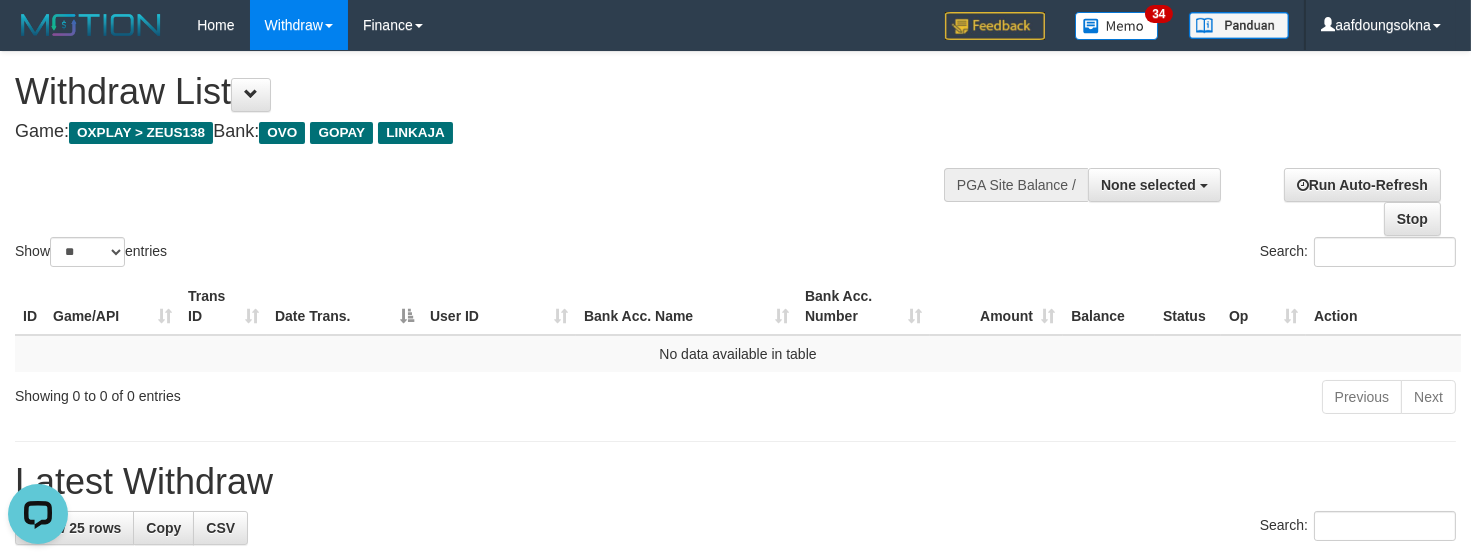 scroll, scrollTop: 0, scrollLeft: 0, axis: both 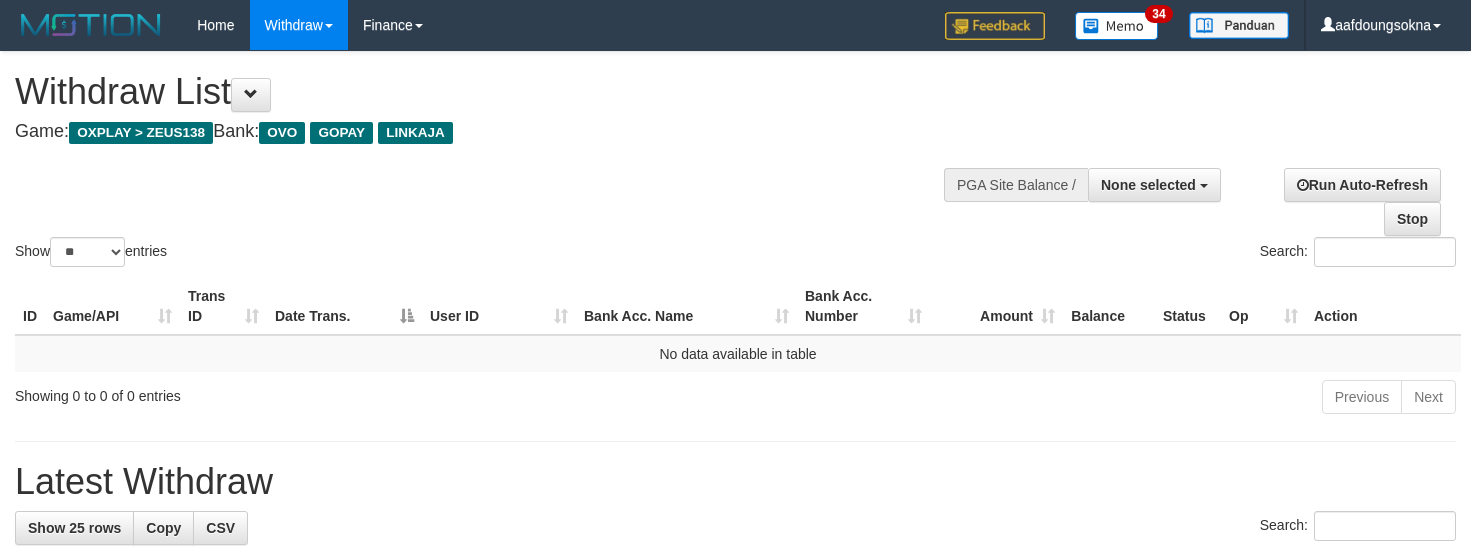 select 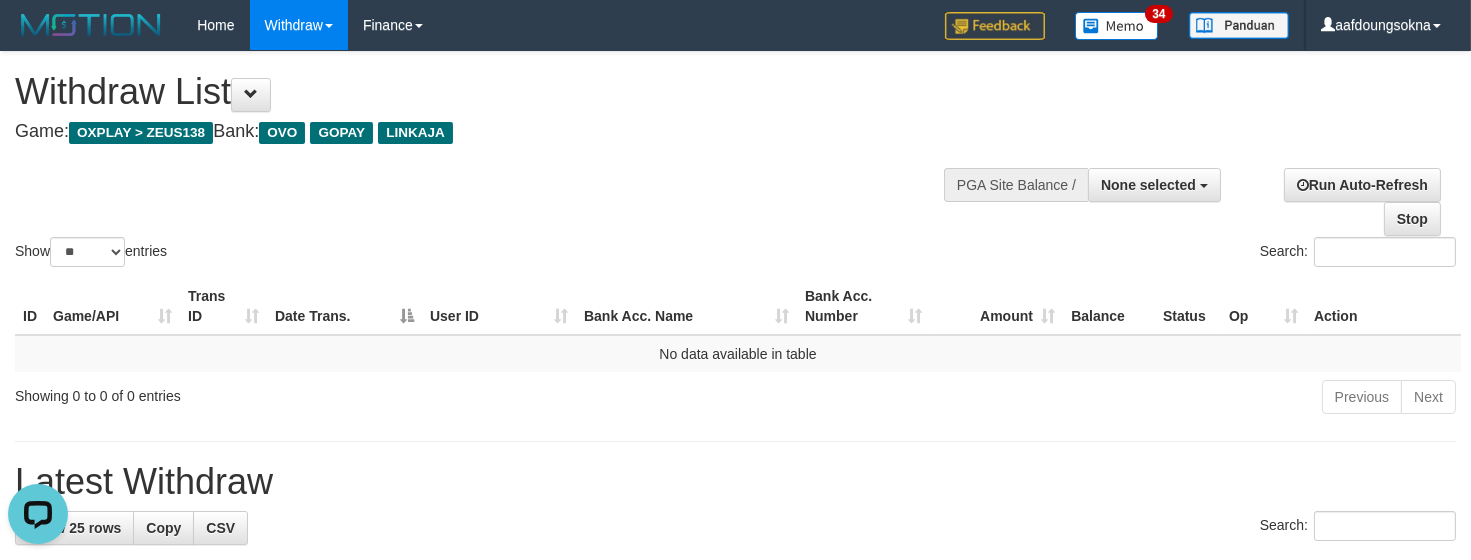 scroll, scrollTop: 0, scrollLeft: 0, axis: both 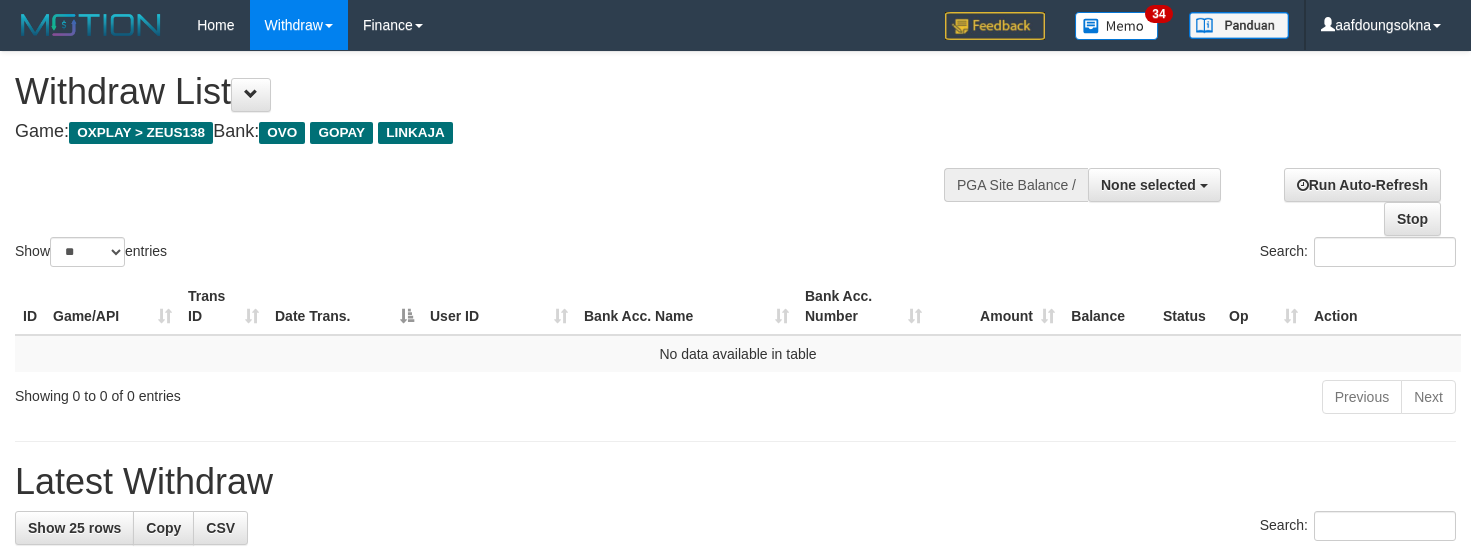 select 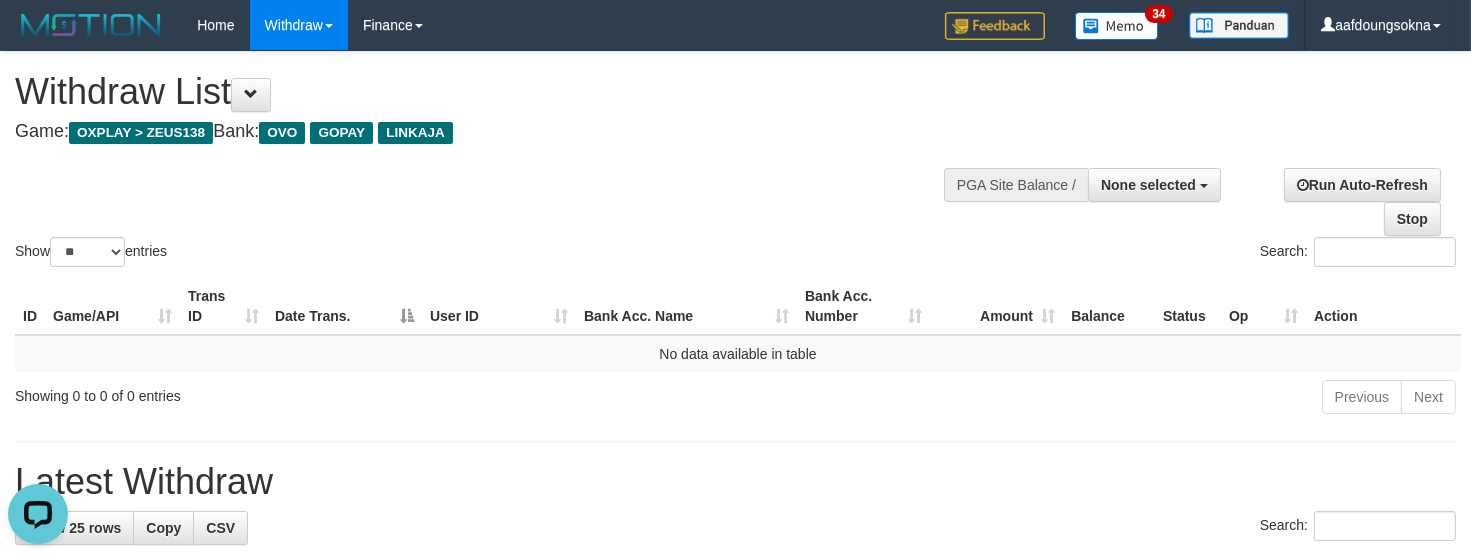 scroll, scrollTop: 0, scrollLeft: 0, axis: both 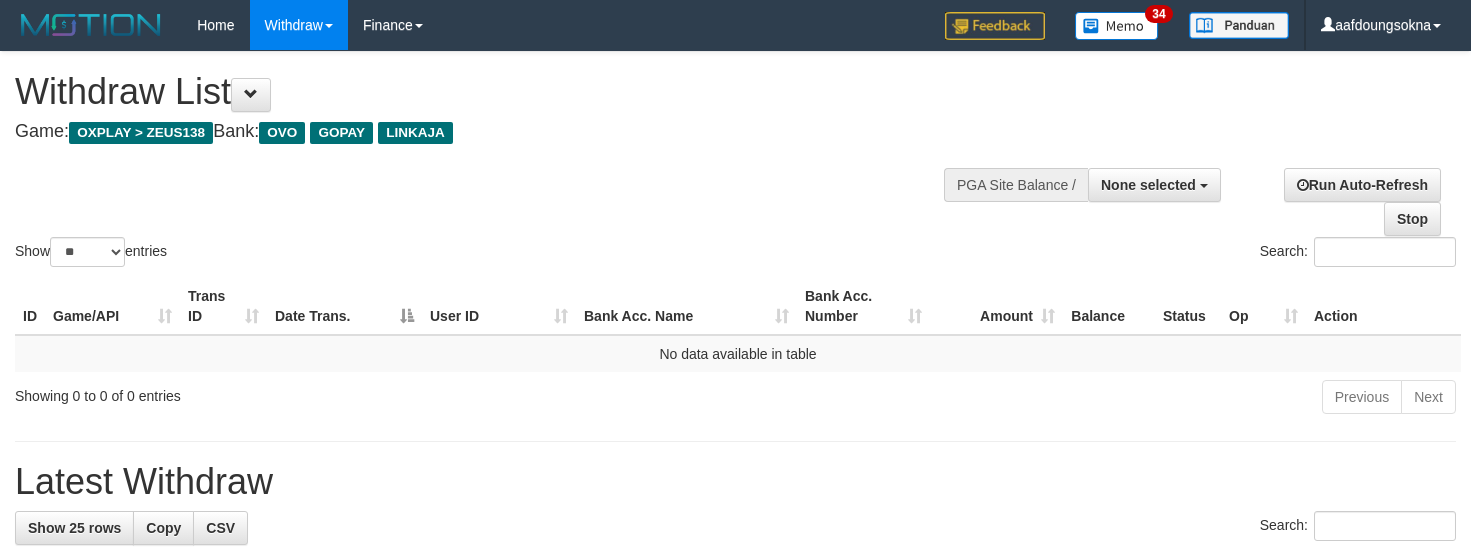 select 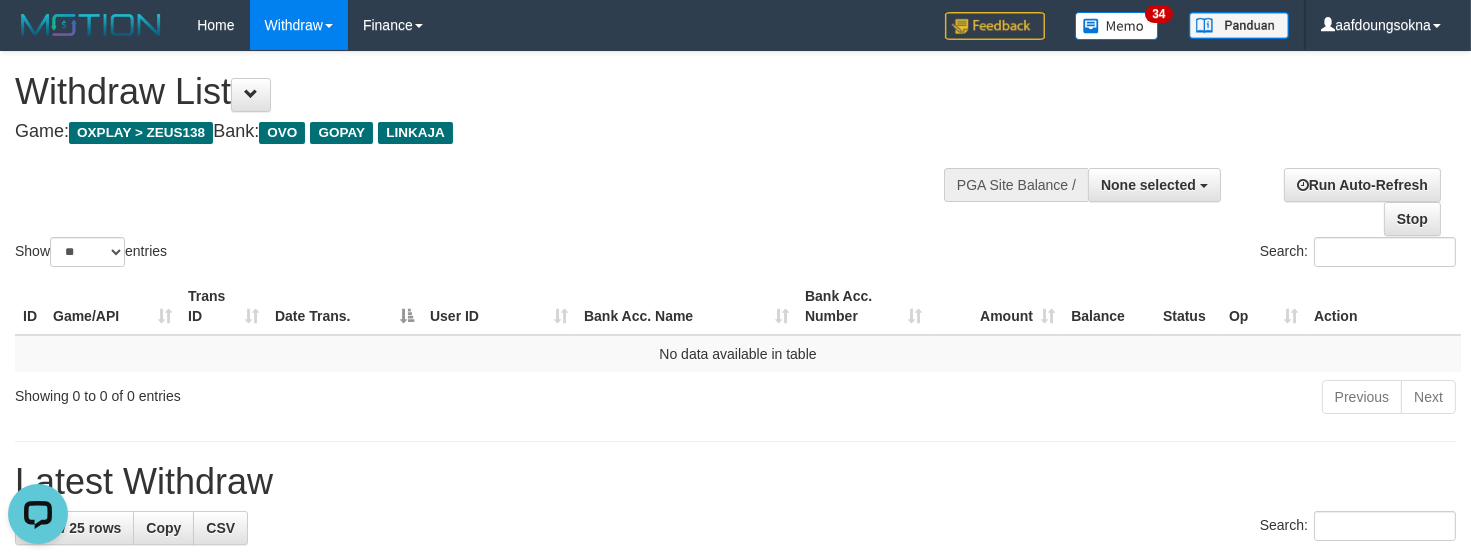 scroll, scrollTop: 0, scrollLeft: 0, axis: both 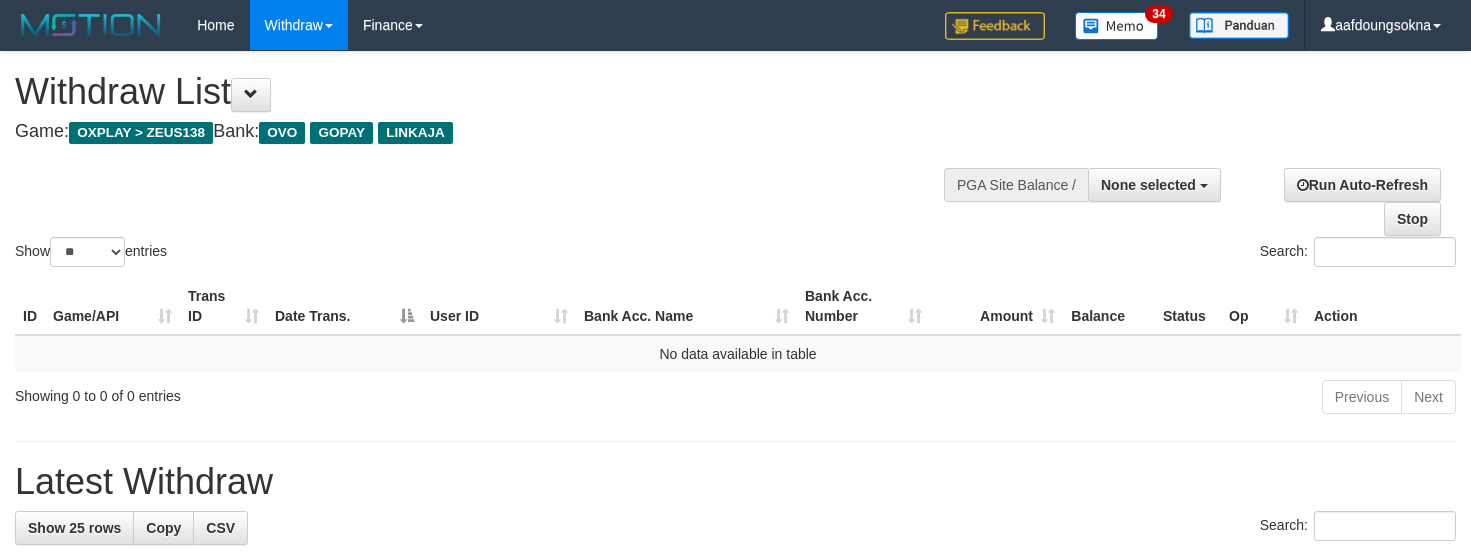 select 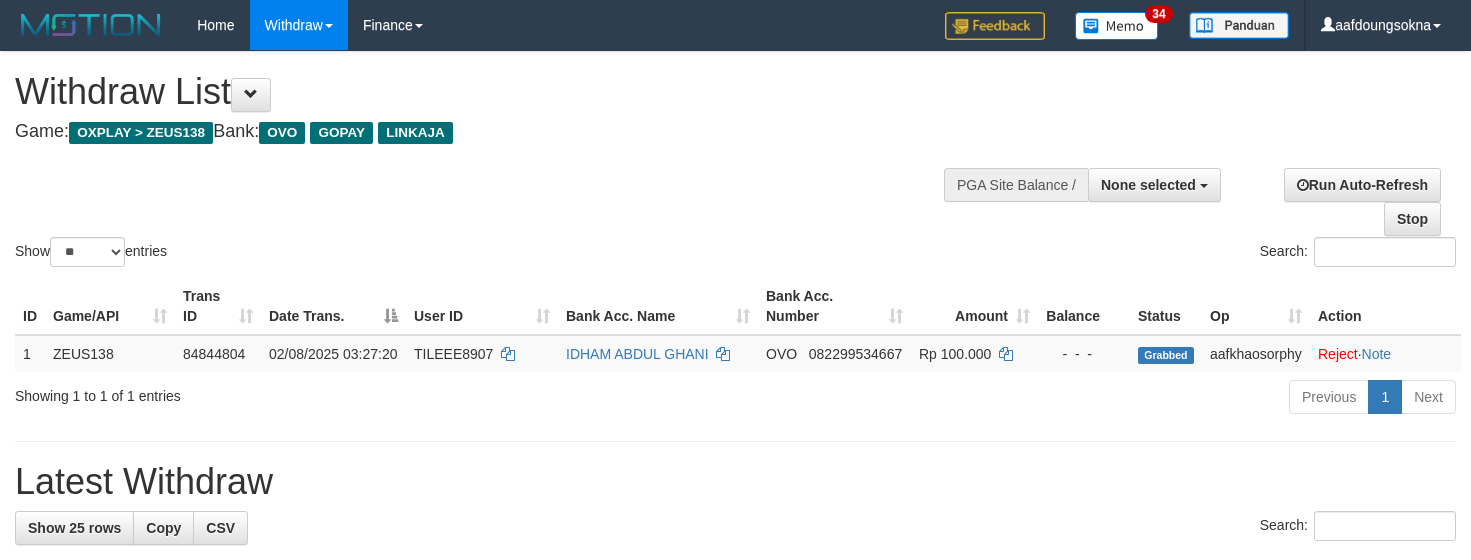 select 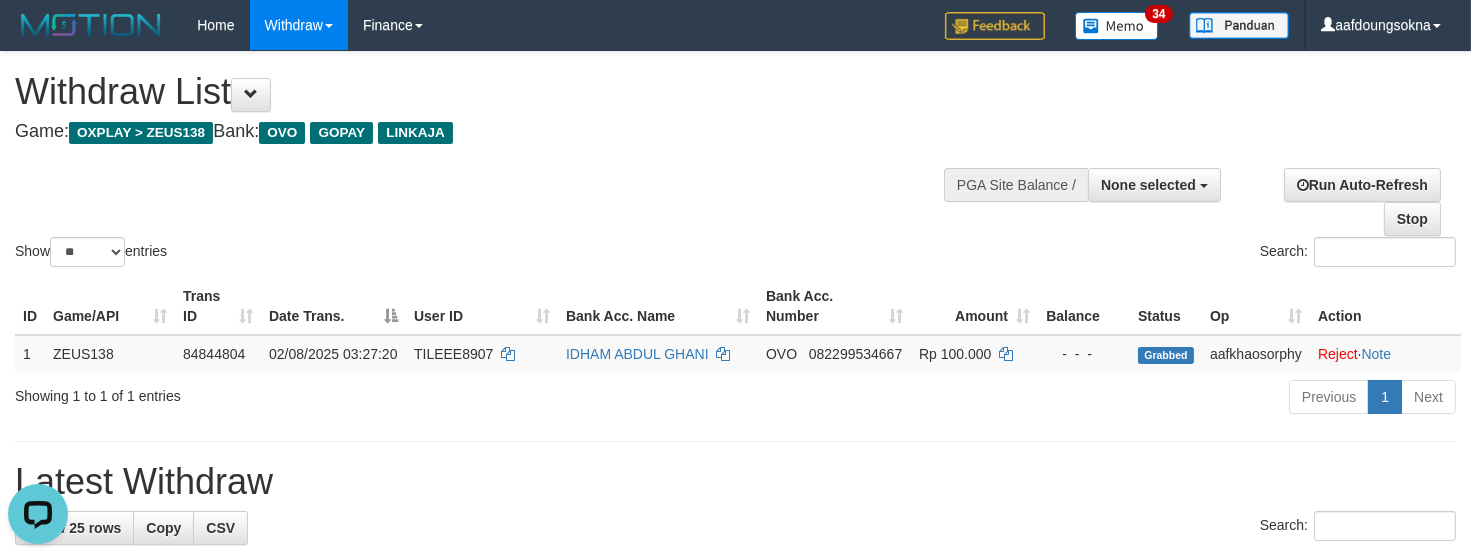 scroll, scrollTop: 0, scrollLeft: 0, axis: both 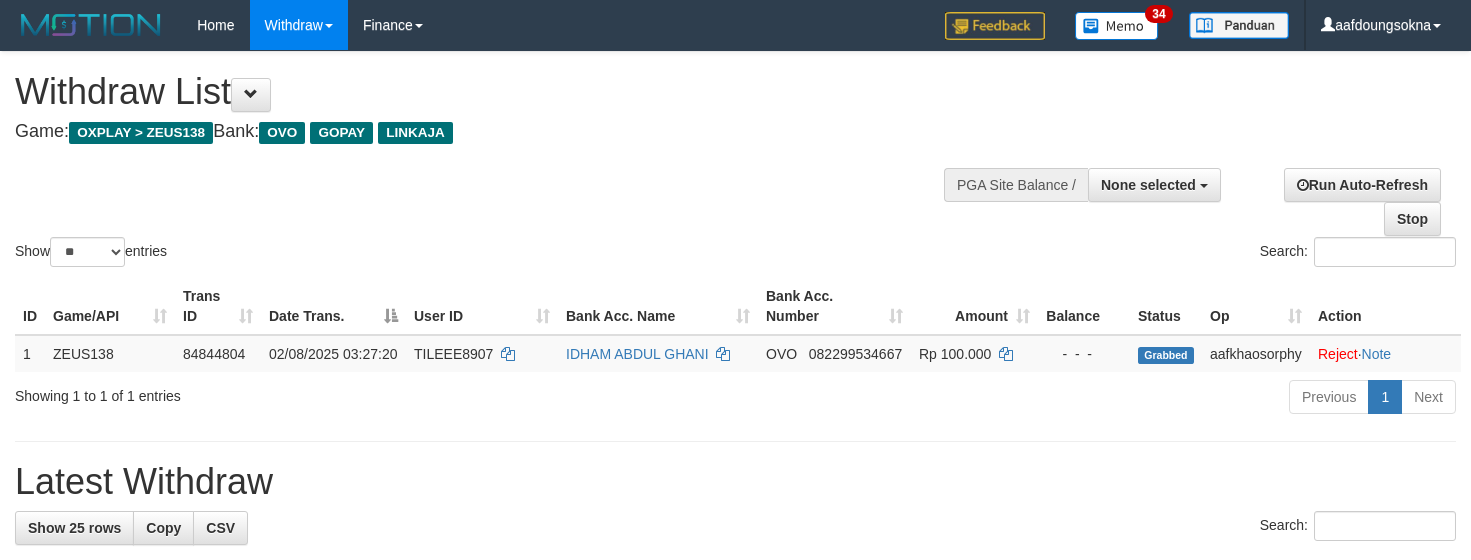 select 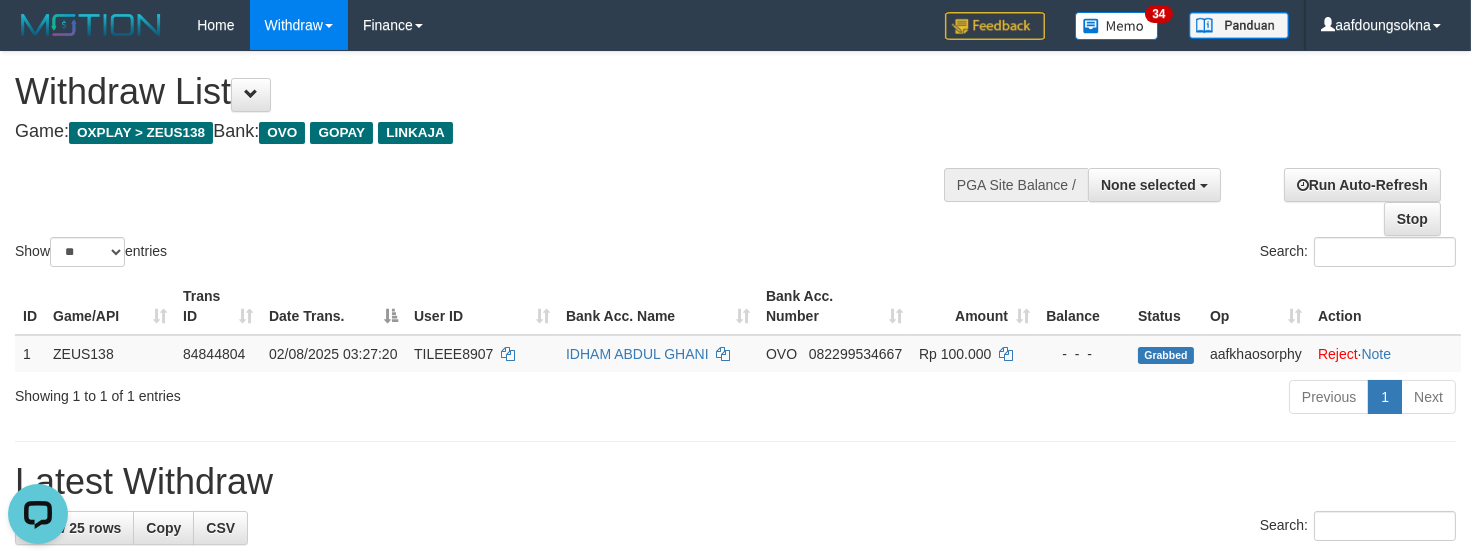 scroll, scrollTop: 0, scrollLeft: 0, axis: both 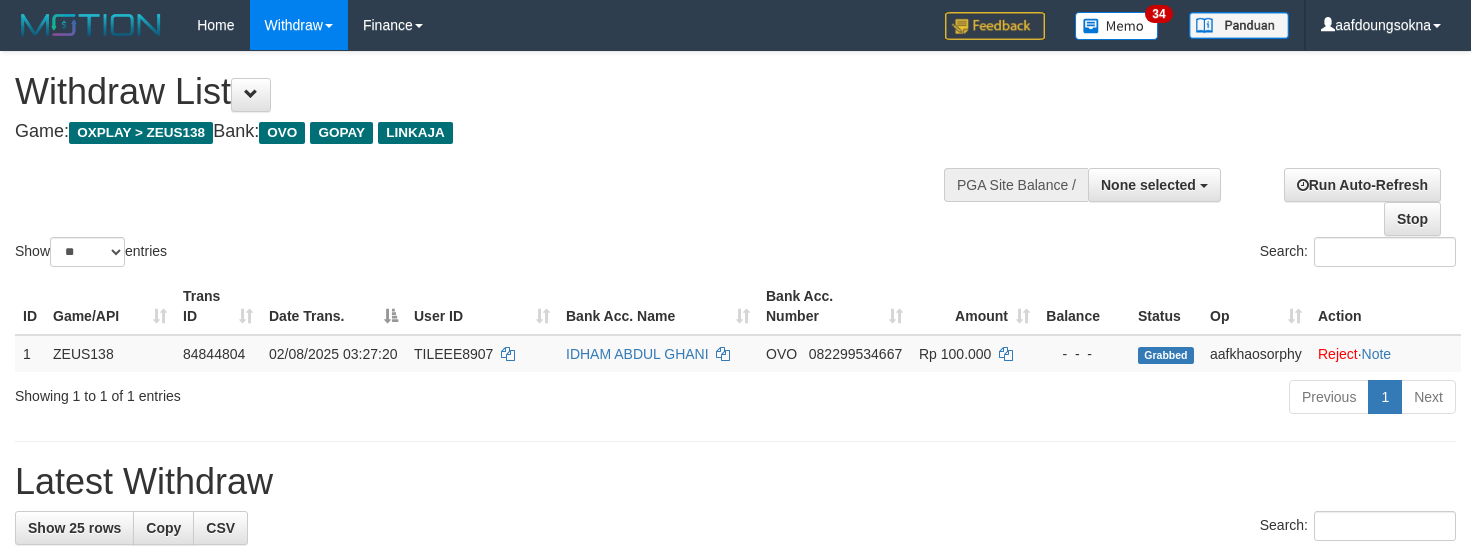 select 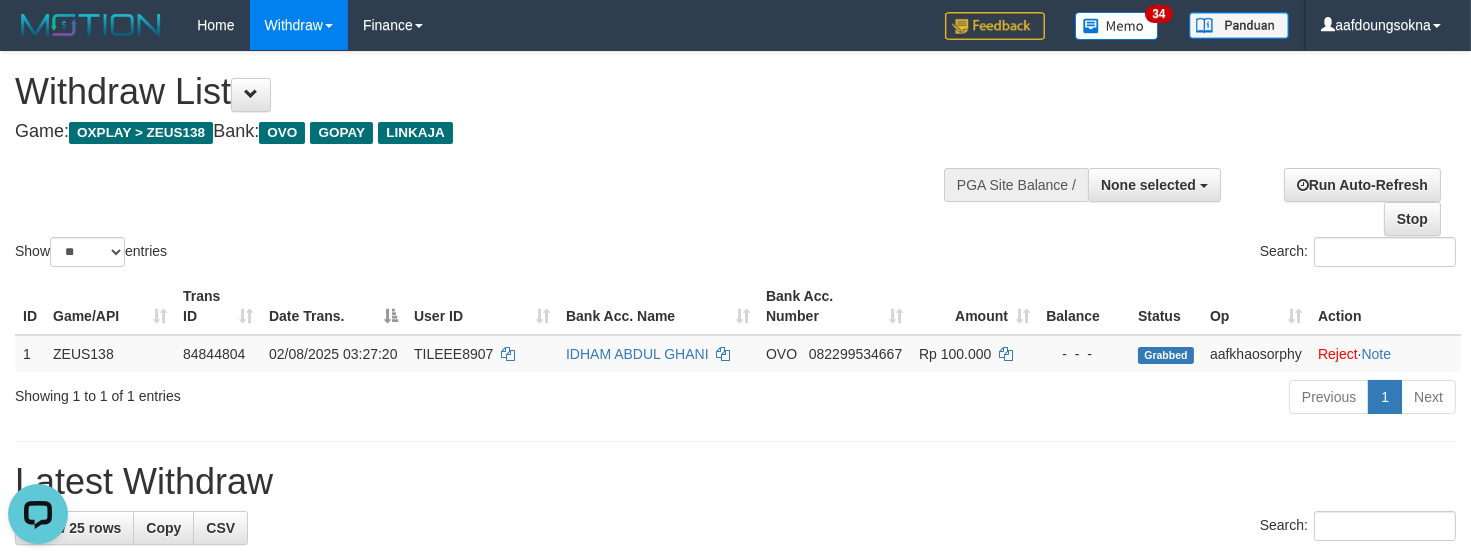 scroll, scrollTop: 0, scrollLeft: 0, axis: both 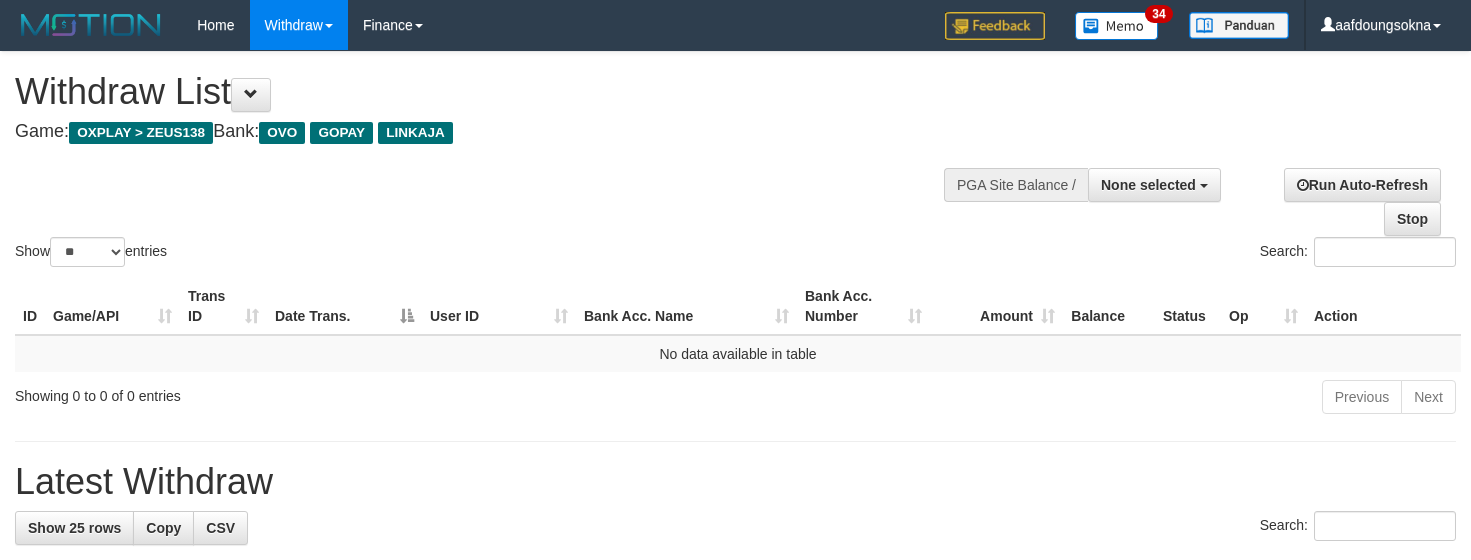 select 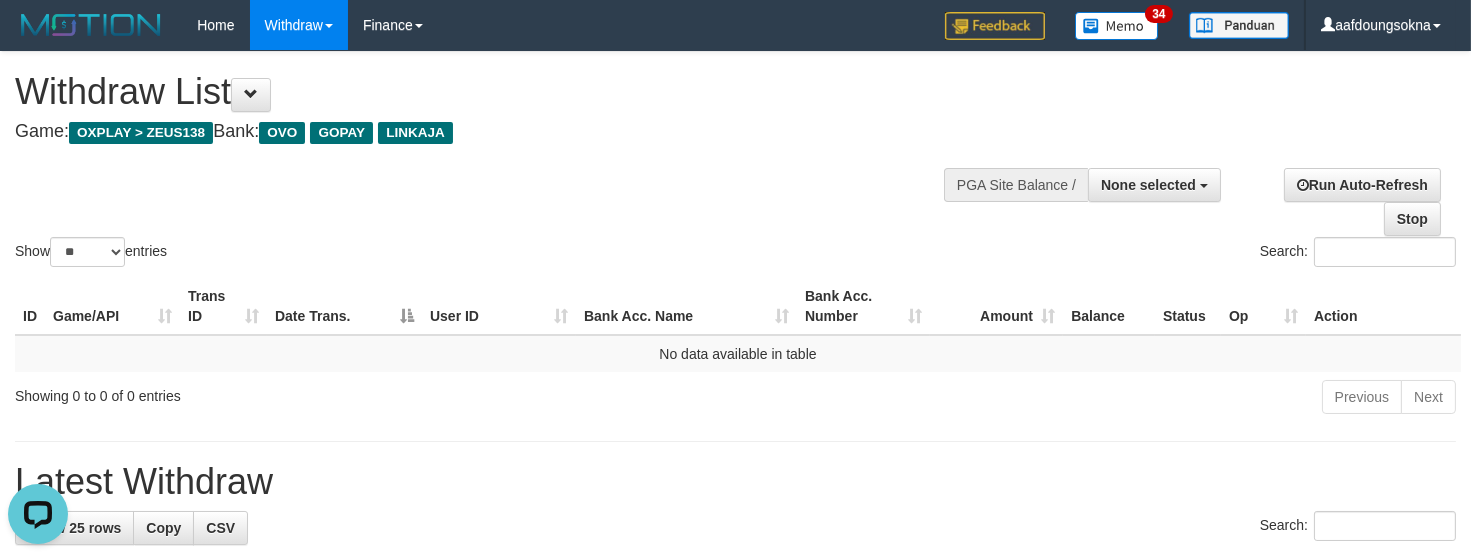 scroll, scrollTop: 0, scrollLeft: 0, axis: both 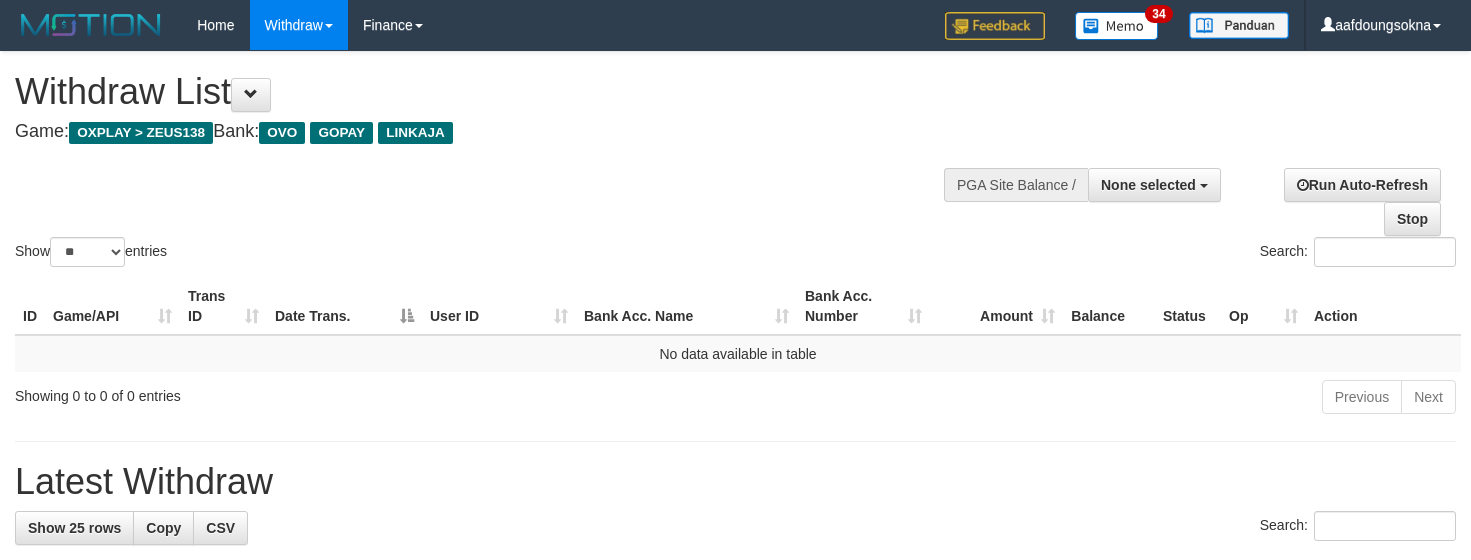 select 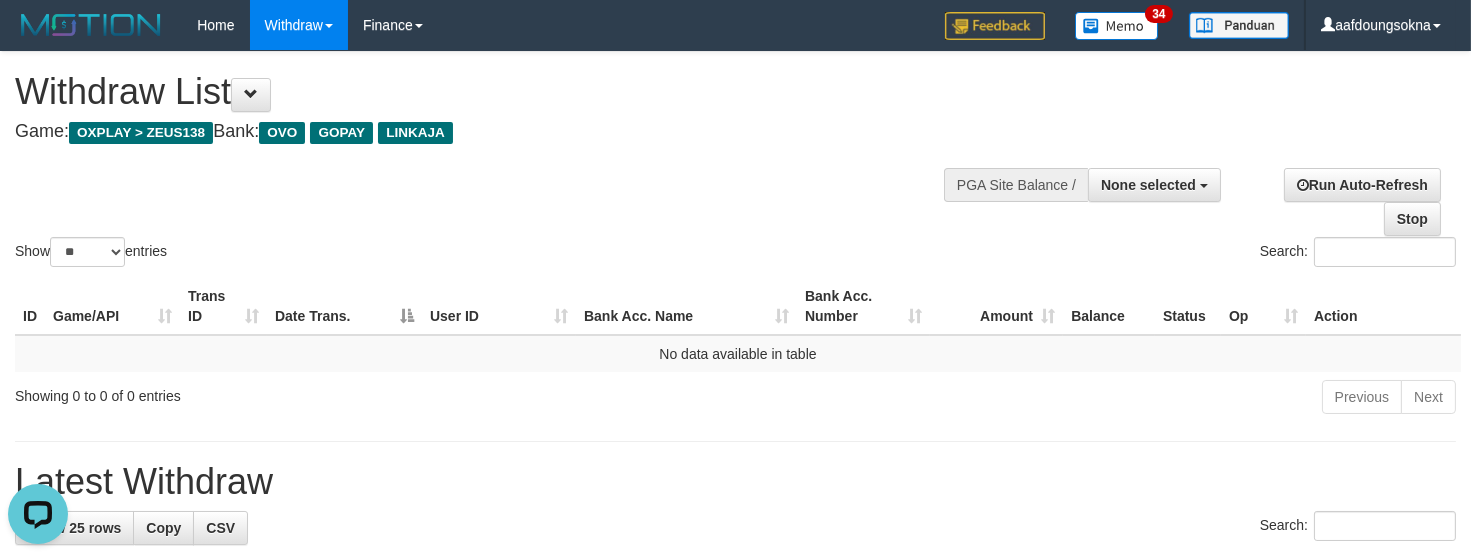 scroll, scrollTop: 0, scrollLeft: 0, axis: both 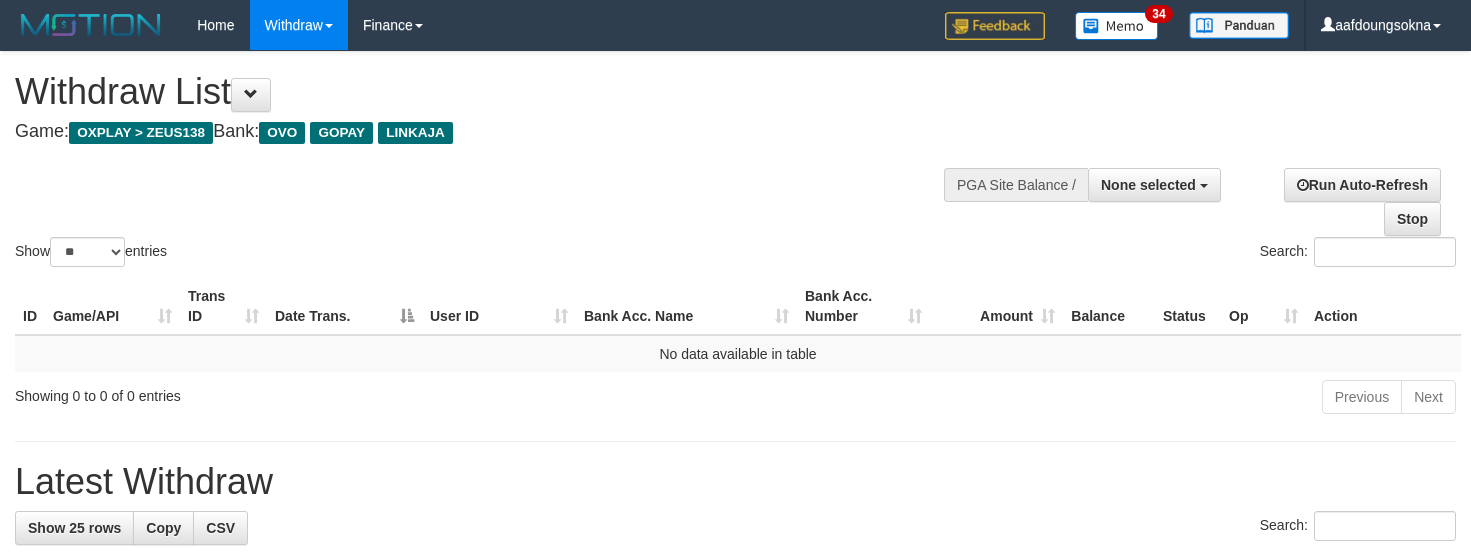 select 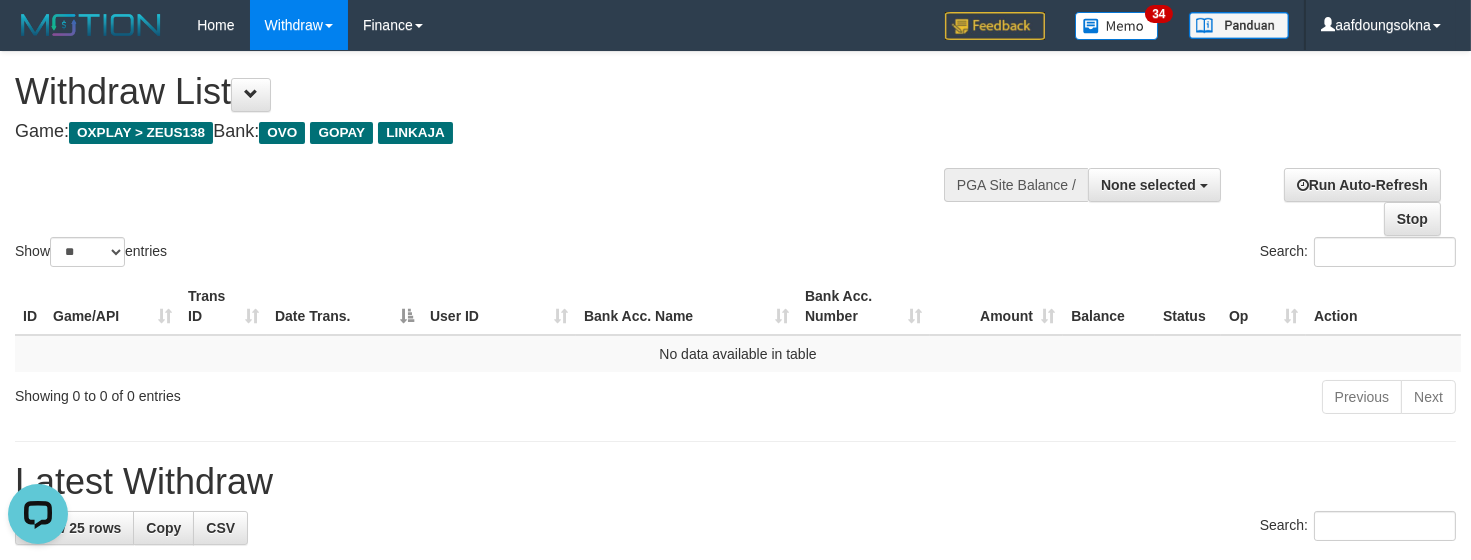 scroll, scrollTop: 0, scrollLeft: 0, axis: both 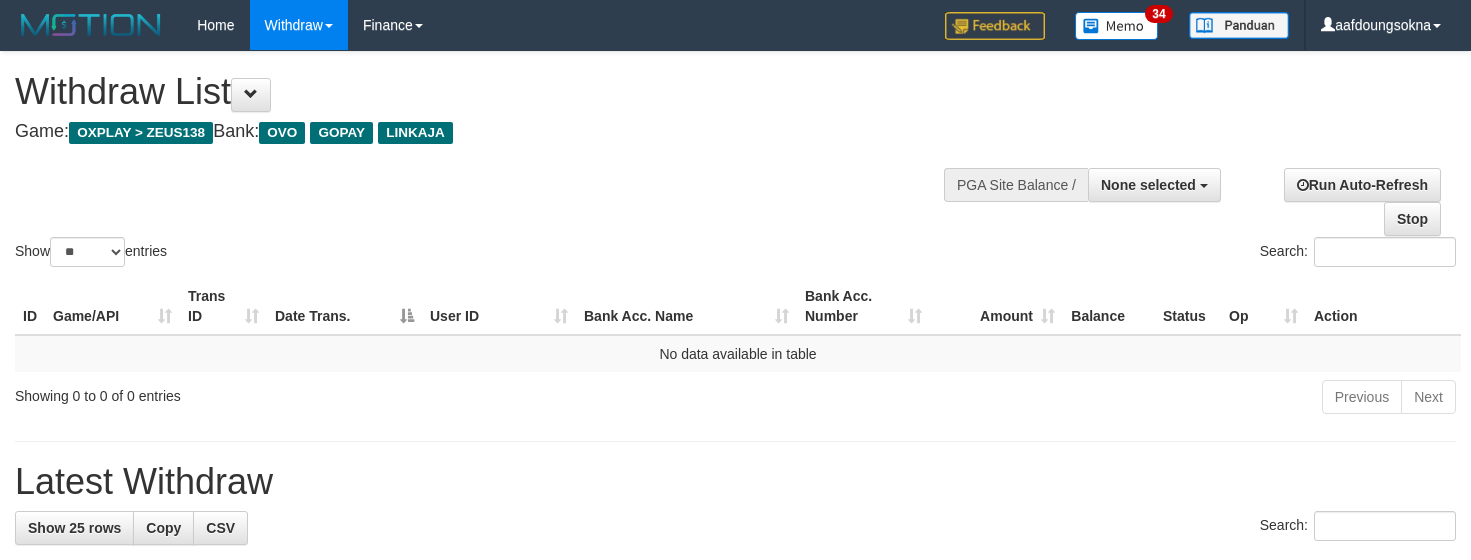 select 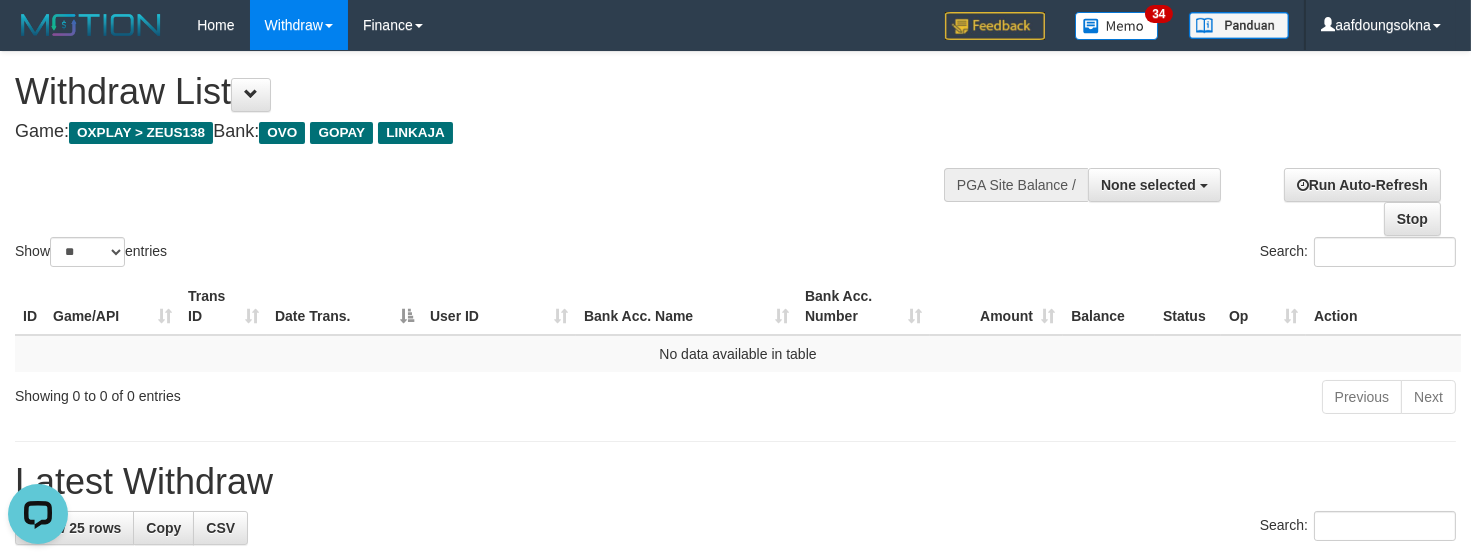 scroll, scrollTop: 0, scrollLeft: 0, axis: both 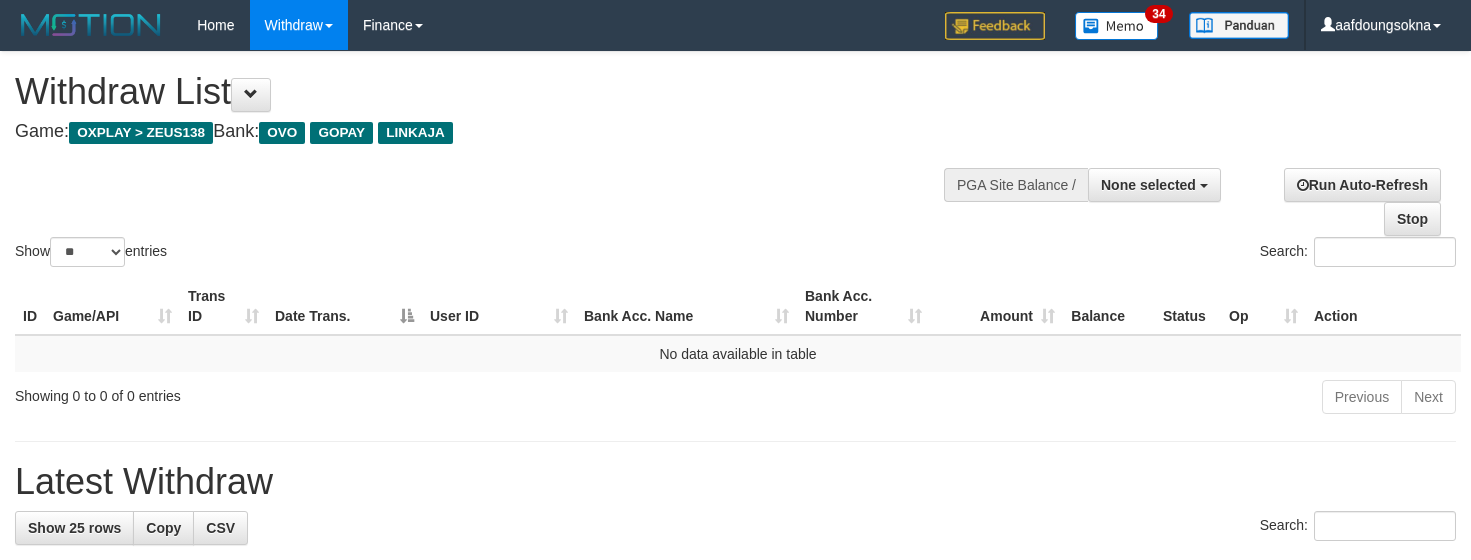 select 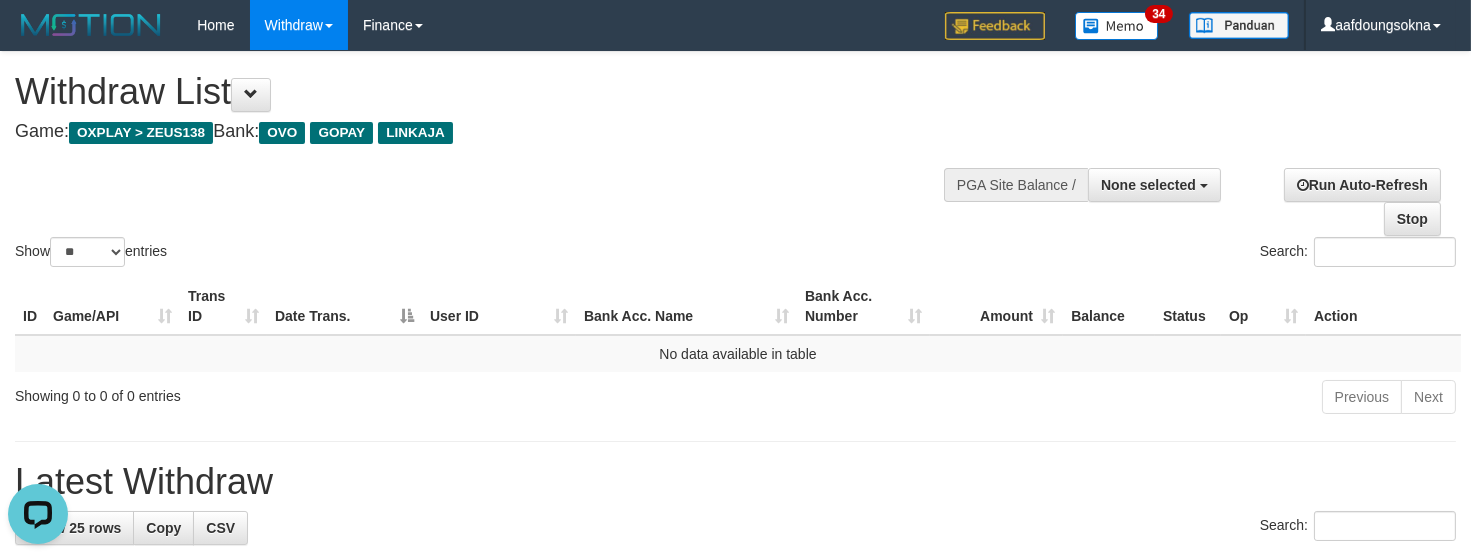 scroll, scrollTop: 0, scrollLeft: 0, axis: both 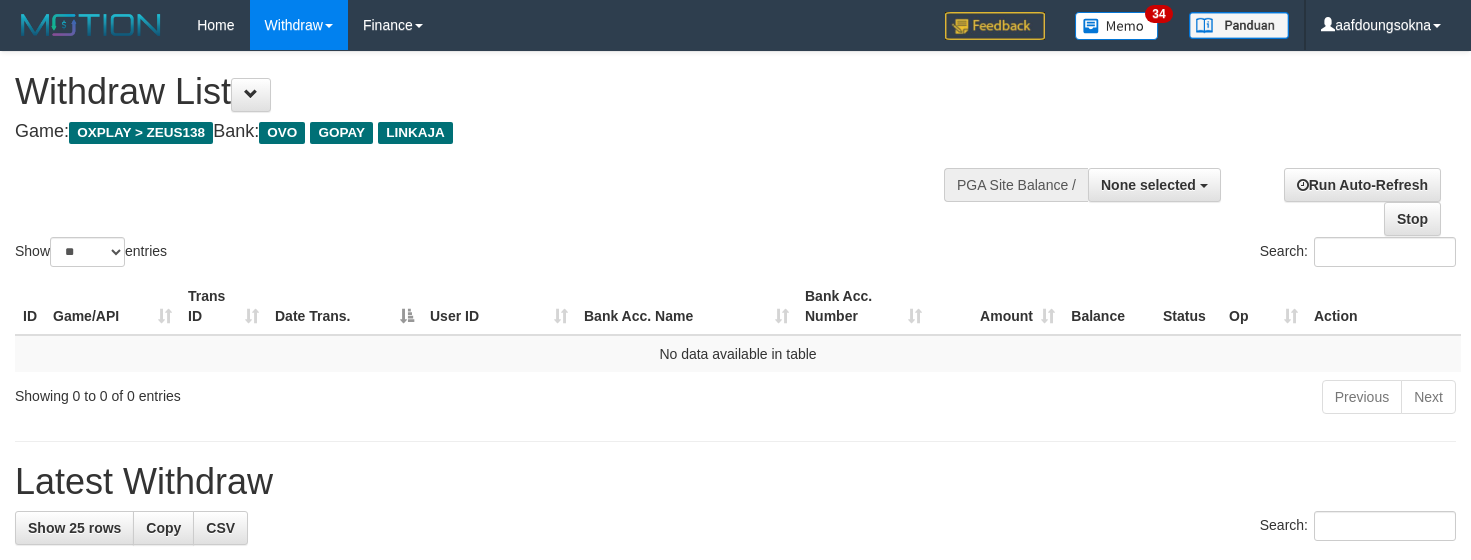 select 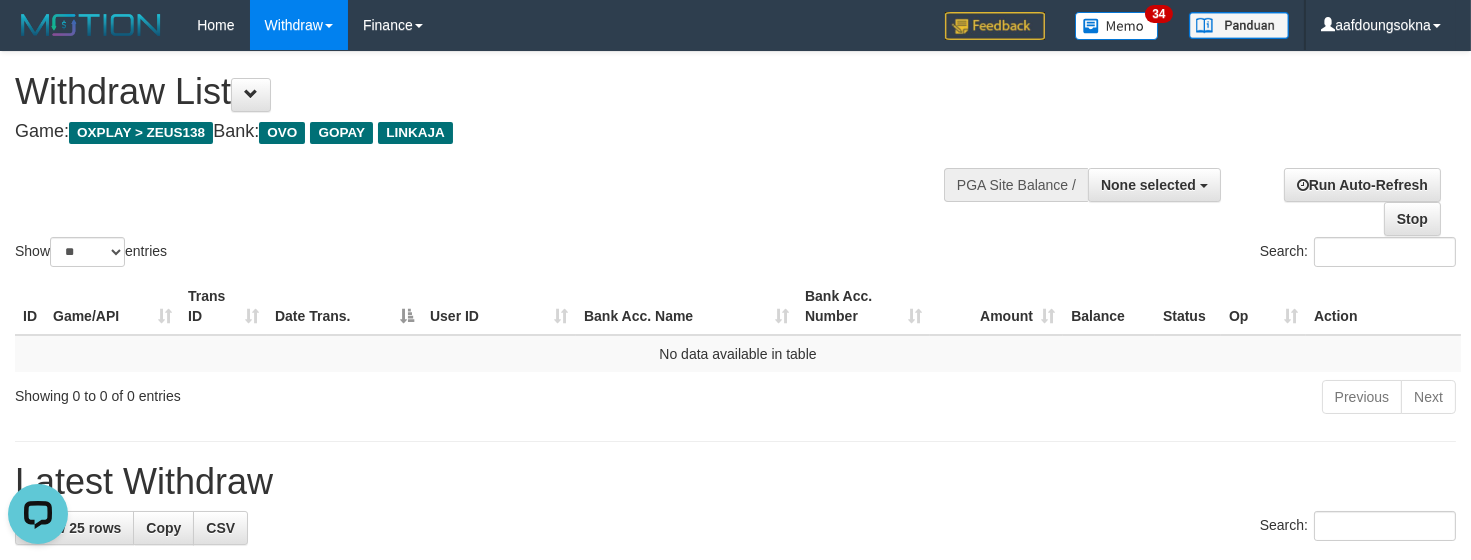 scroll, scrollTop: 0, scrollLeft: 0, axis: both 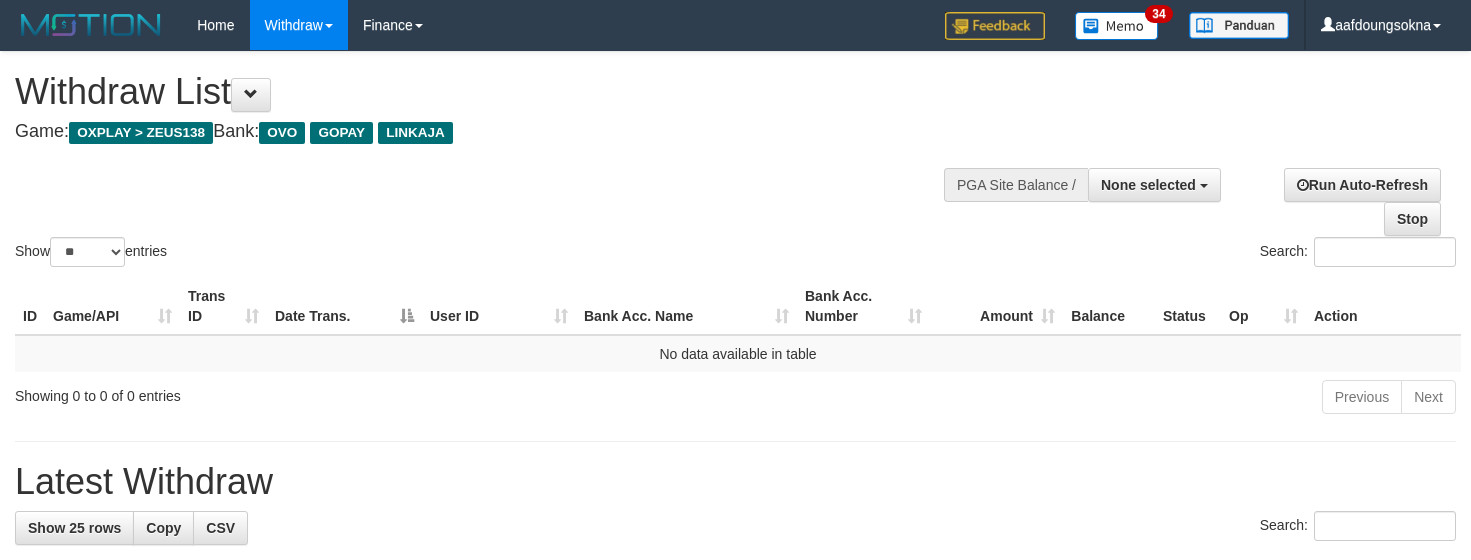 select 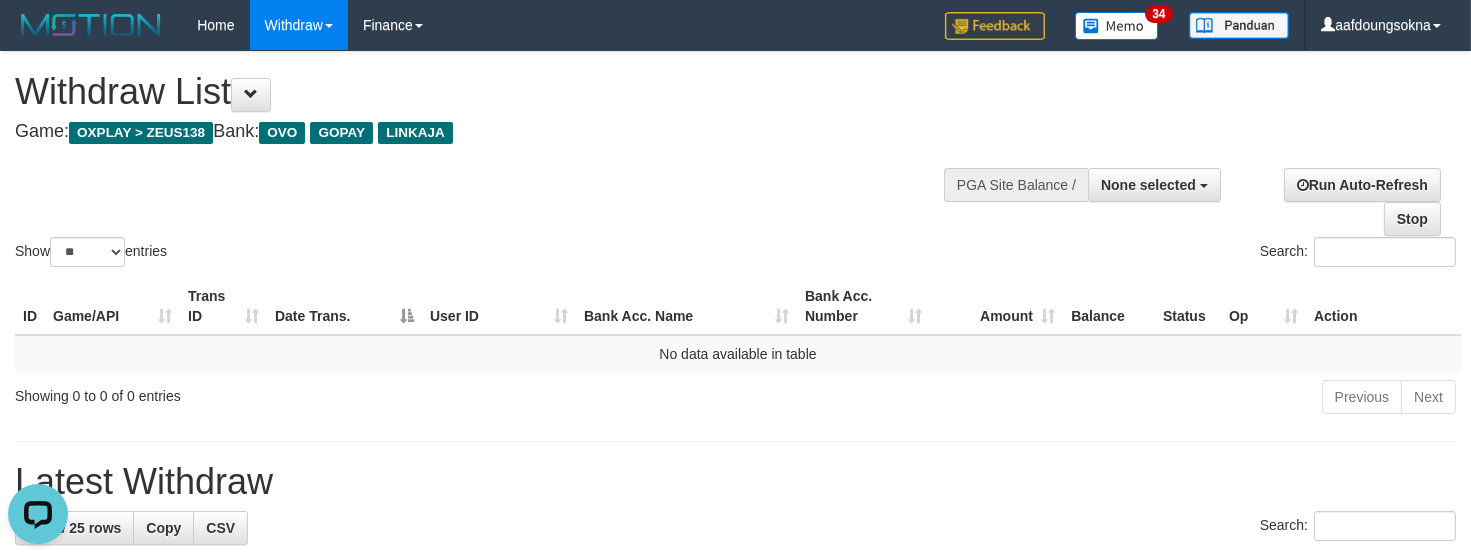 scroll, scrollTop: 0, scrollLeft: 0, axis: both 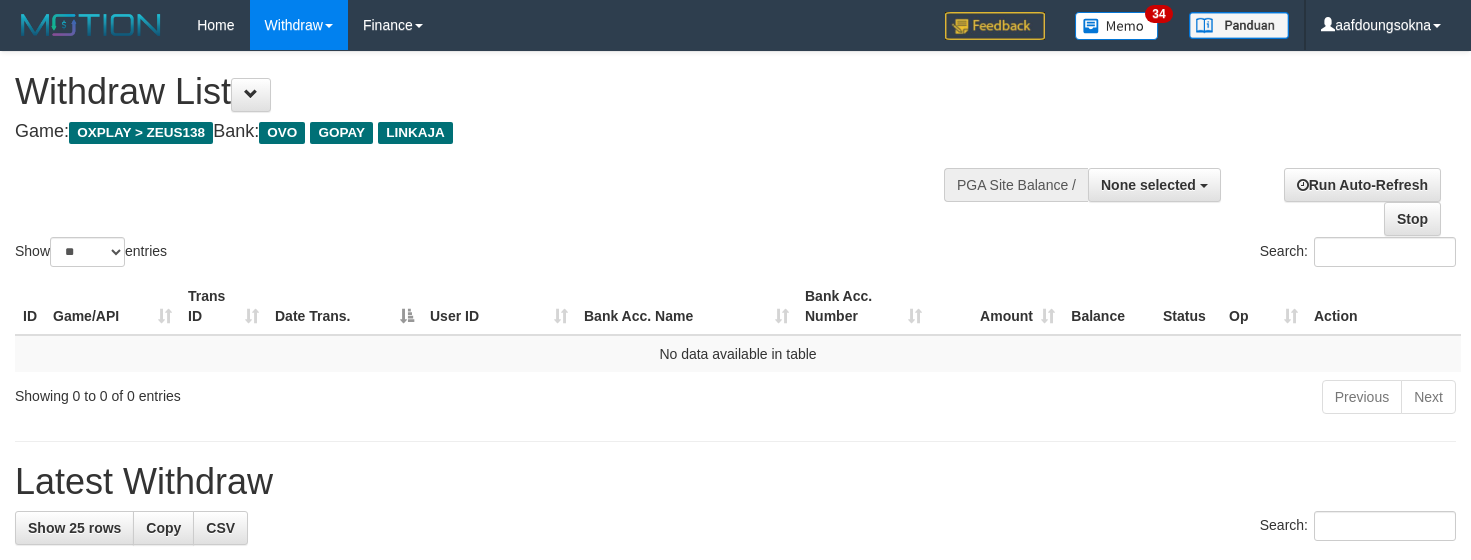 select 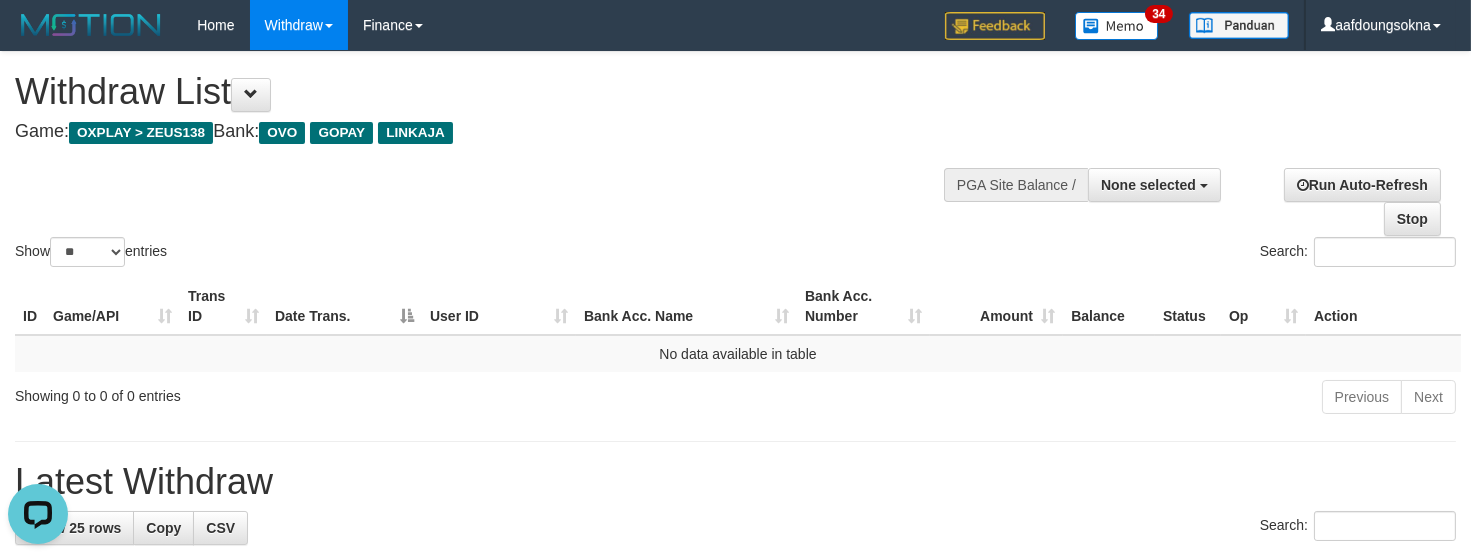 scroll, scrollTop: 0, scrollLeft: 0, axis: both 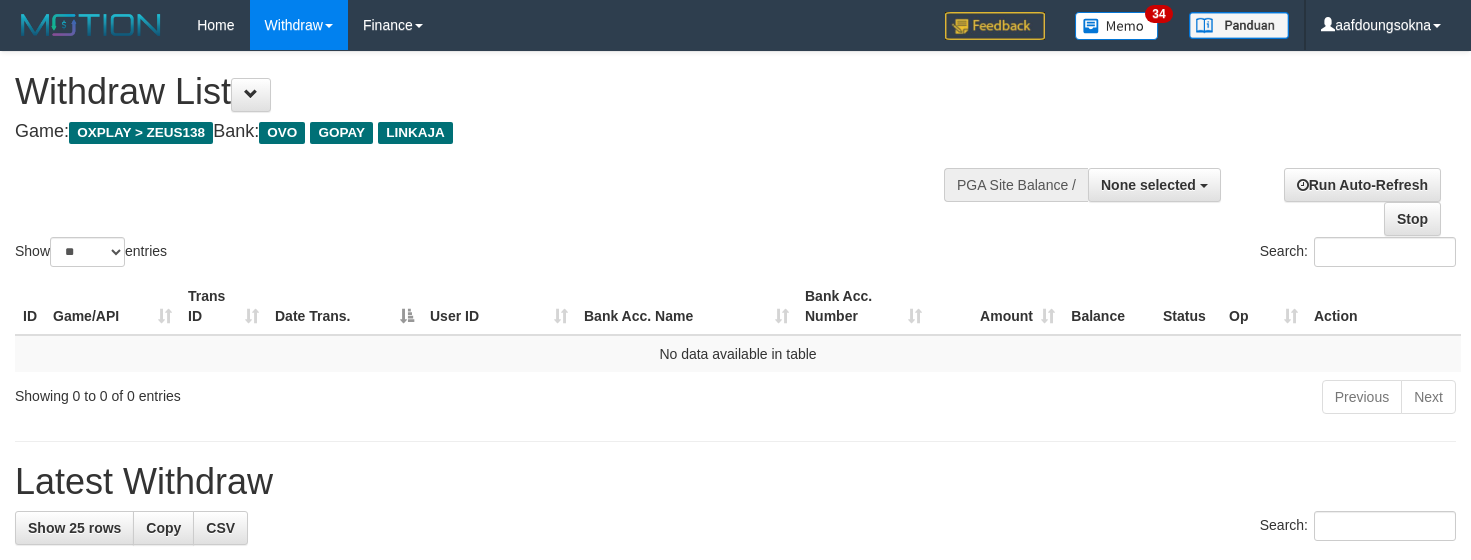 select 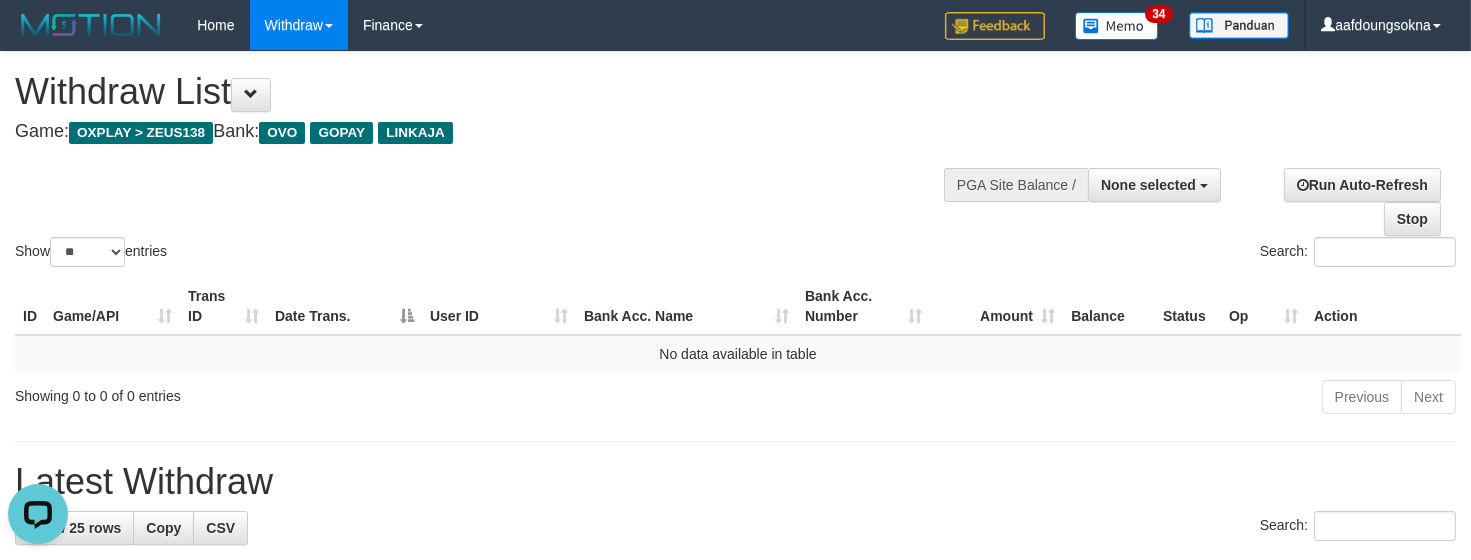 scroll, scrollTop: 0, scrollLeft: 0, axis: both 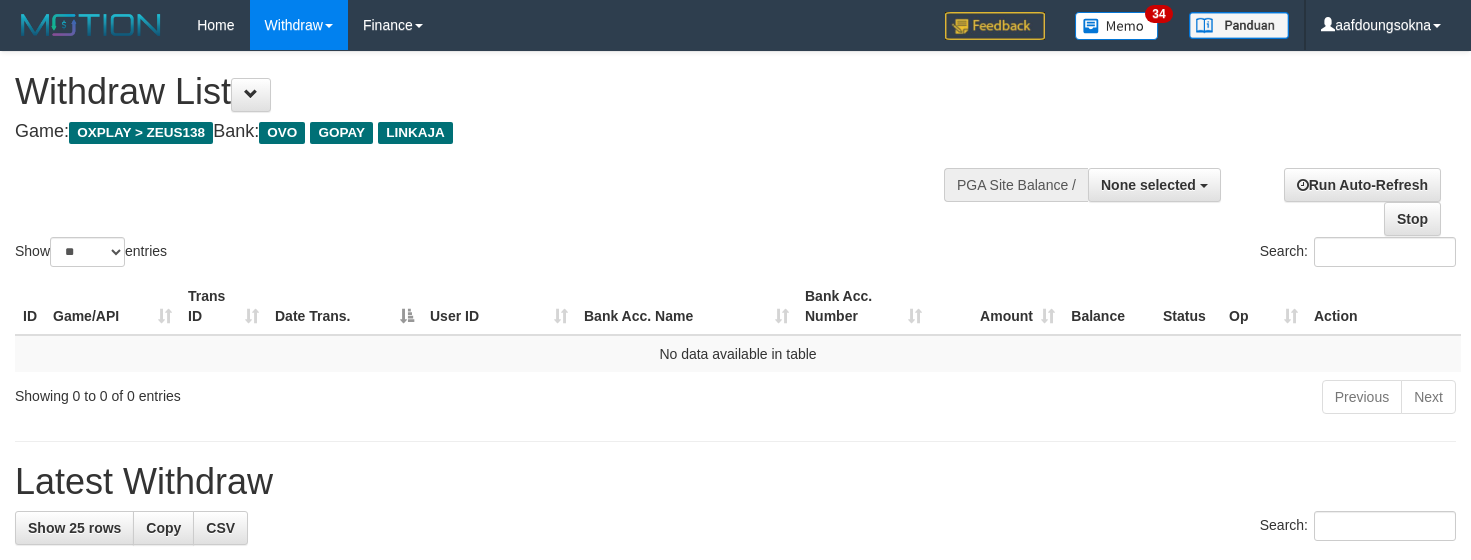 select 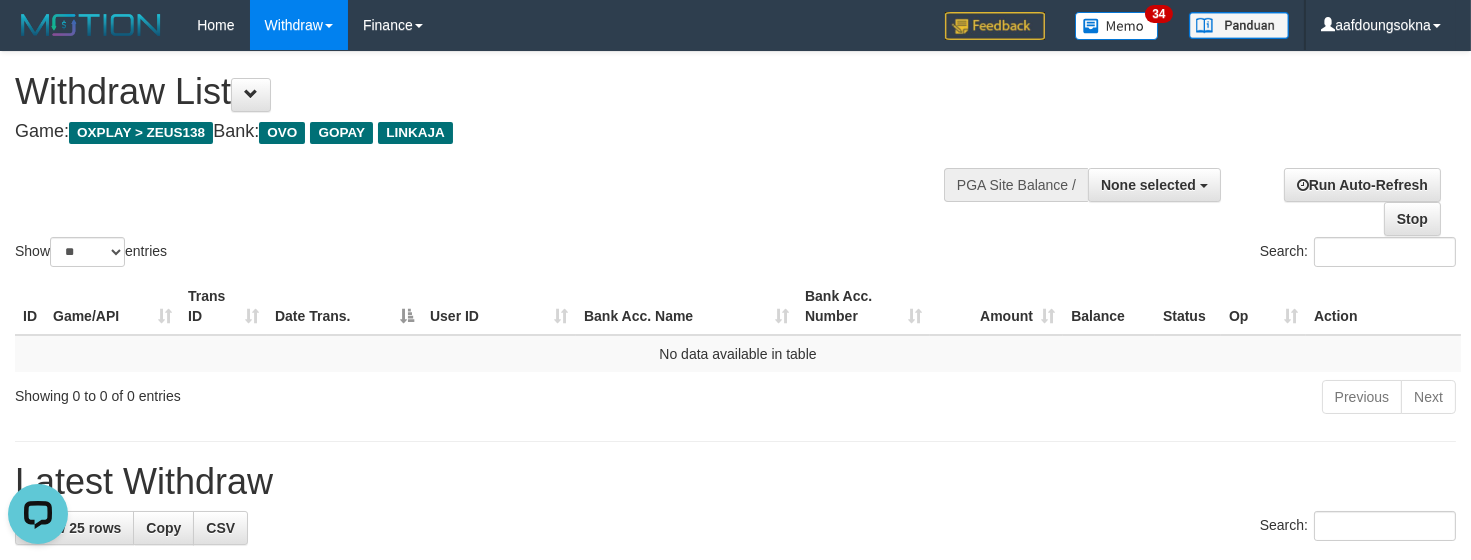 scroll, scrollTop: 0, scrollLeft: 0, axis: both 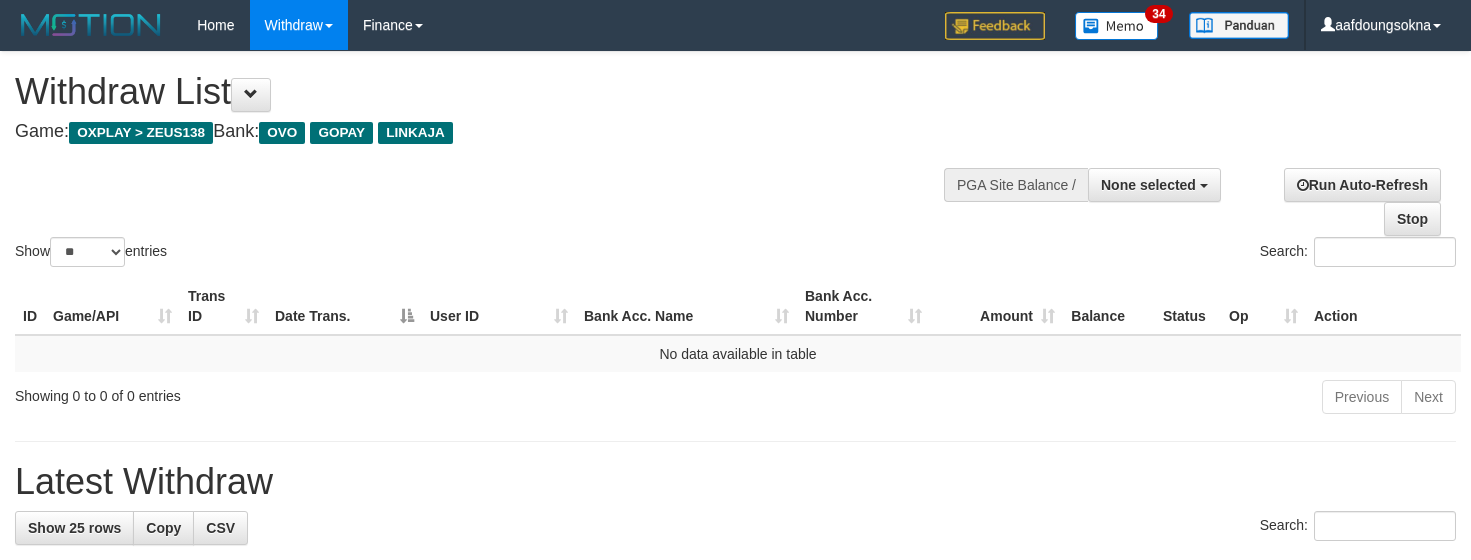 select 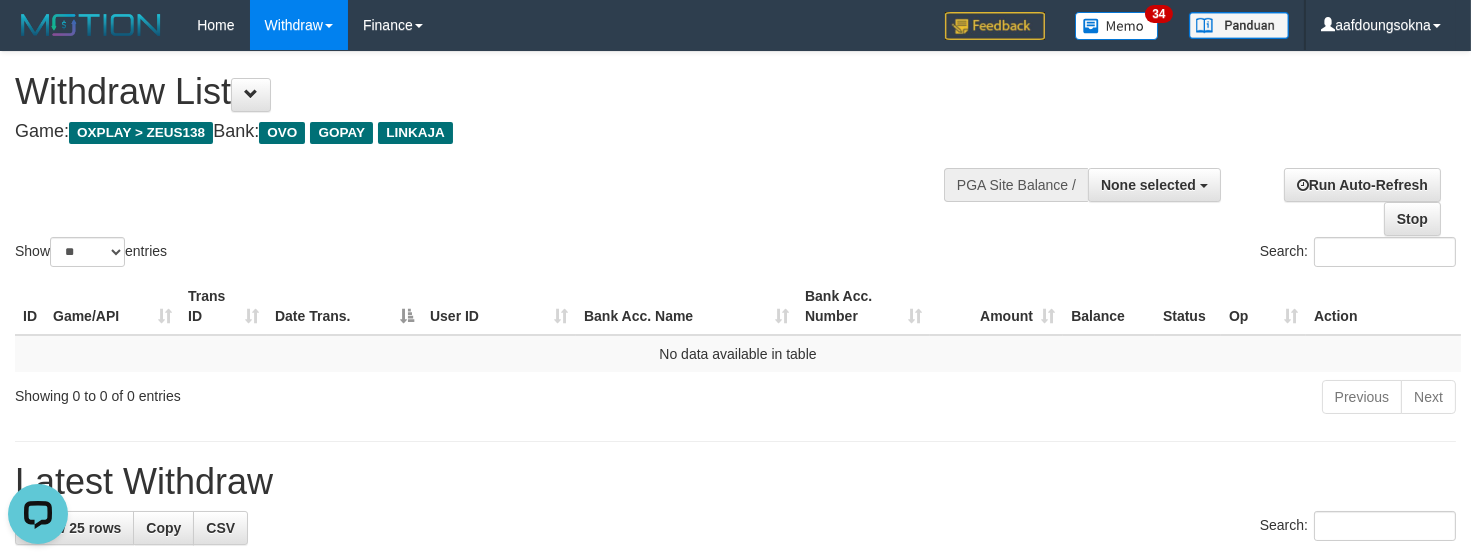scroll, scrollTop: 0, scrollLeft: 0, axis: both 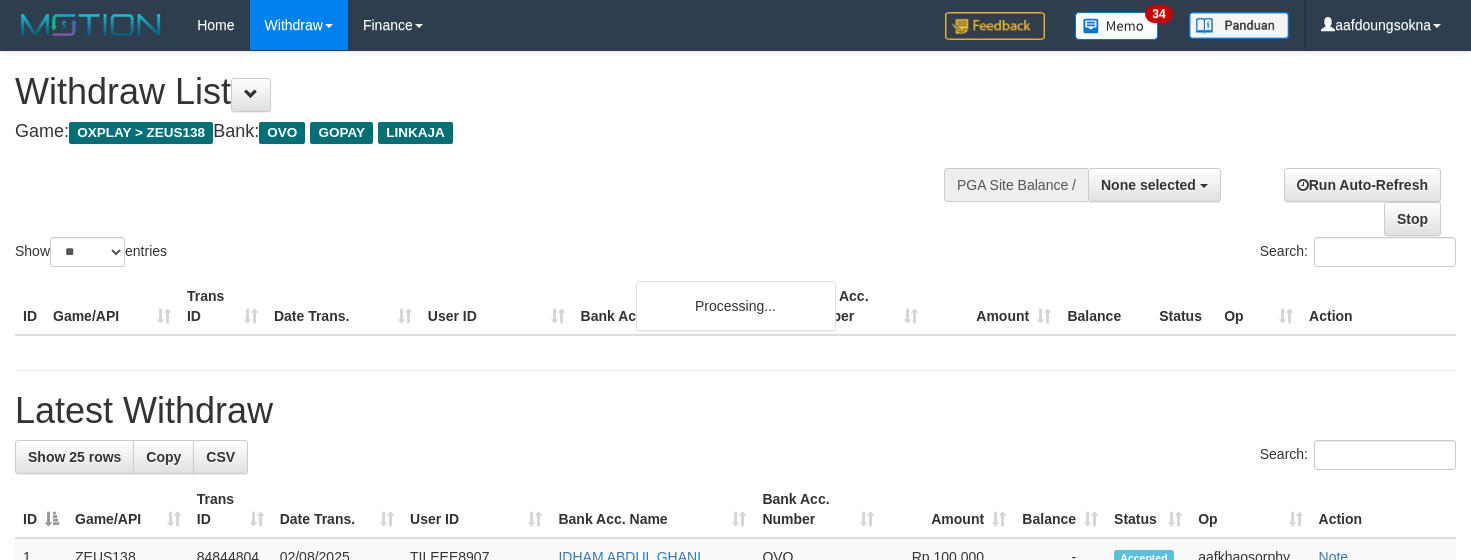 select 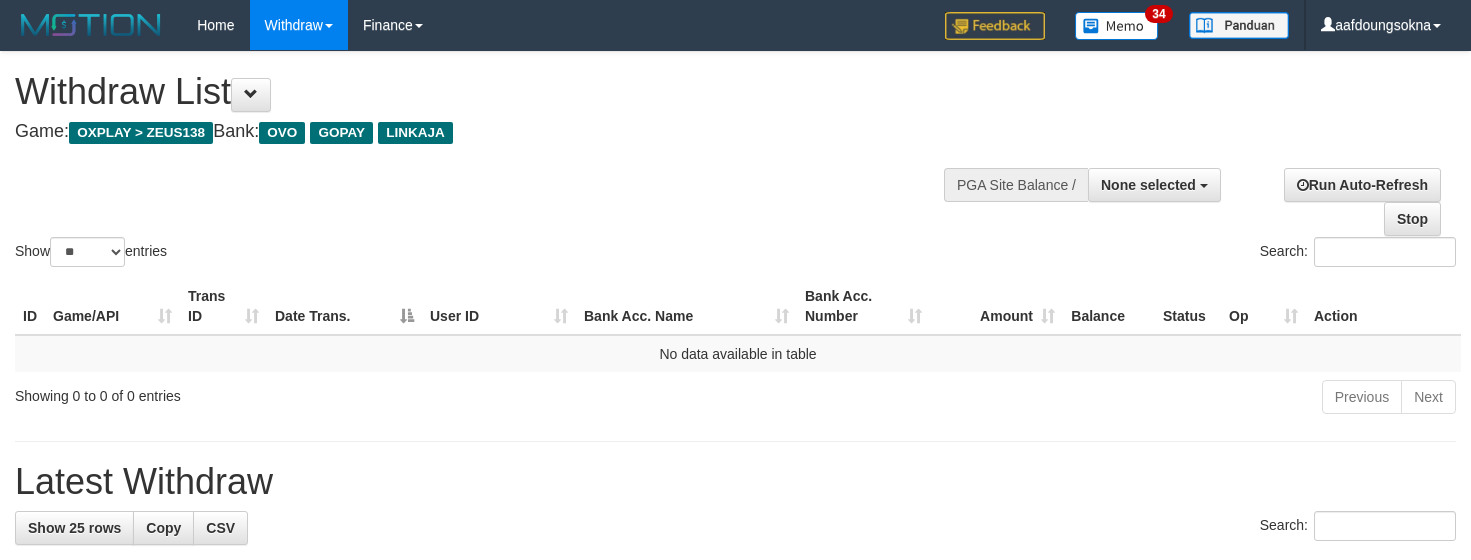 select 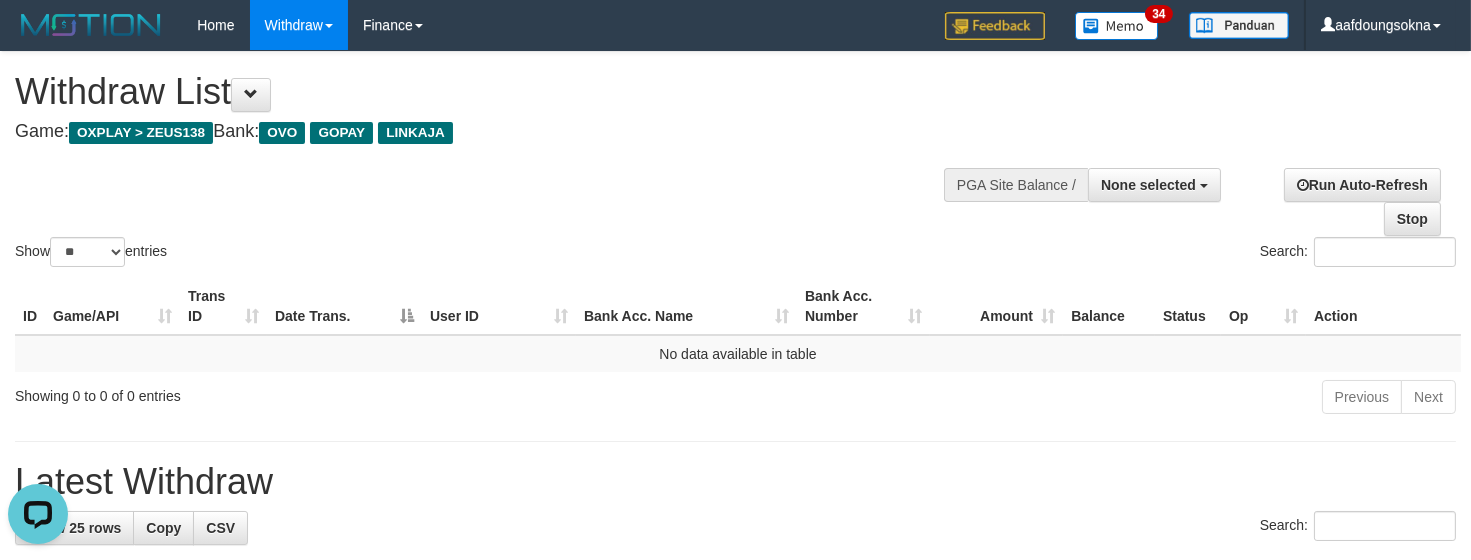 scroll, scrollTop: 0, scrollLeft: 0, axis: both 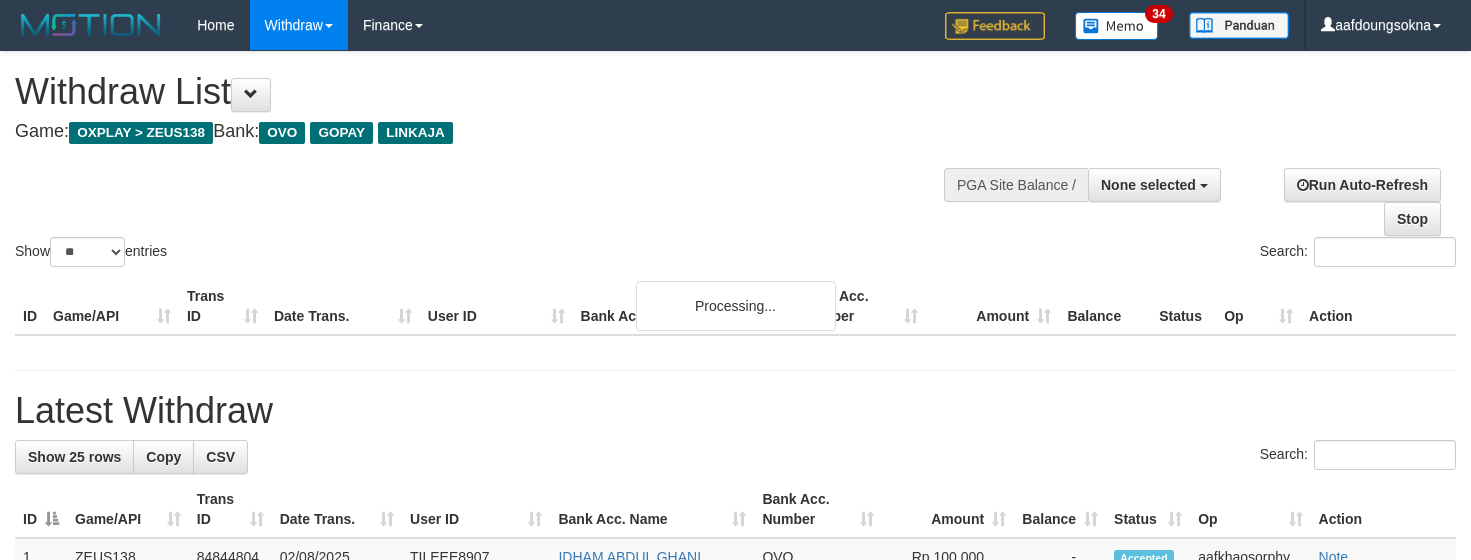 select 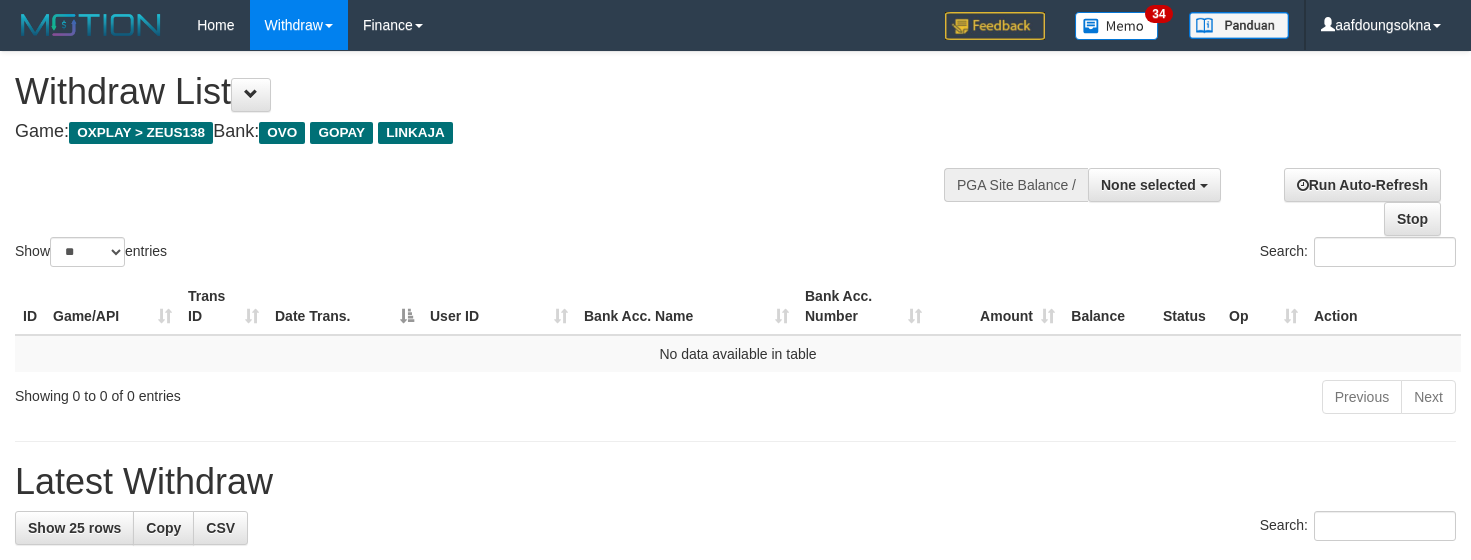 select 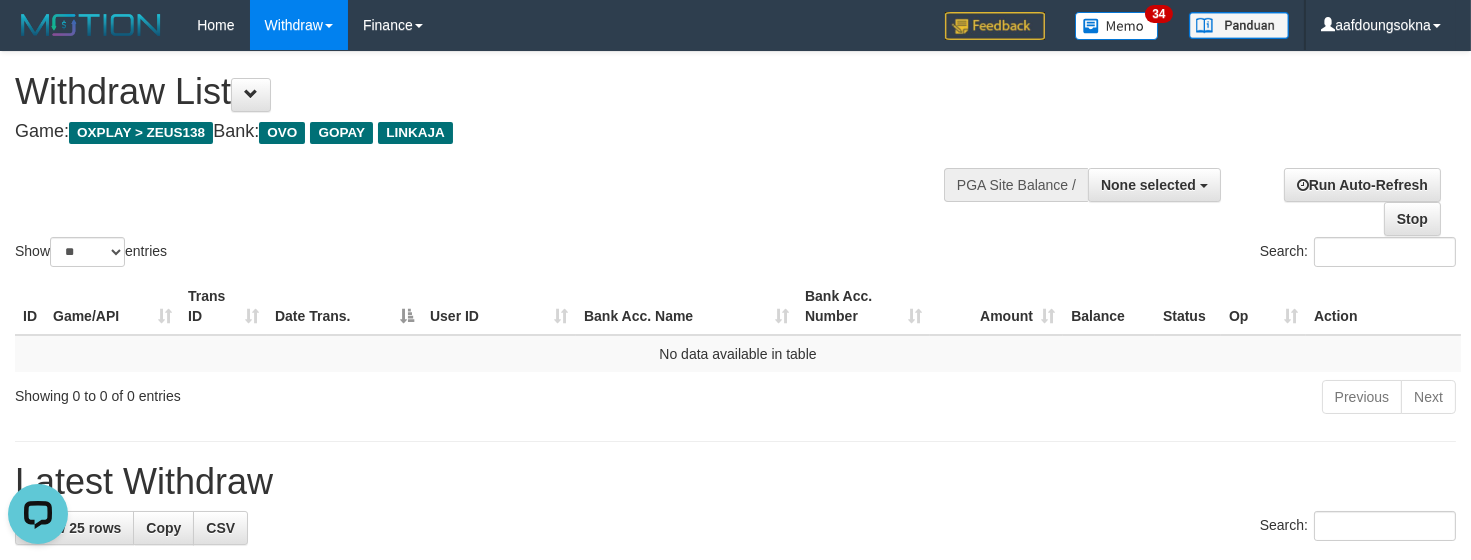 scroll, scrollTop: 0, scrollLeft: 0, axis: both 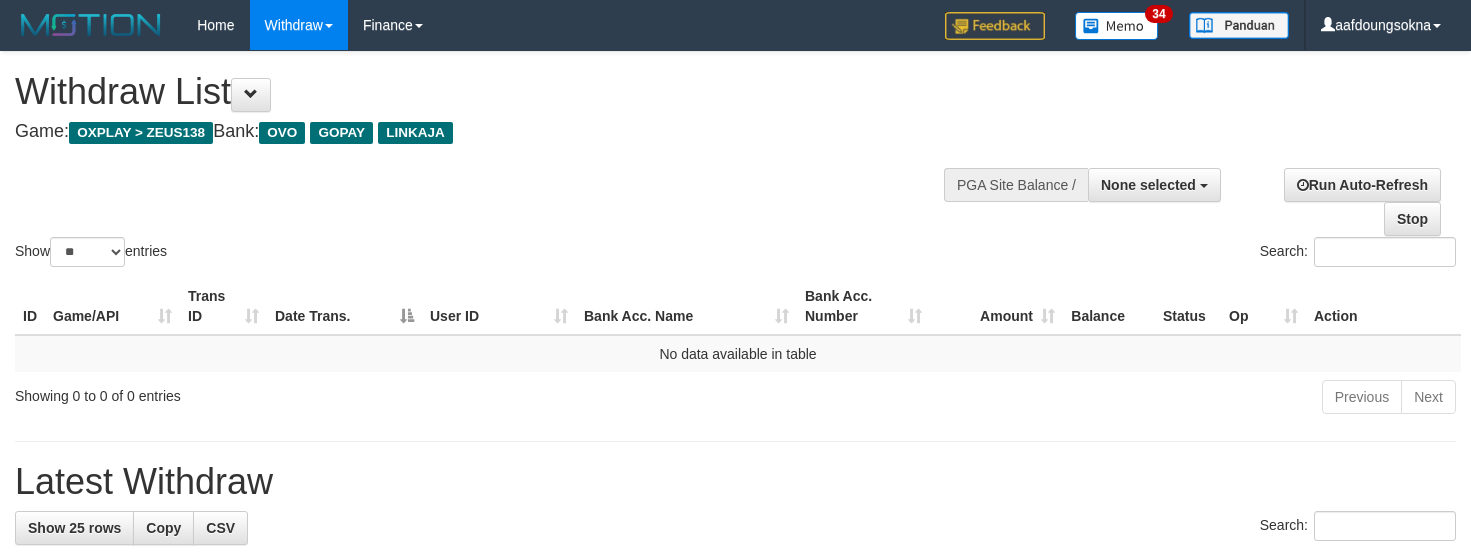 select 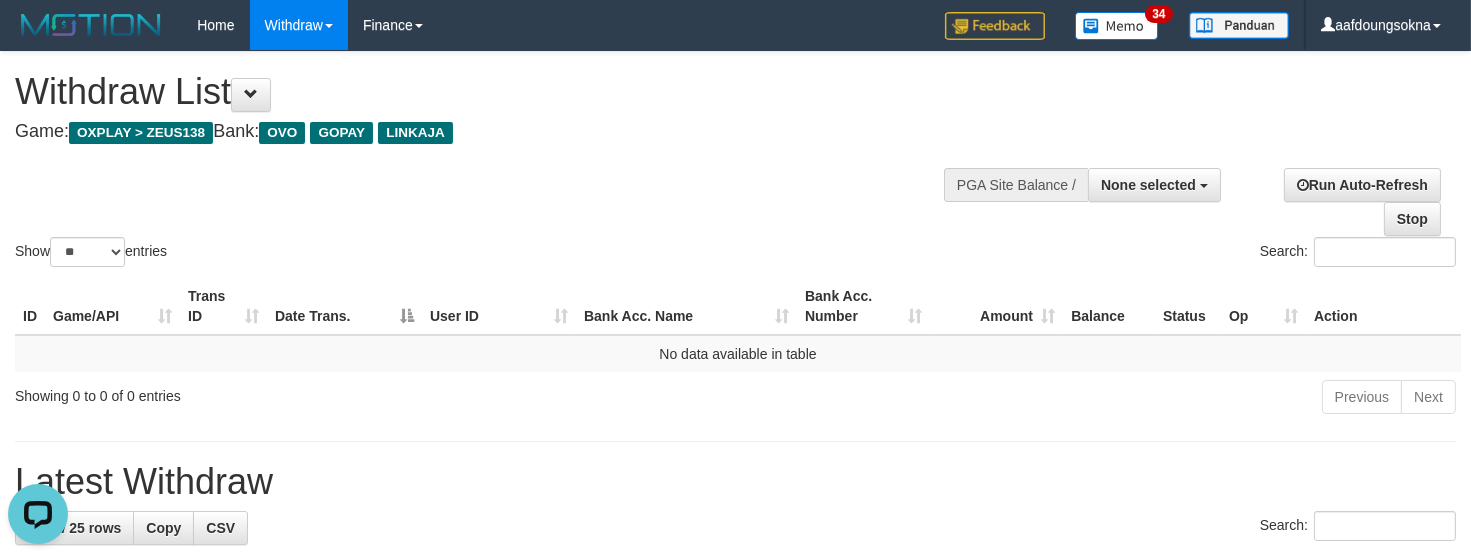 scroll, scrollTop: 0, scrollLeft: 0, axis: both 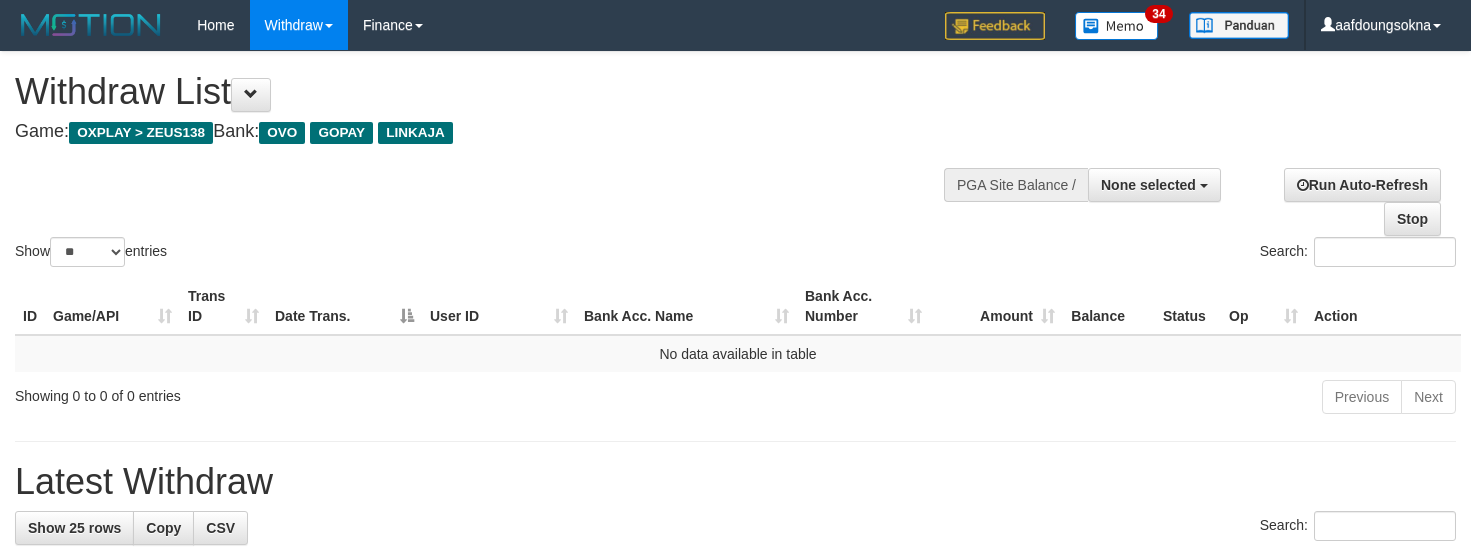 select 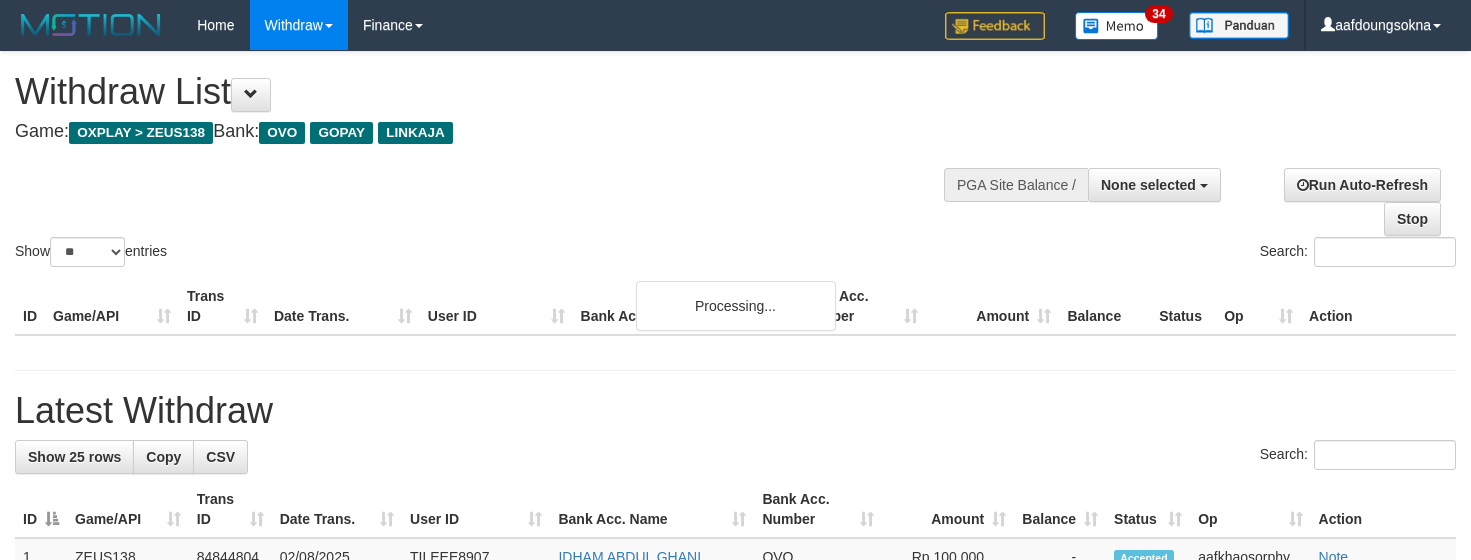 select 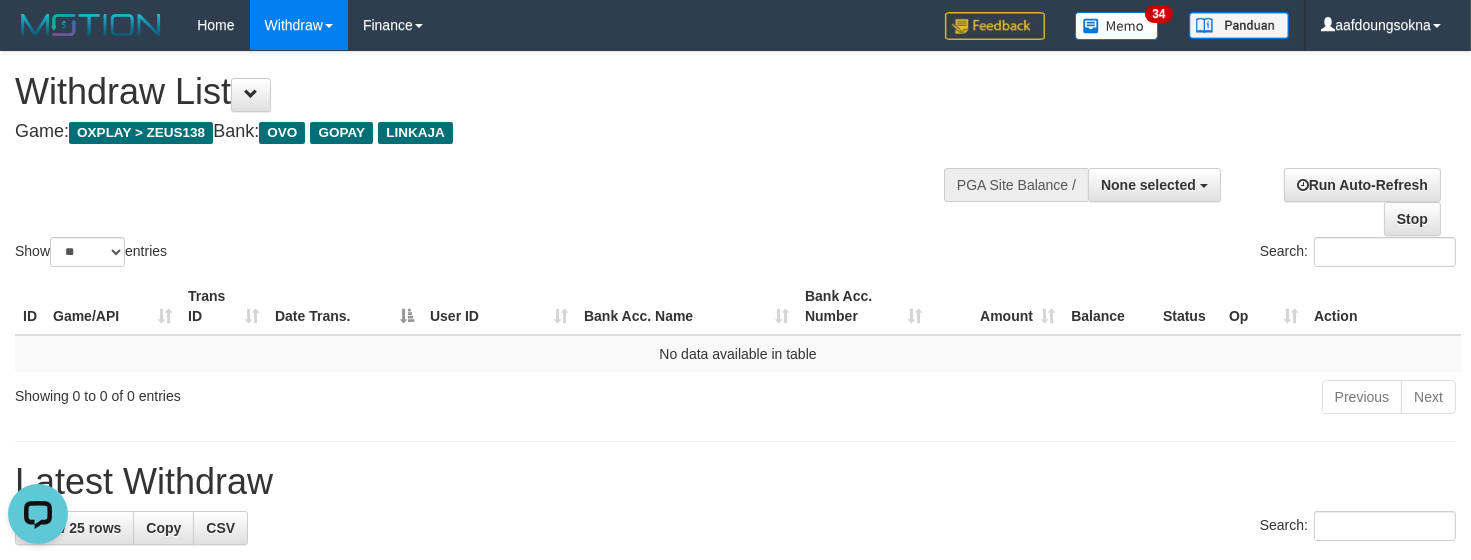 scroll, scrollTop: 0, scrollLeft: 0, axis: both 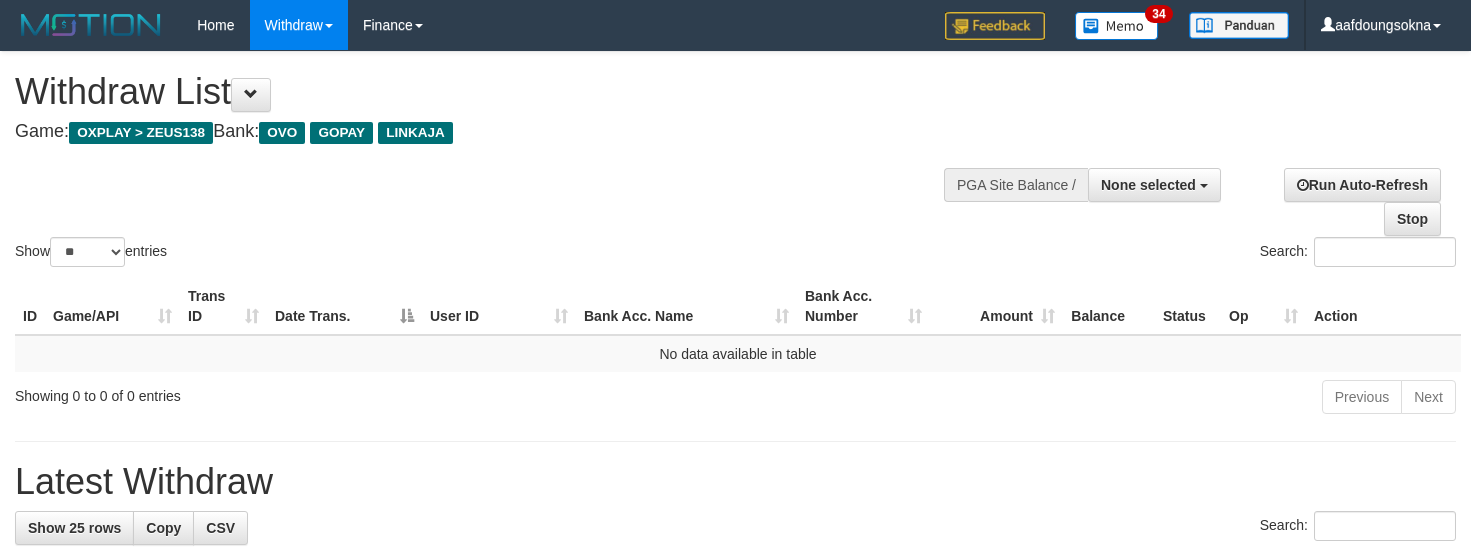 select 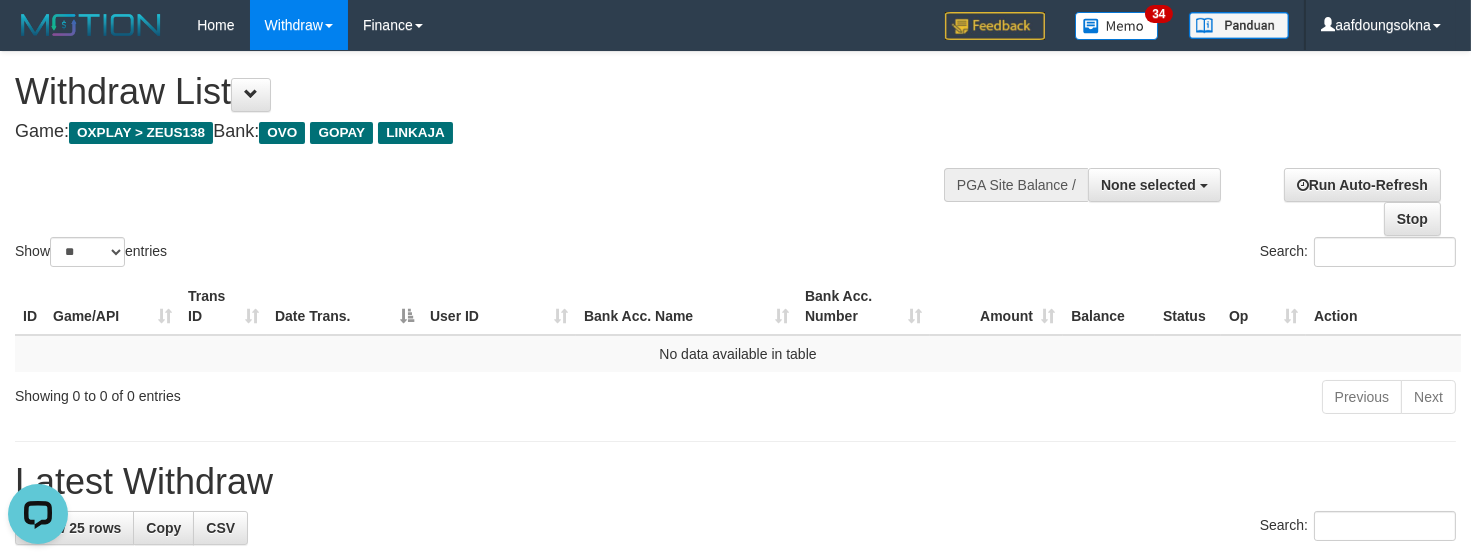 scroll, scrollTop: 0, scrollLeft: 0, axis: both 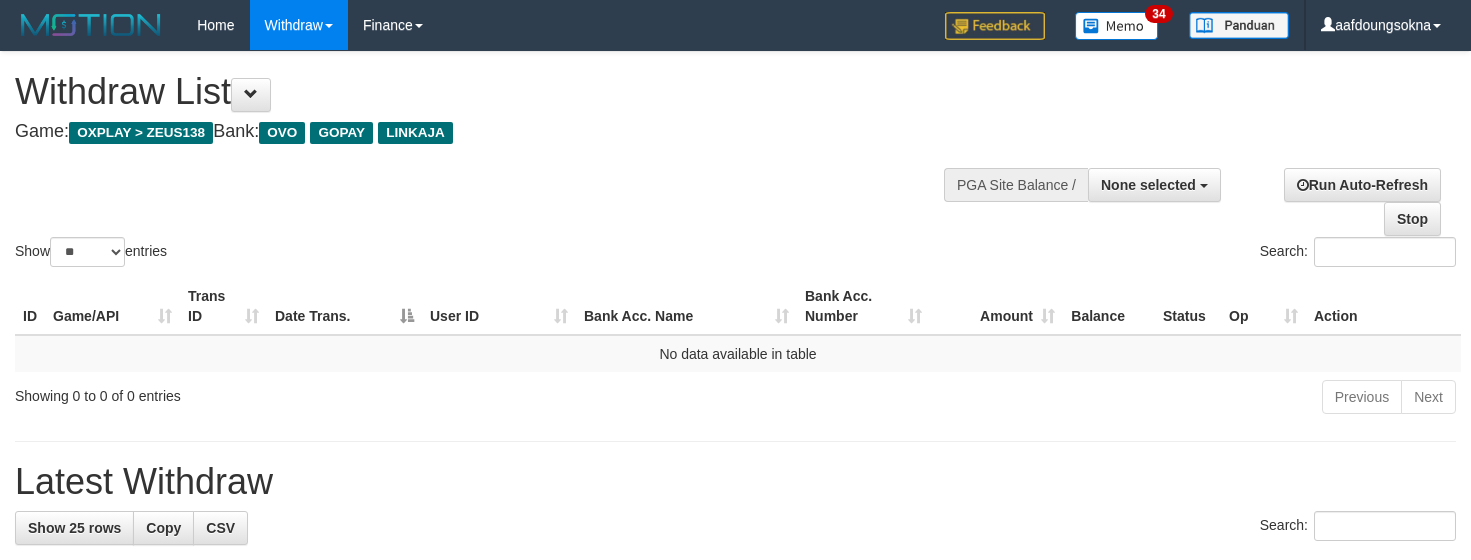 select 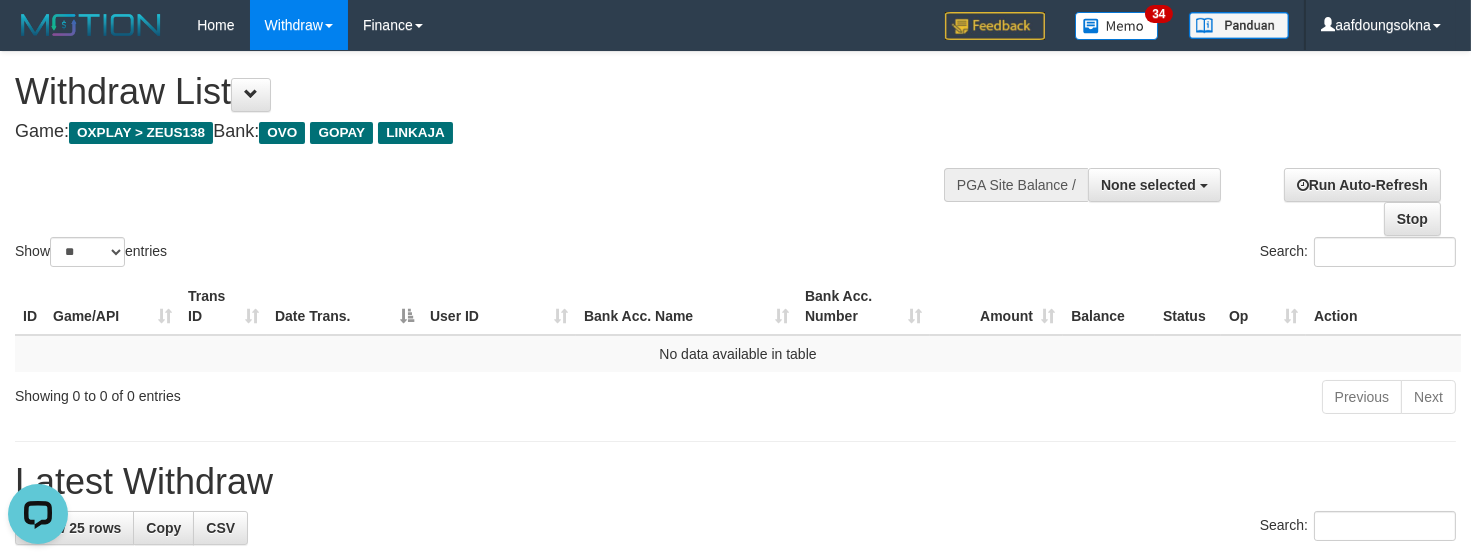 scroll, scrollTop: 0, scrollLeft: 0, axis: both 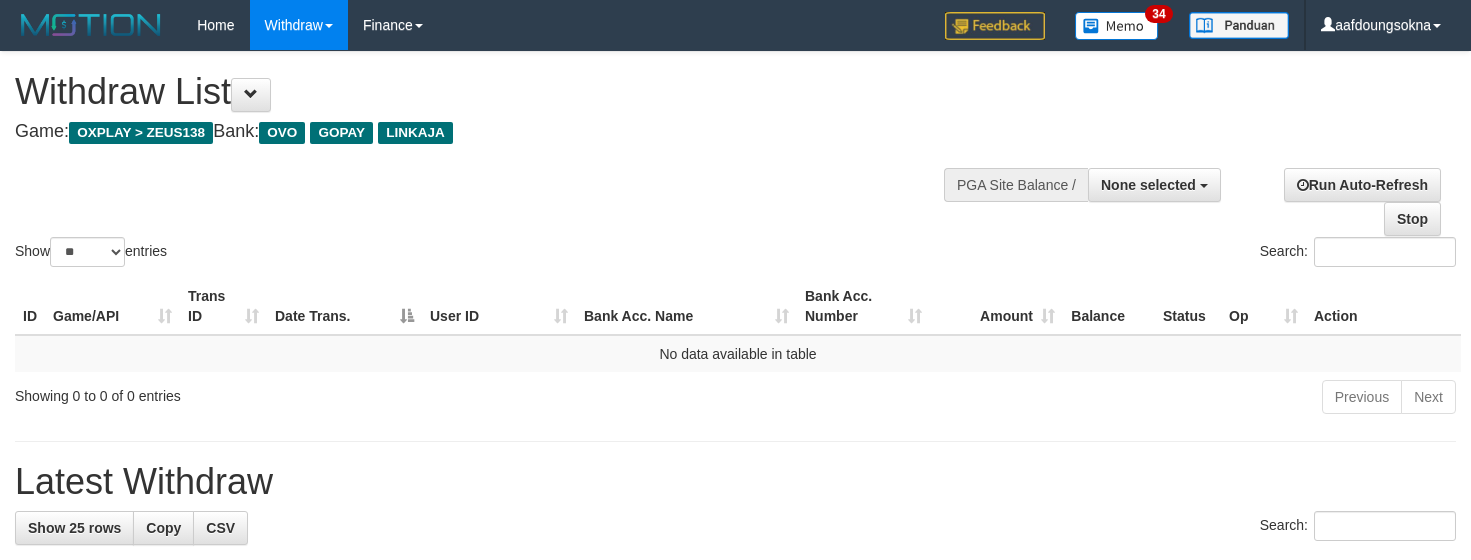 select 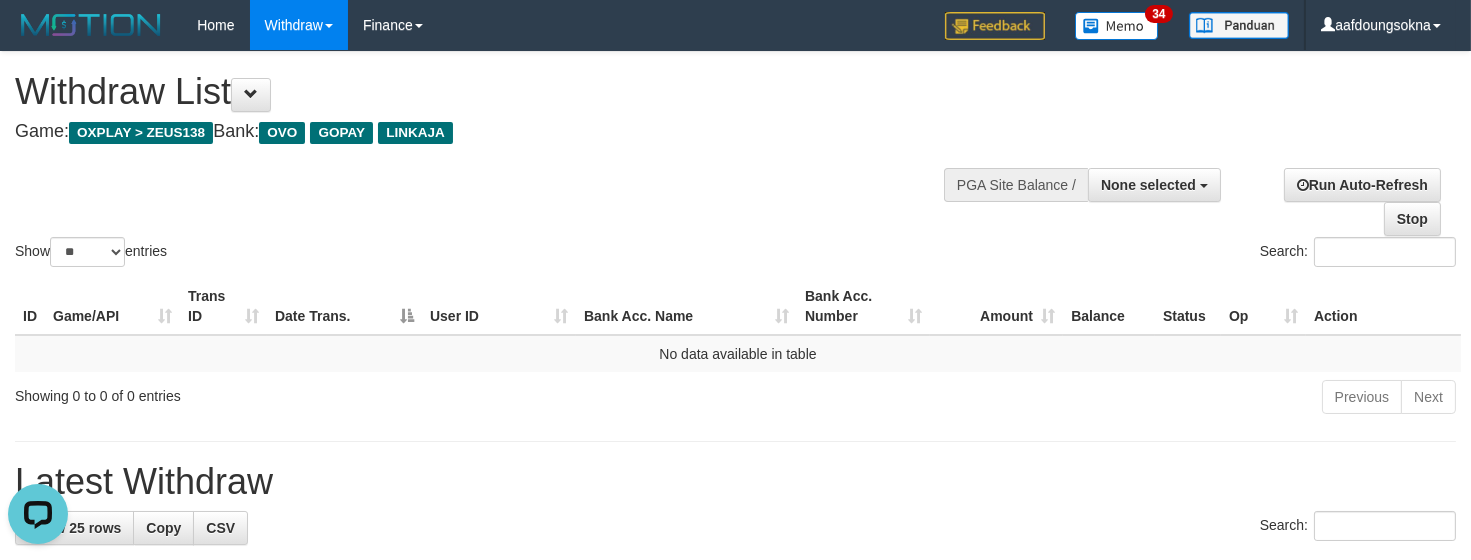 scroll, scrollTop: 0, scrollLeft: 0, axis: both 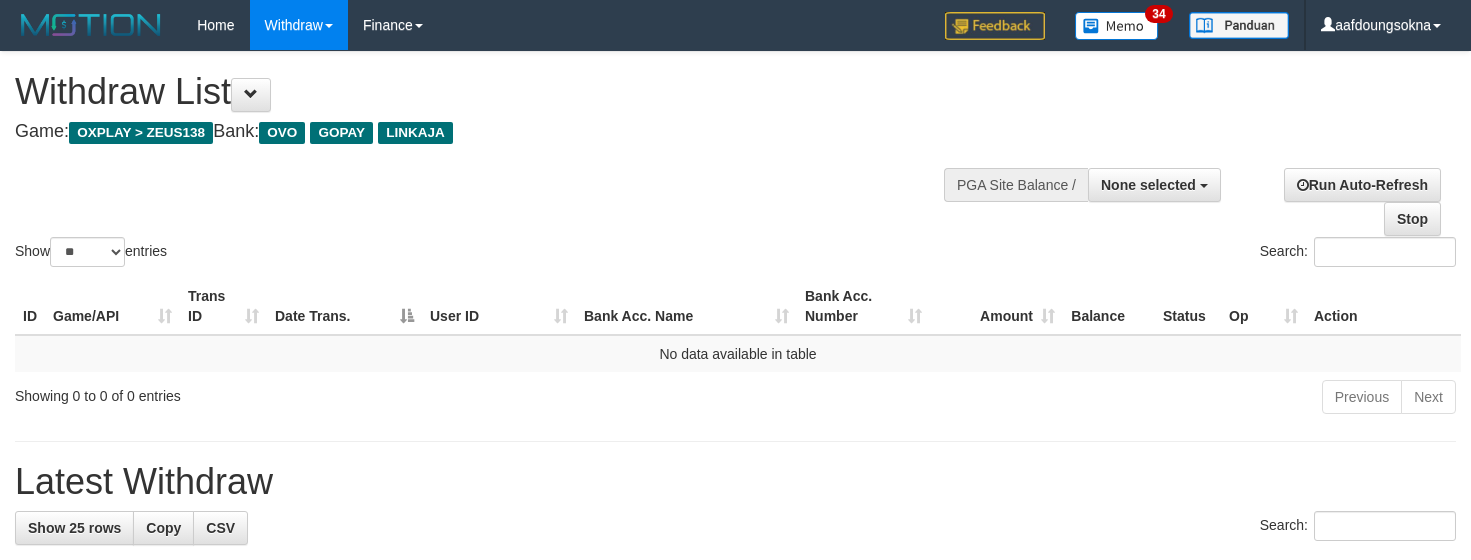 select 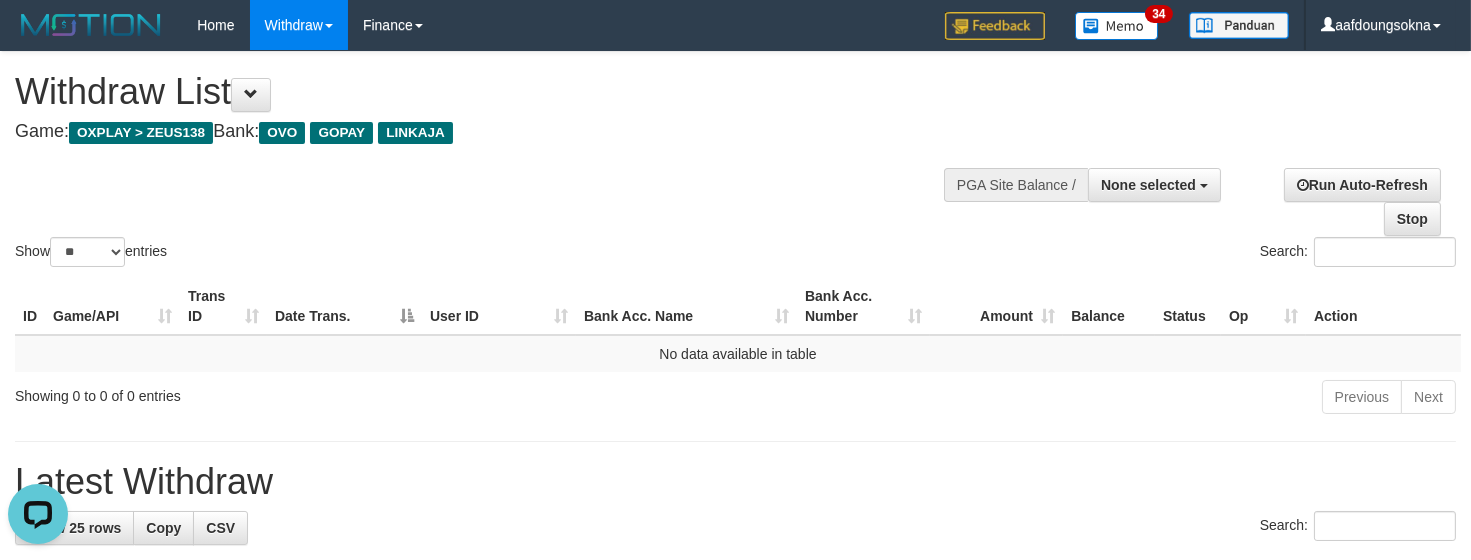 scroll, scrollTop: 0, scrollLeft: 0, axis: both 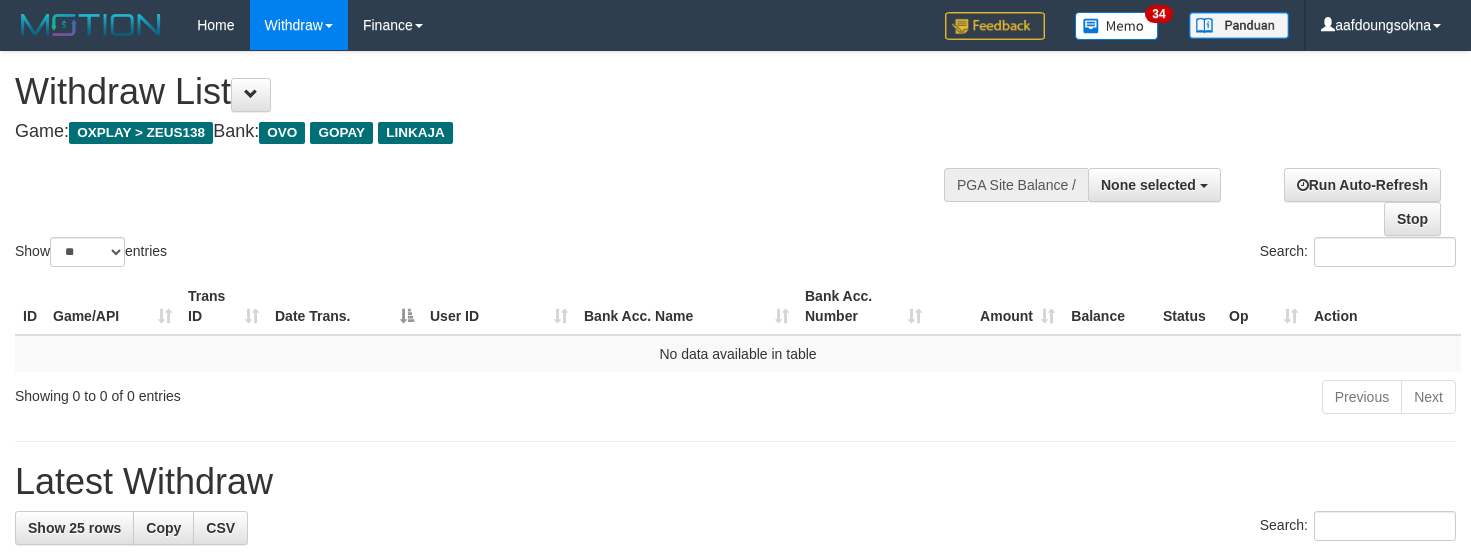 select 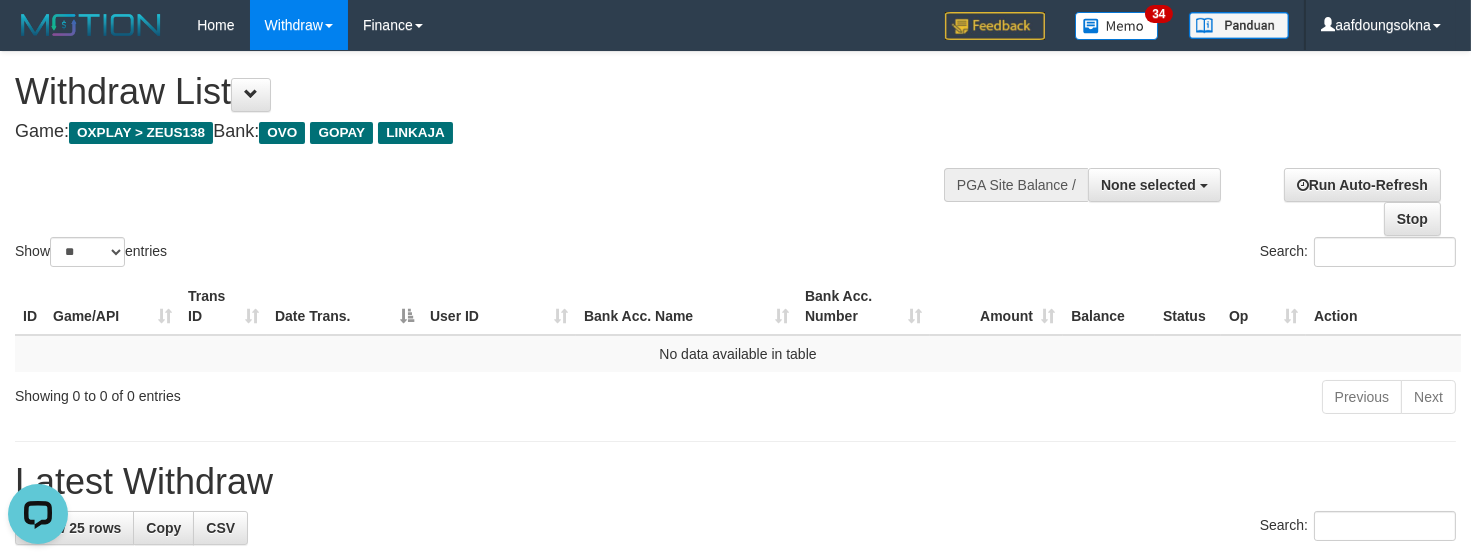 scroll, scrollTop: 0, scrollLeft: 0, axis: both 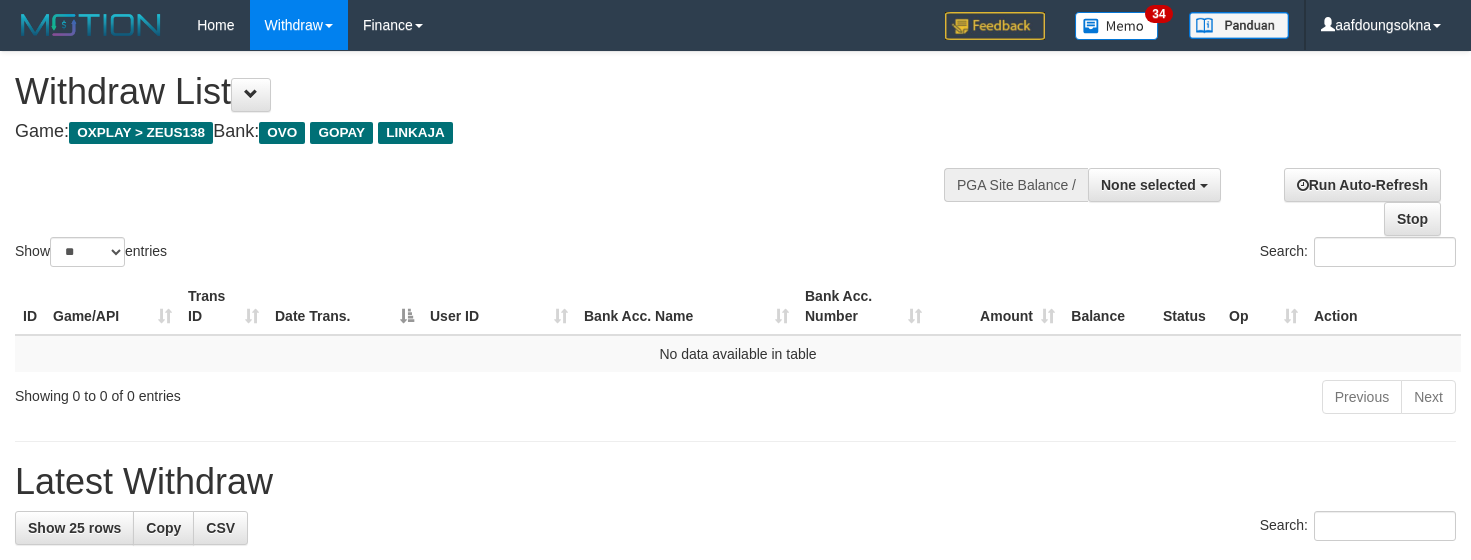select 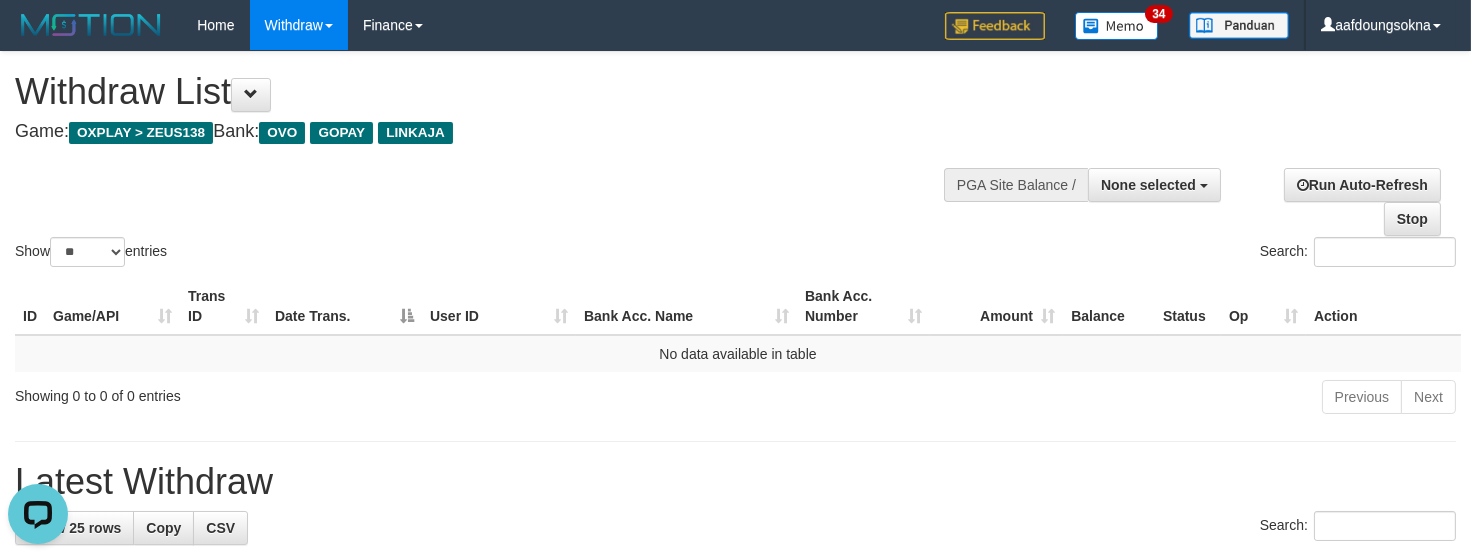 scroll, scrollTop: 0, scrollLeft: 0, axis: both 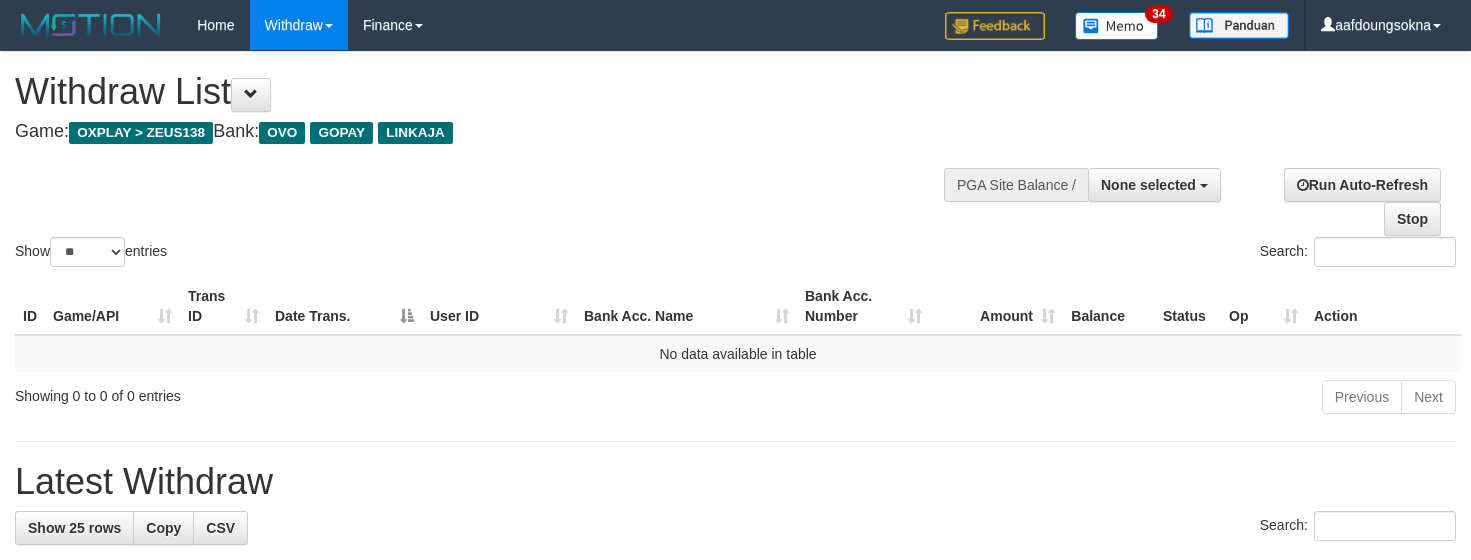 select 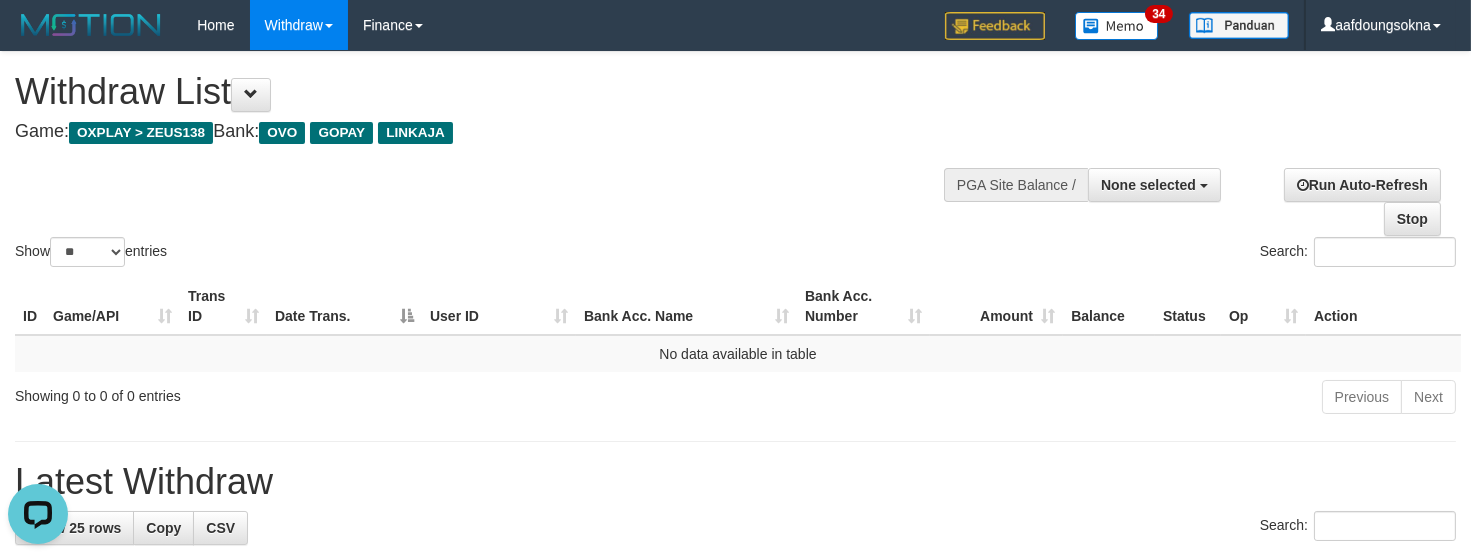 scroll, scrollTop: 0, scrollLeft: 0, axis: both 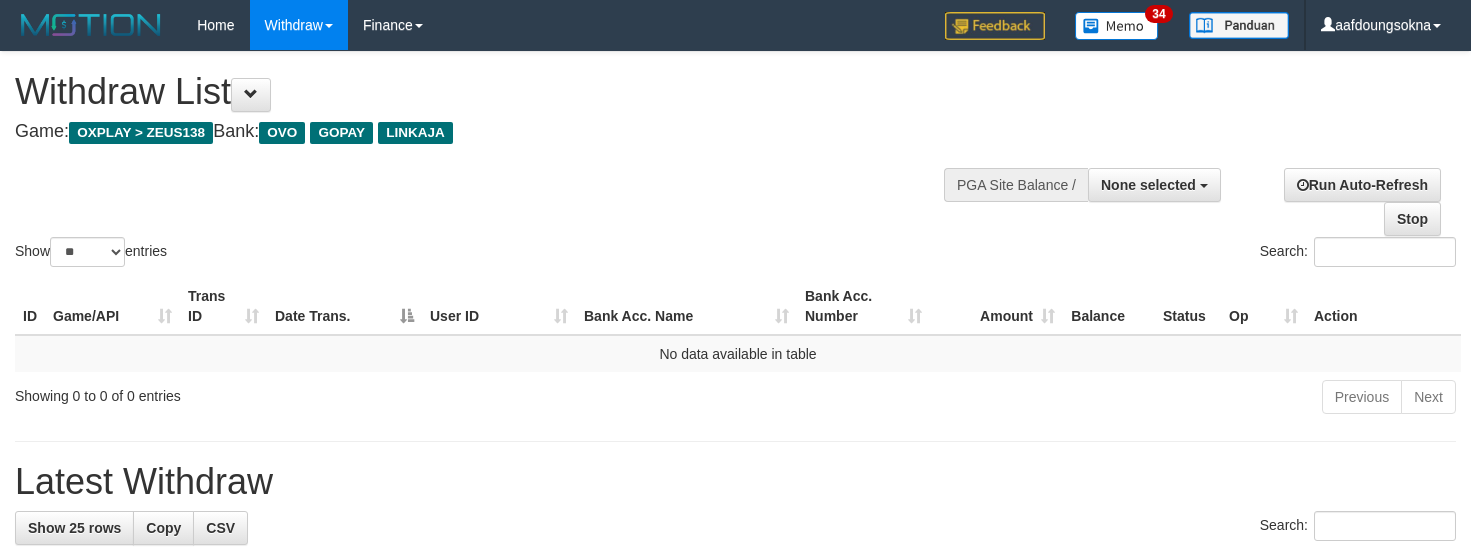 select 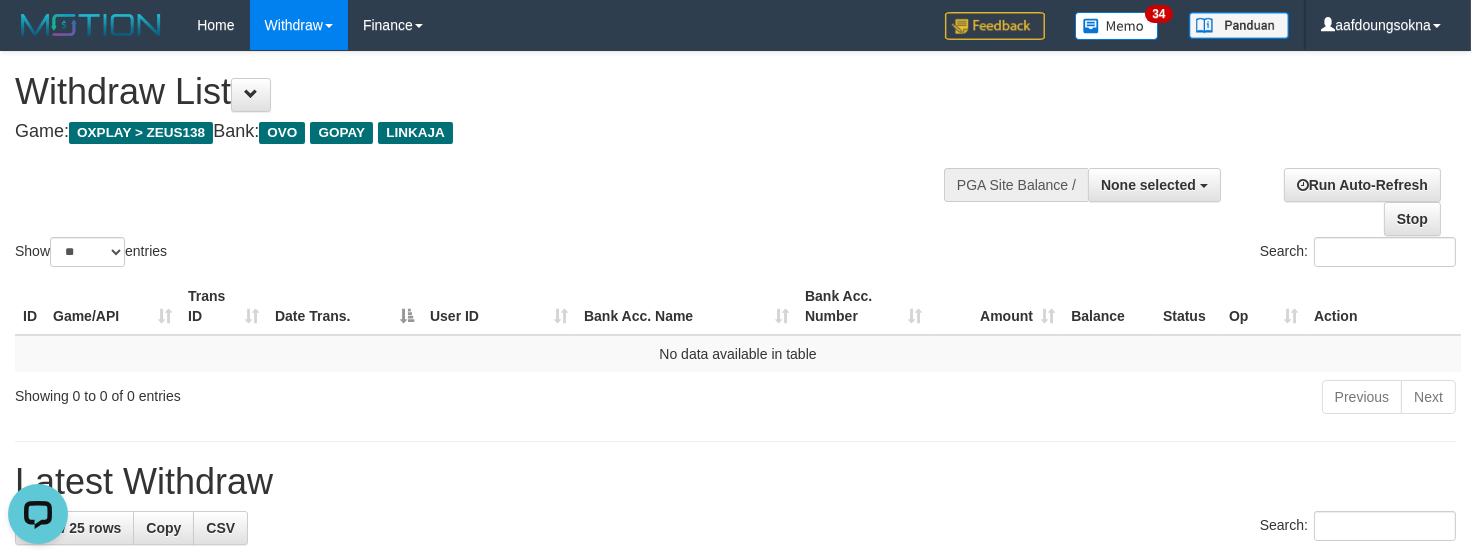 scroll, scrollTop: 0, scrollLeft: 0, axis: both 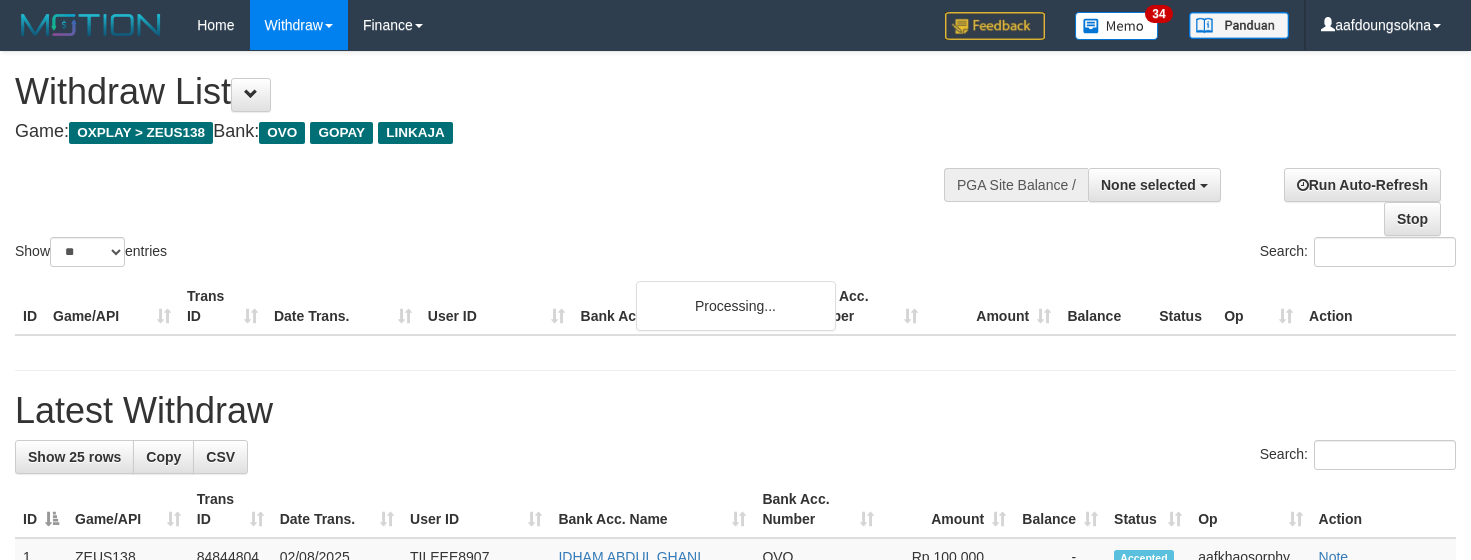 select 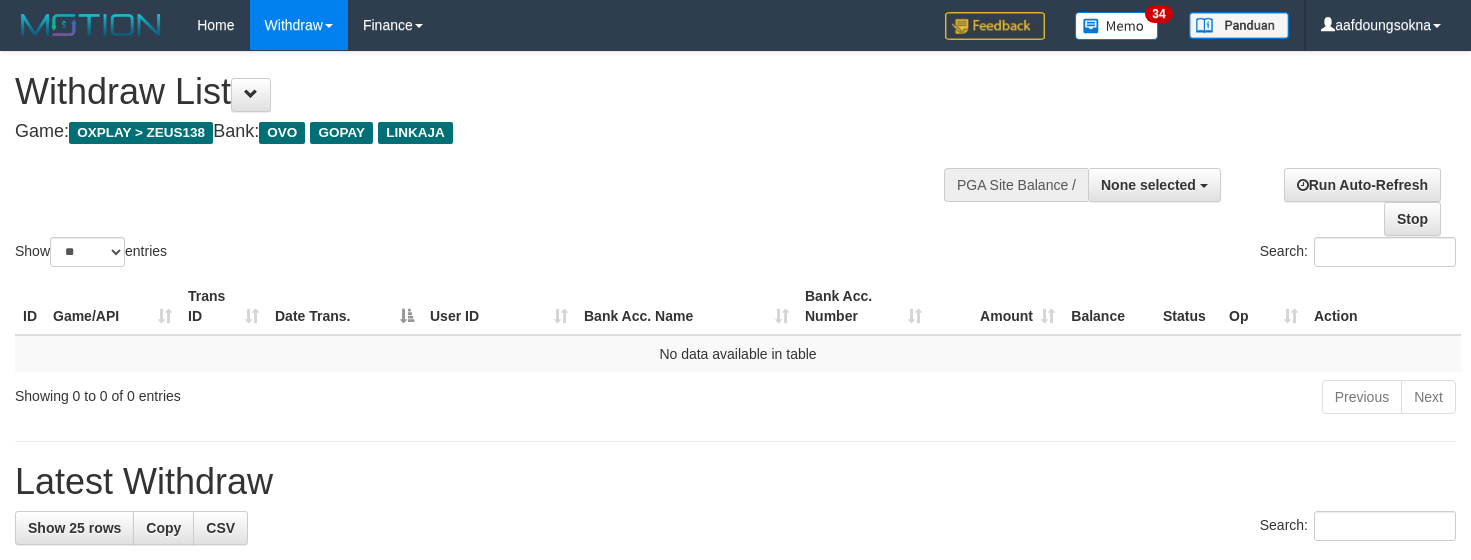 select 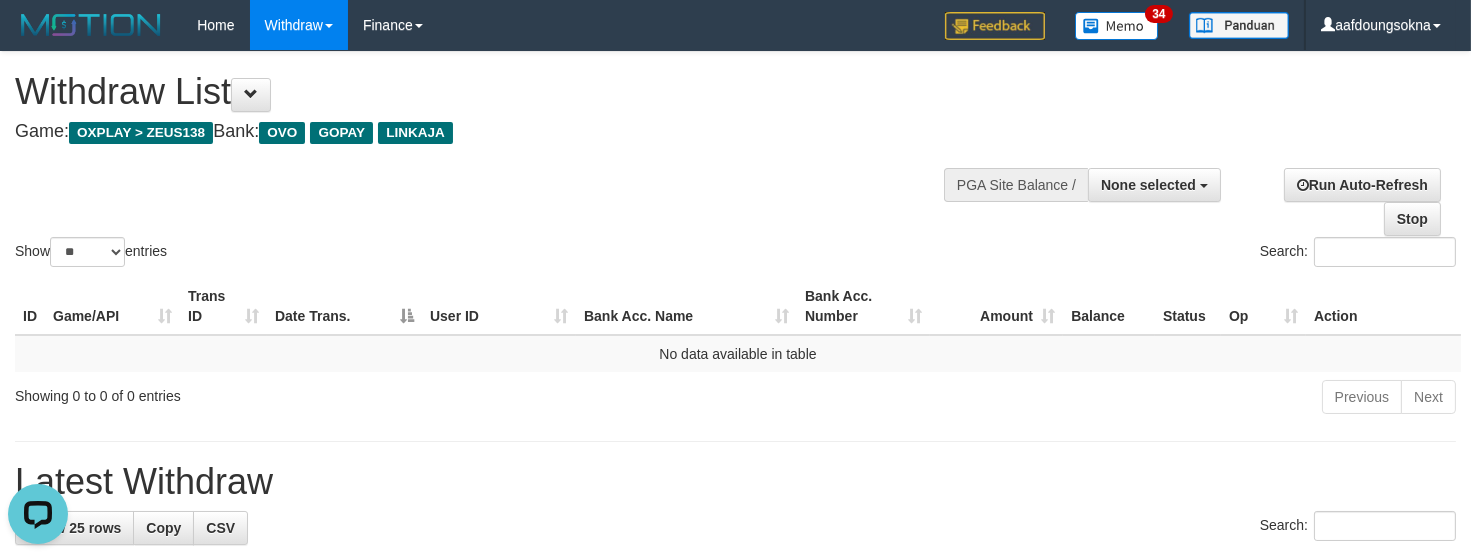 scroll, scrollTop: 0, scrollLeft: 0, axis: both 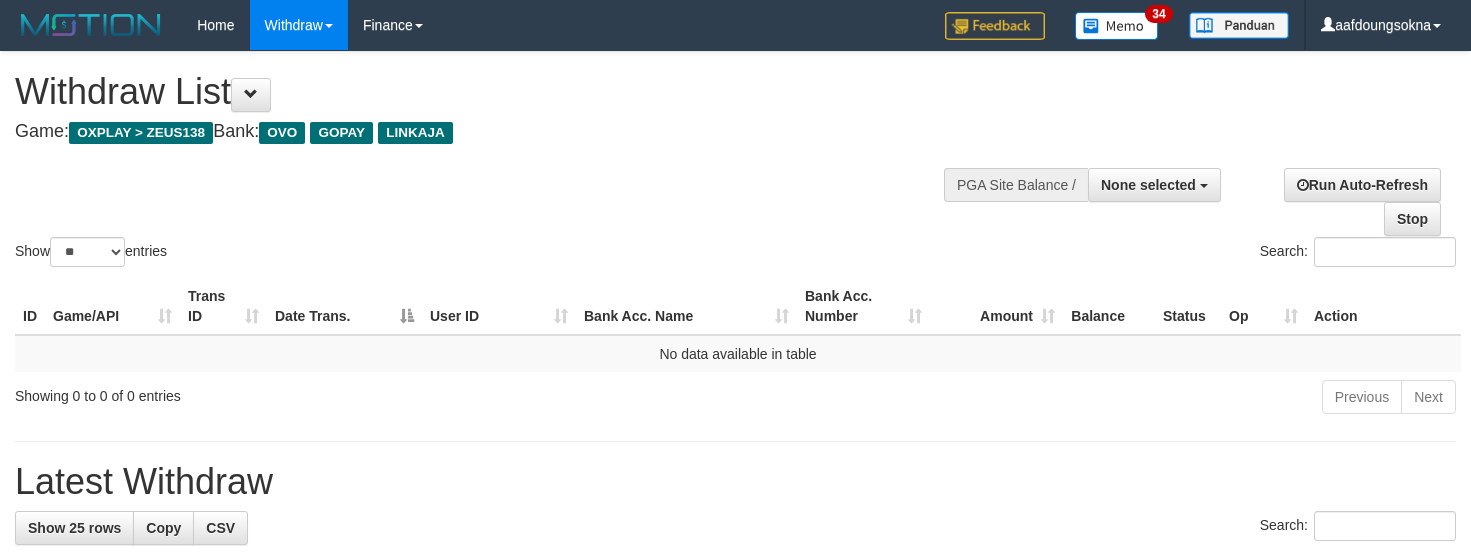 select 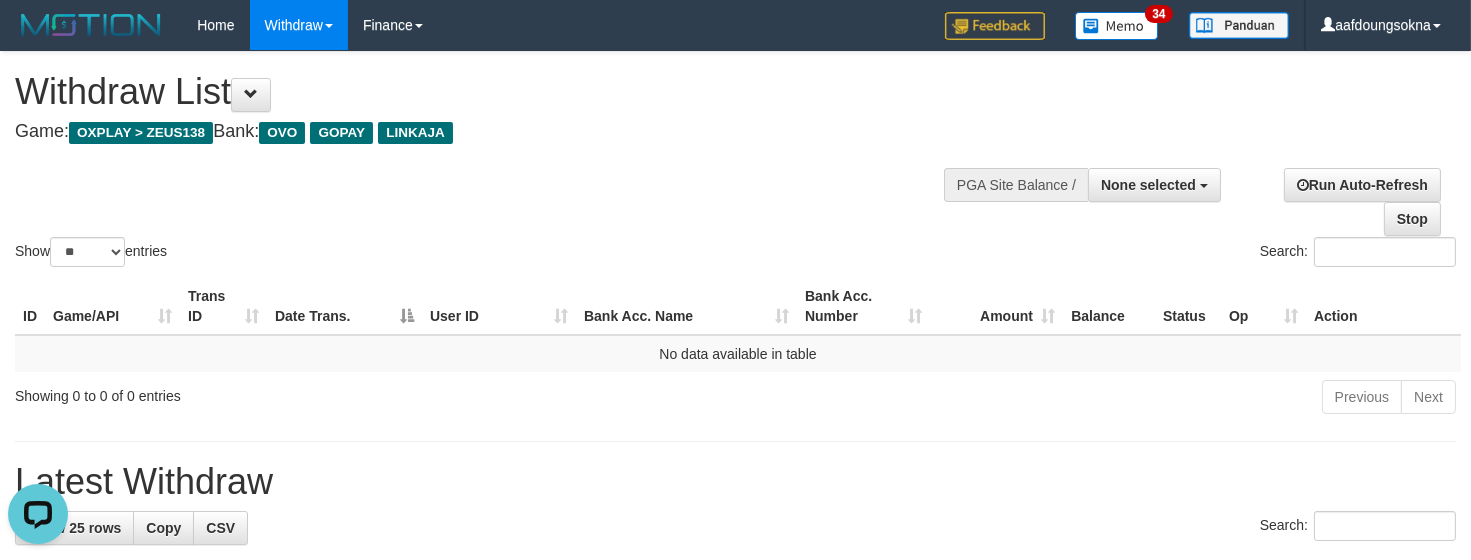 scroll, scrollTop: 0, scrollLeft: 0, axis: both 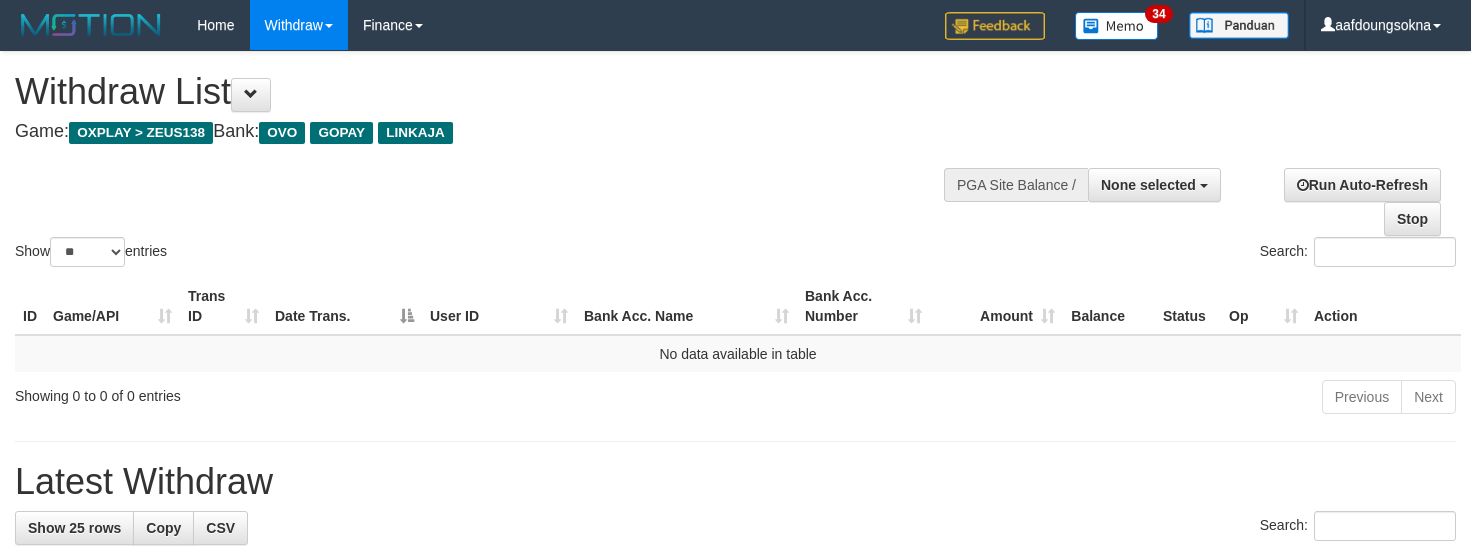 select 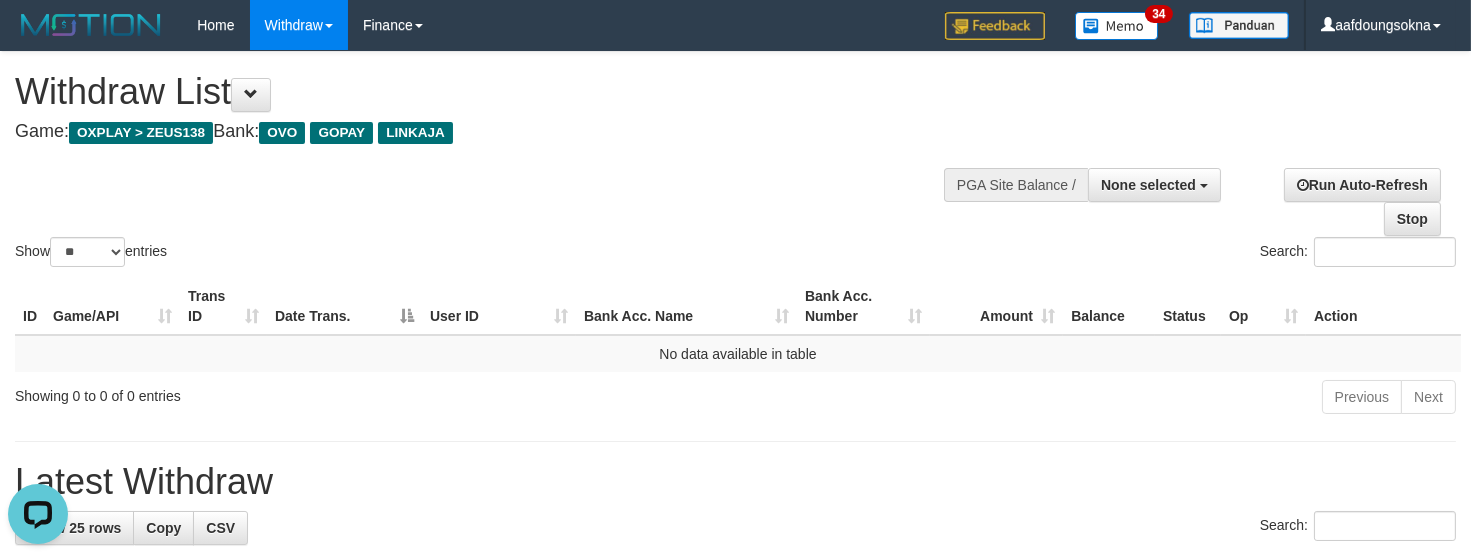 scroll, scrollTop: 0, scrollLeft: 0, axis: both 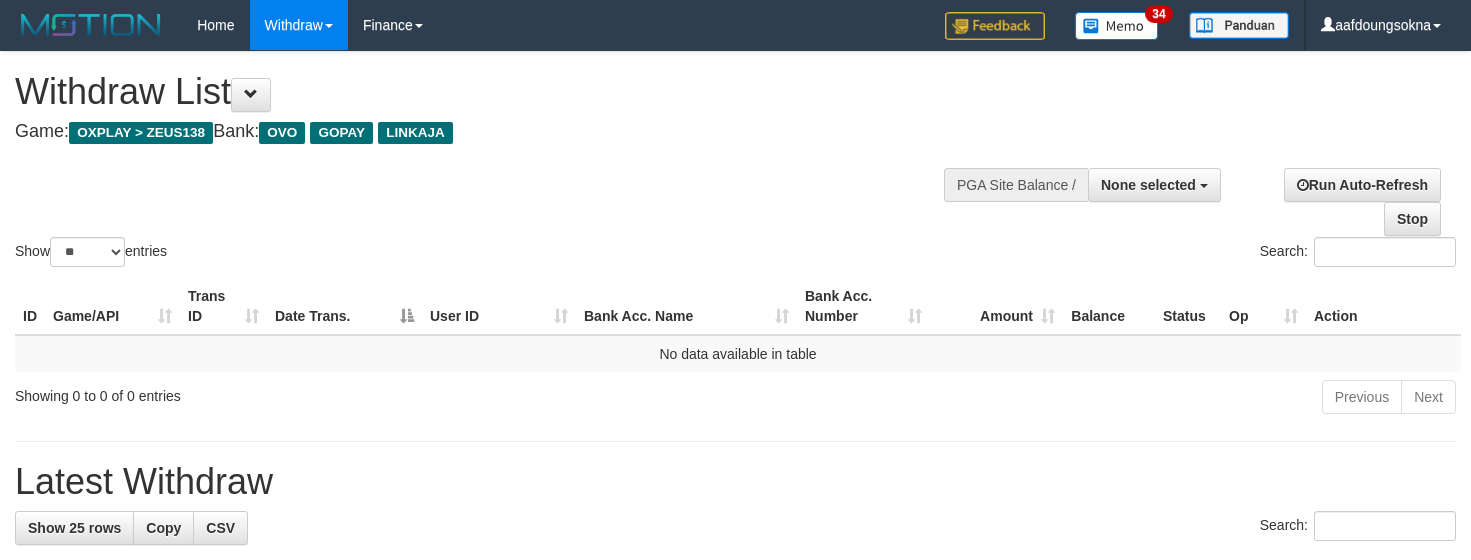 select 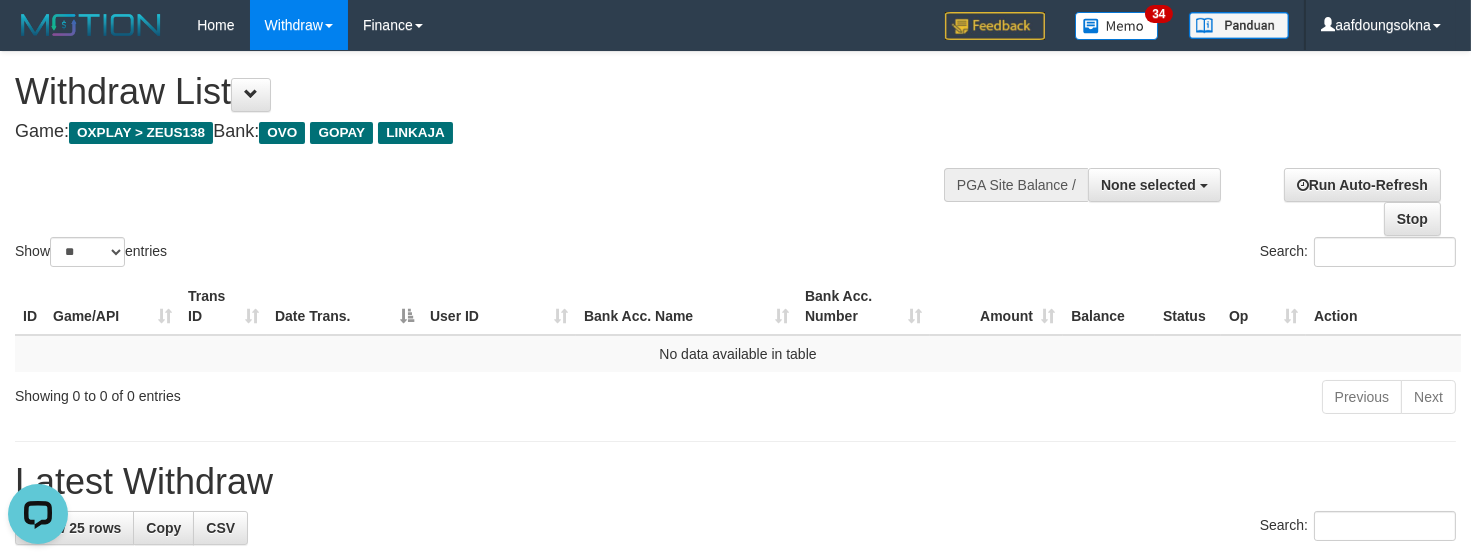 scroll, scrollTop: 0, scrollLeft: 0, axis: both 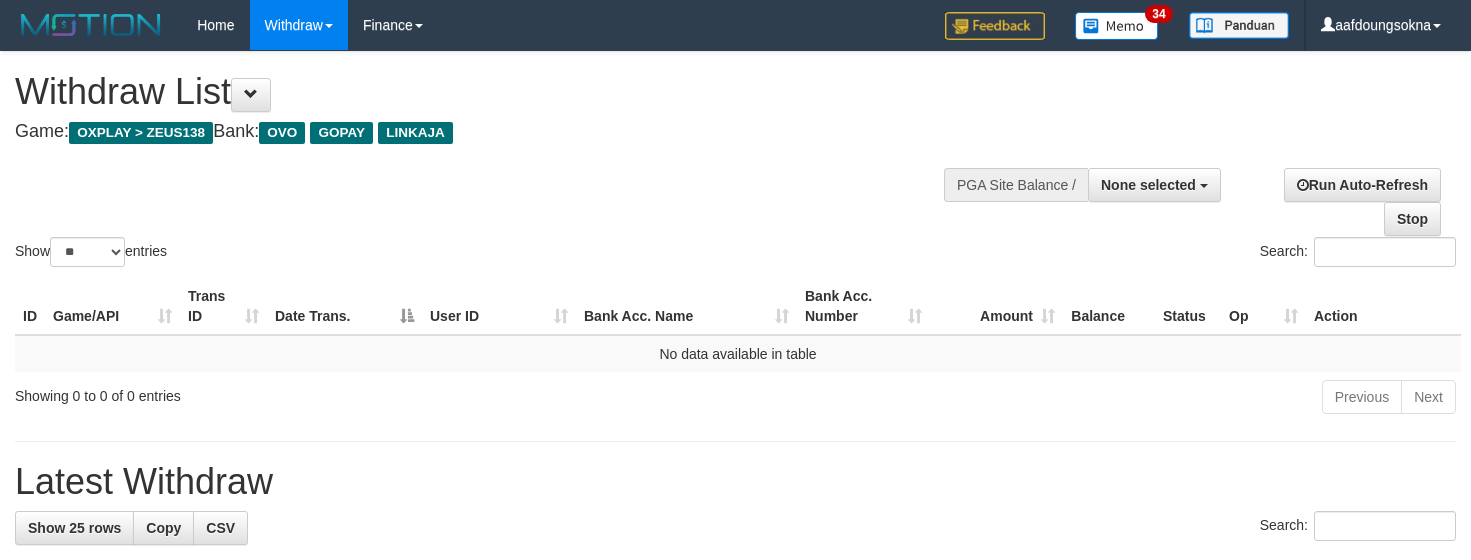 select 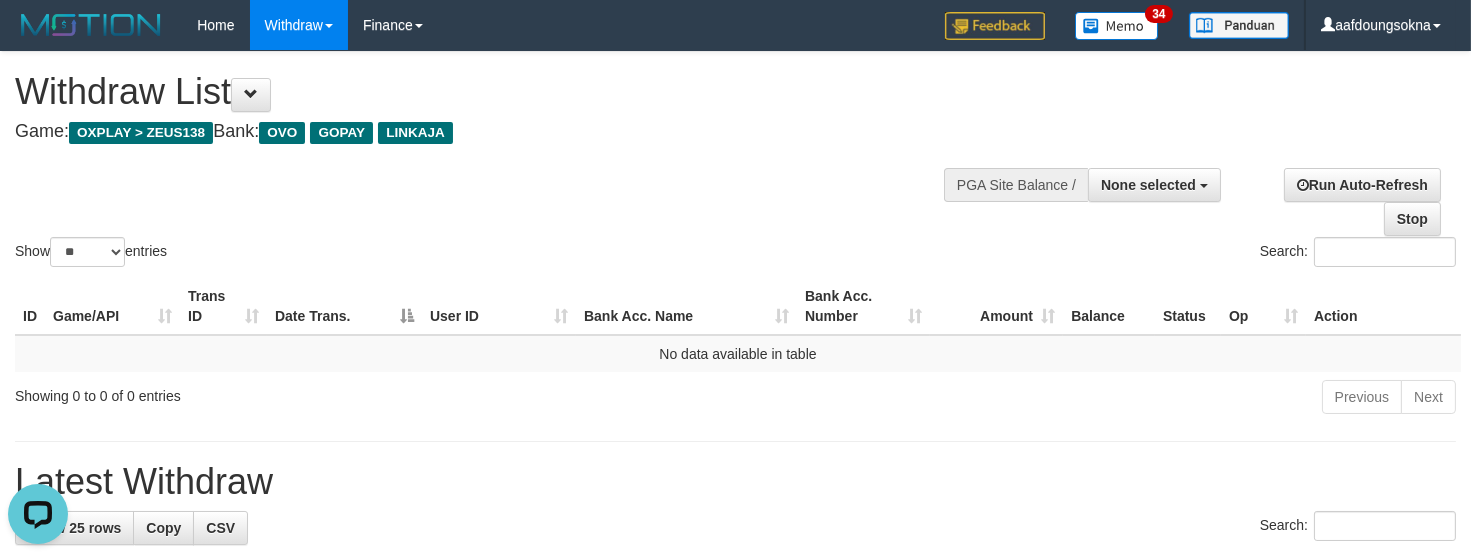 scroll, scrollTop: 0, scrollLeft: 0, axis: both 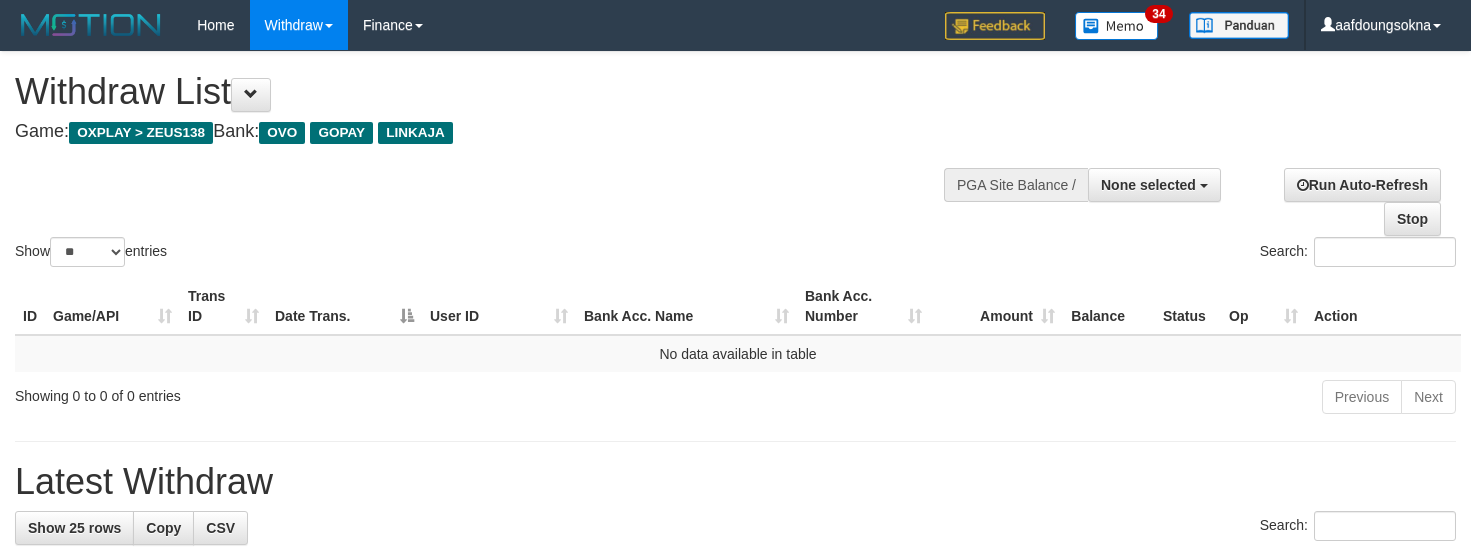 select 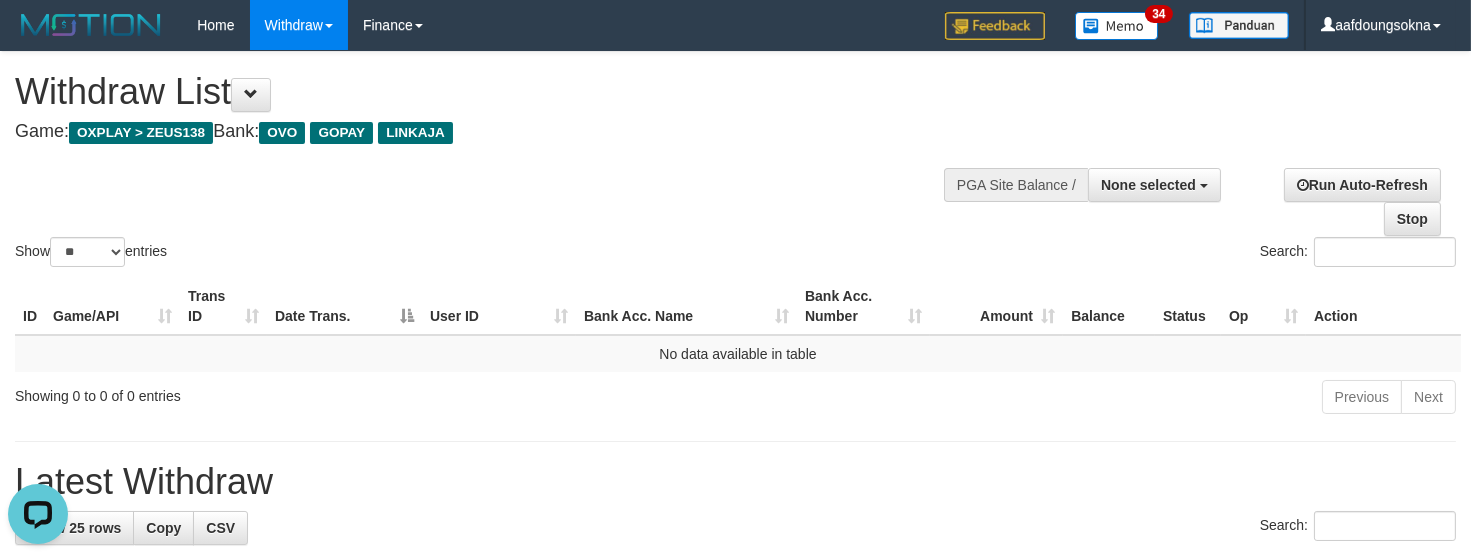 scroll, scrollTop: 0, scrollLeft: 0, axis: both 